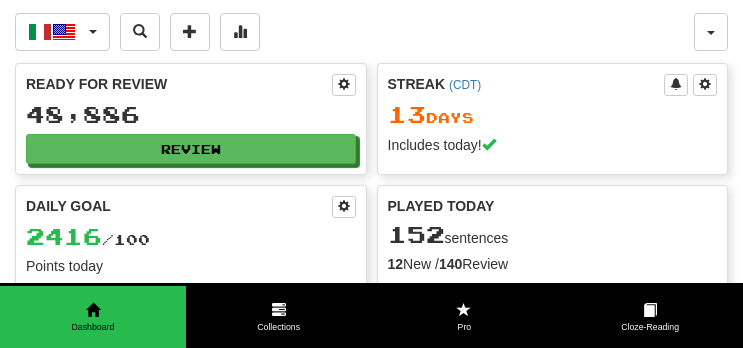 scroll, scrollTop: 0, scrollLeft: 0, axis: both 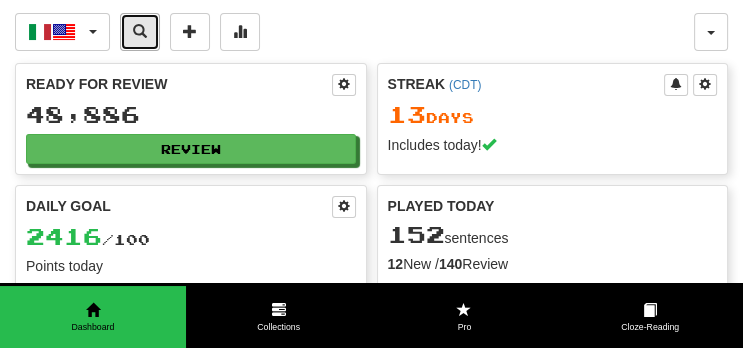 click at bounding box center (140, 31) 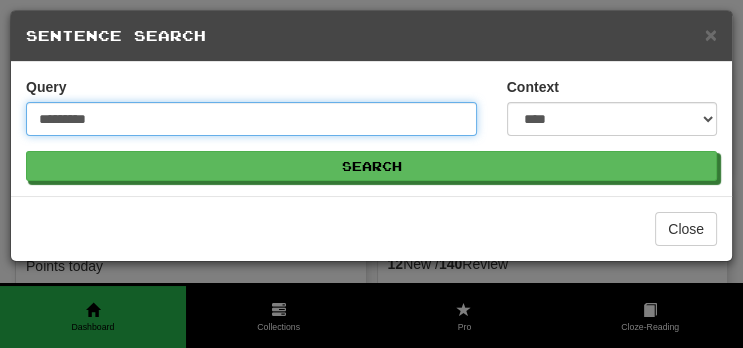 click on "Search" at bounding box center [371, 166] 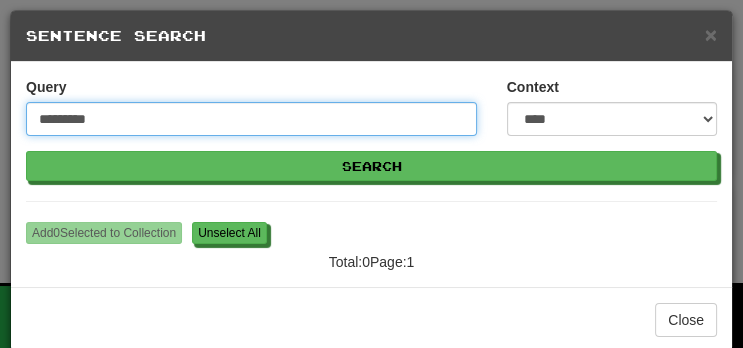 scroll, scrollTop: 9, scrollLeft: 0, axis: vertical 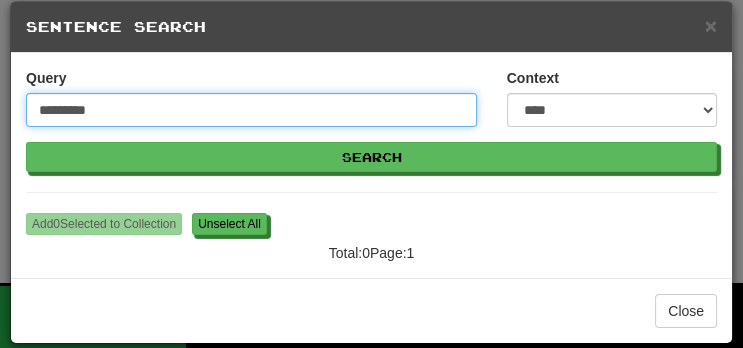 click on "Search" at bounding box center [371, 157] 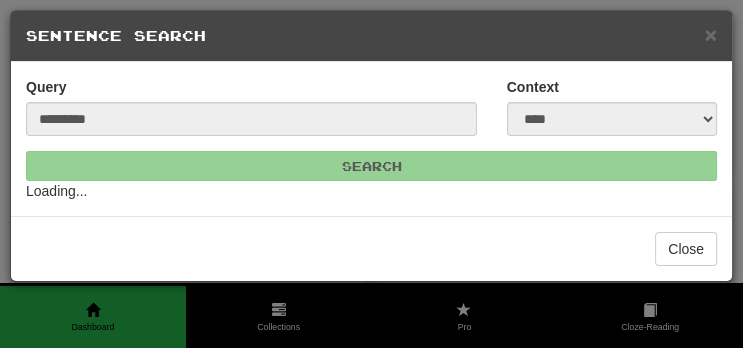 scroll, scrollTop: 0, scrollLeft: 0, axis: both 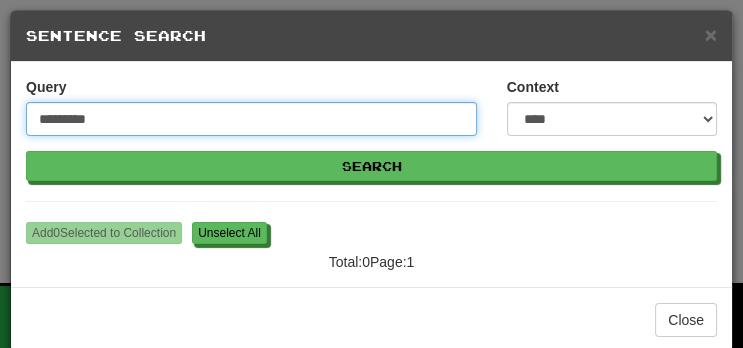click on "Search" at bounding box center [371, 166] 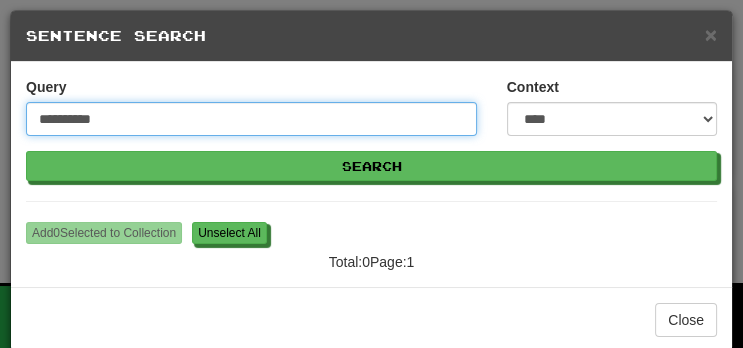 type on "**********" 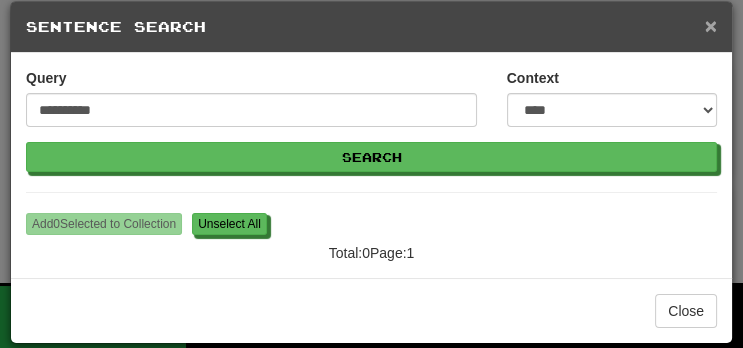 click on "×" at bounding box center (711, 25) 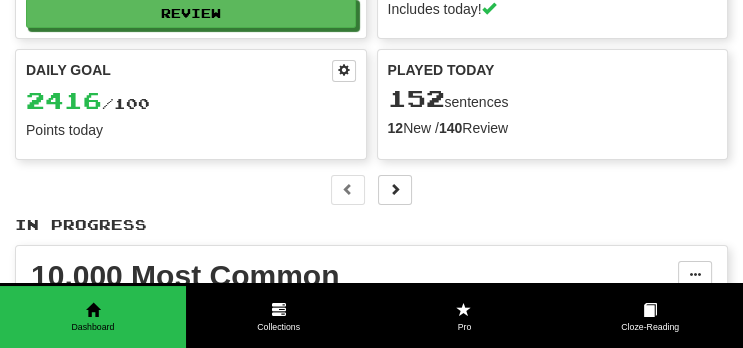 scroll, scrollTop: 137, scrollLeft: 0, axis: vertical 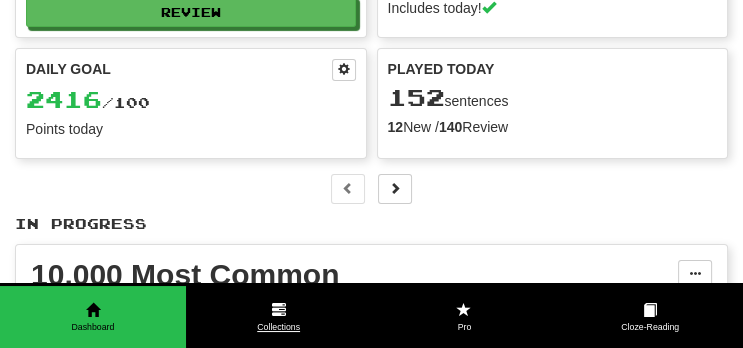 click on "Collections" at bounding box center (279, 317) 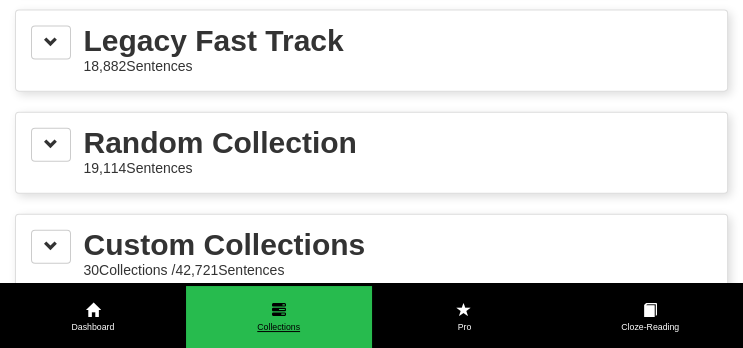 scroll, scrollTop: 3158, scrollLeft: 0, axis: vertical 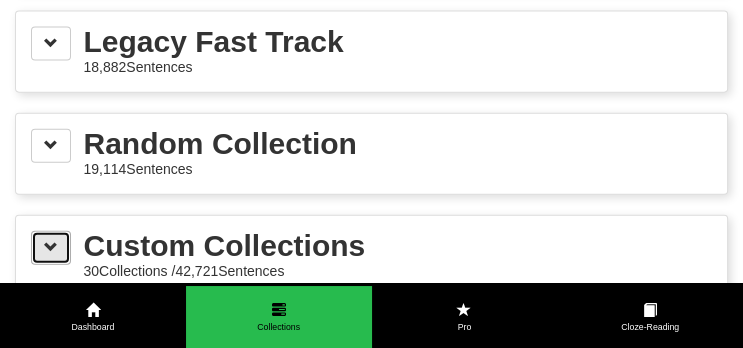 click at bounding box center (51, 247) 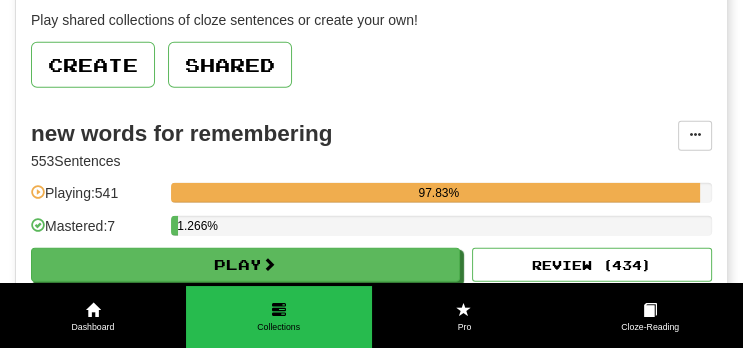scroll, scrollTop: 3445, scrollLeft: 0, axis: vertical 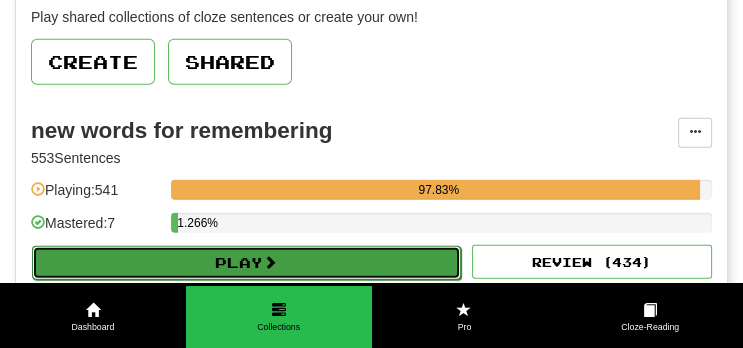 click on "Play" at bounding box center [246, 263] 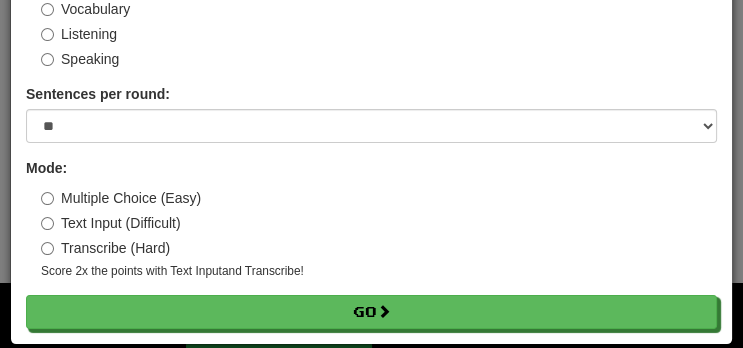 scroll, scrollTop: 141, scrollLeft: 0, axis: vertical 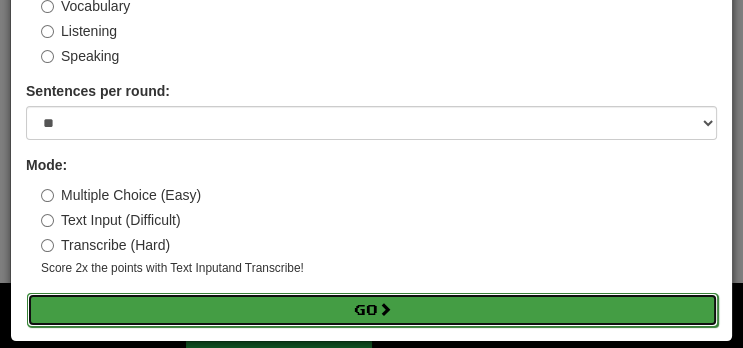 click on "Go" at bounding box center [372, 310] 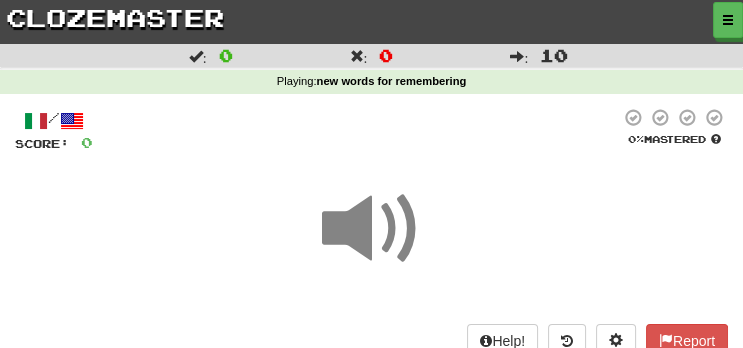 scroll, scrollTop: 211, scrollLeft: 0, axis: vertical 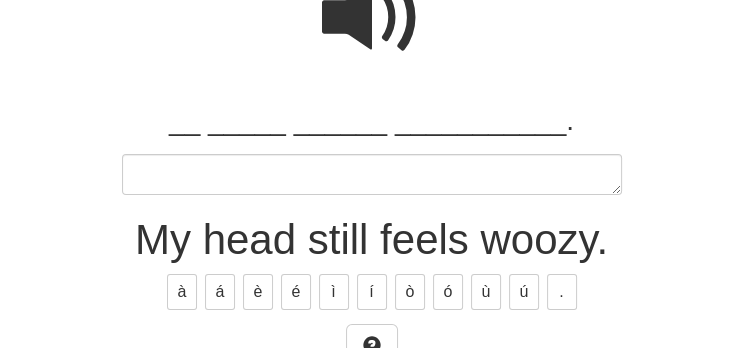 type on "*" 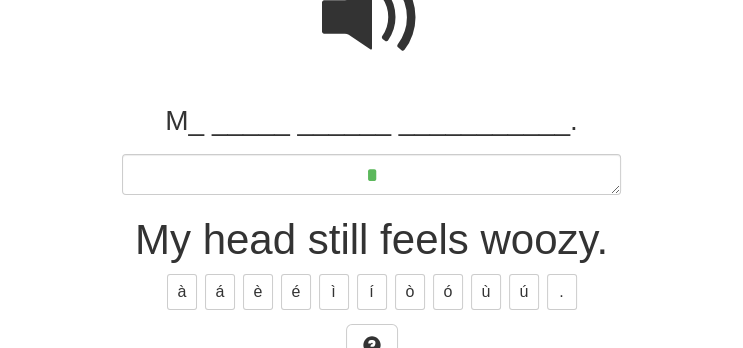 type on "*" 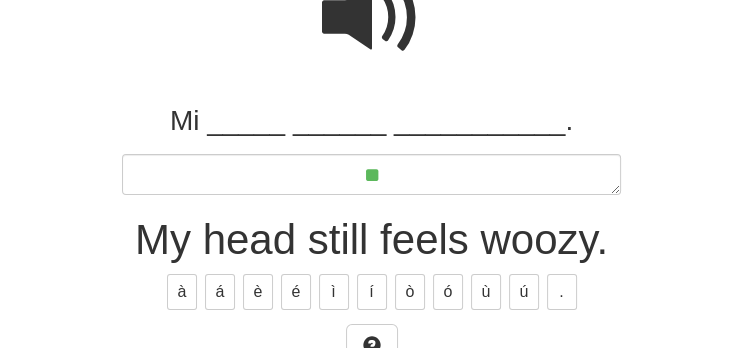 type on "*" 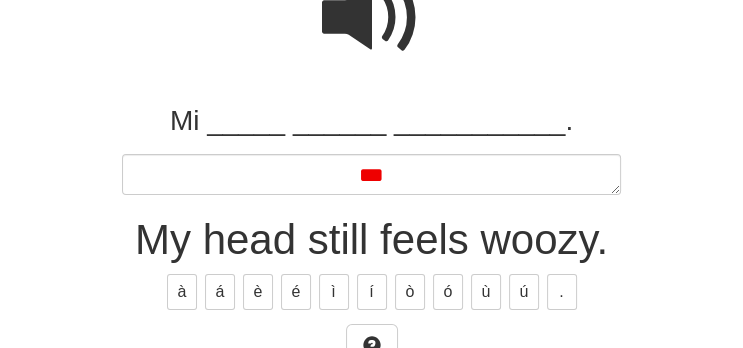 type on "*" 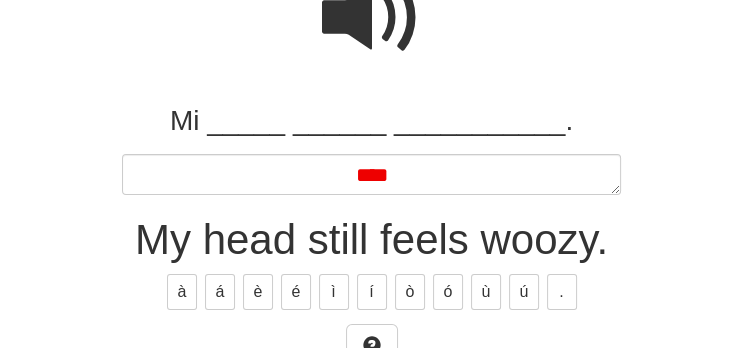 type on "*" 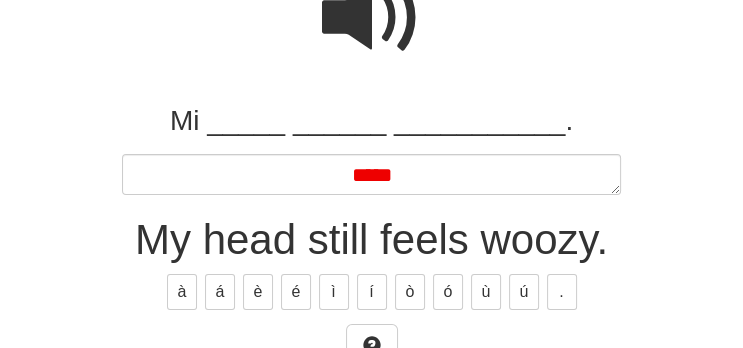 type on "*" 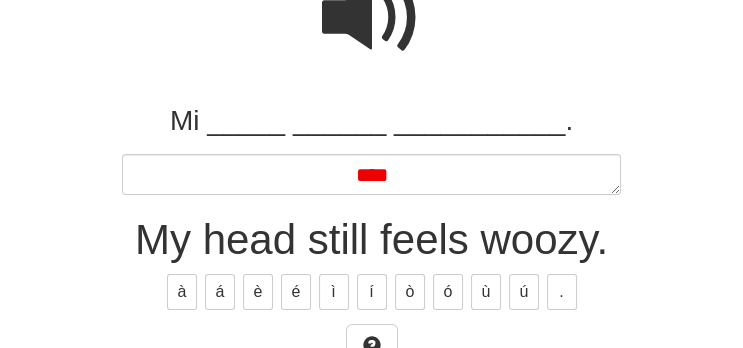 type on "*" 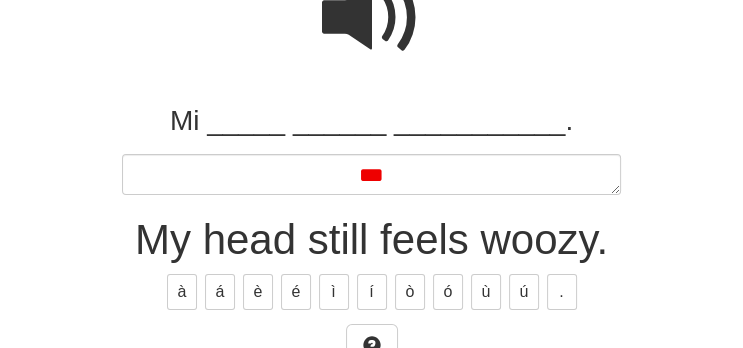 type on "*" 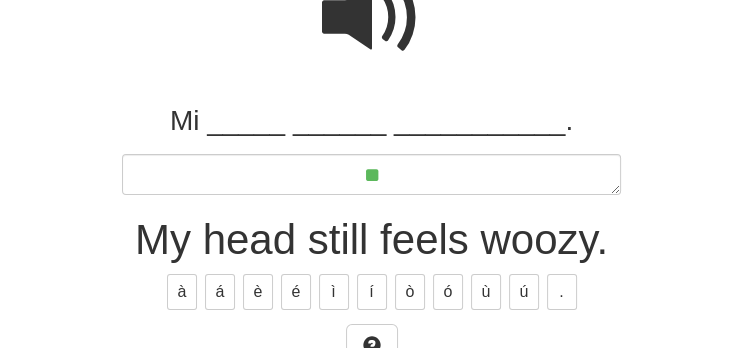 type on "*" 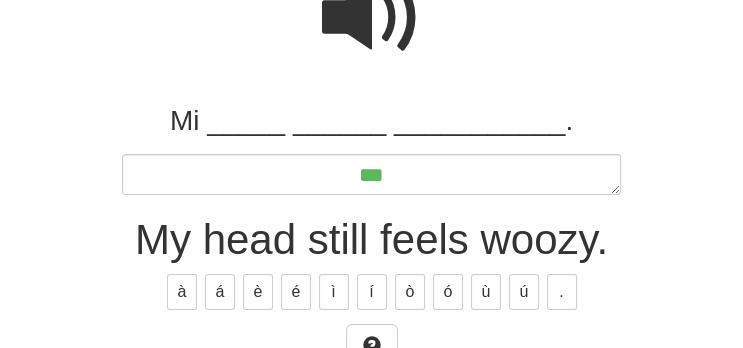 type on "*" 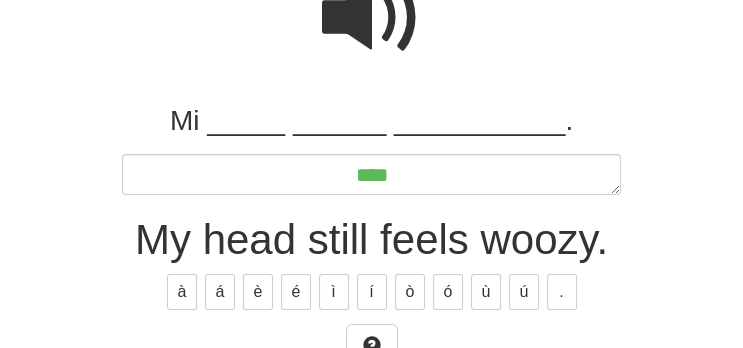 type on "*" 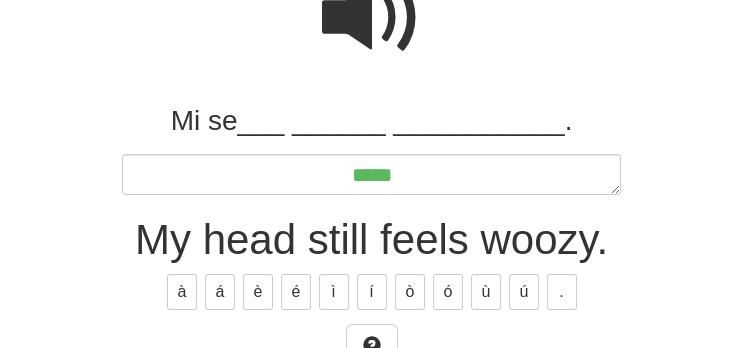 type on "*" 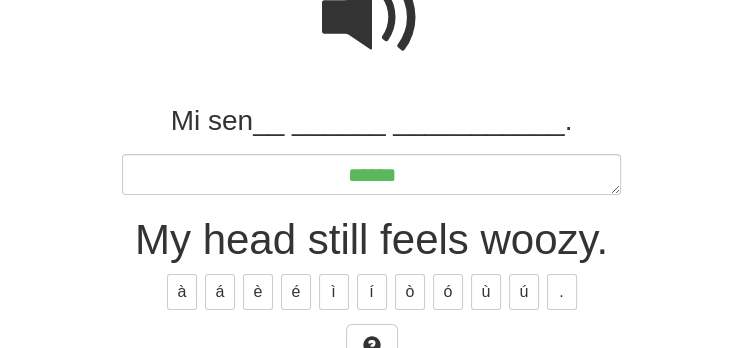 type on "*" 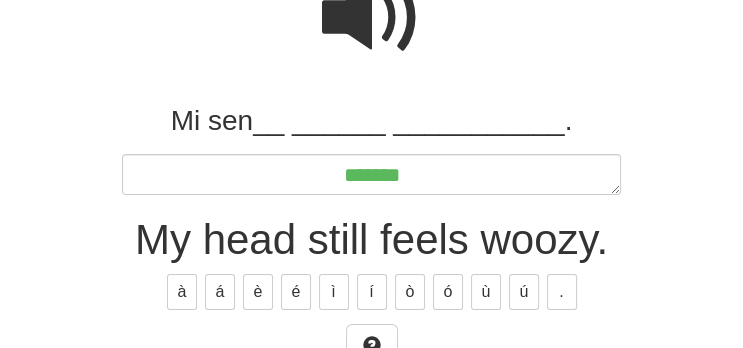 type on "*" 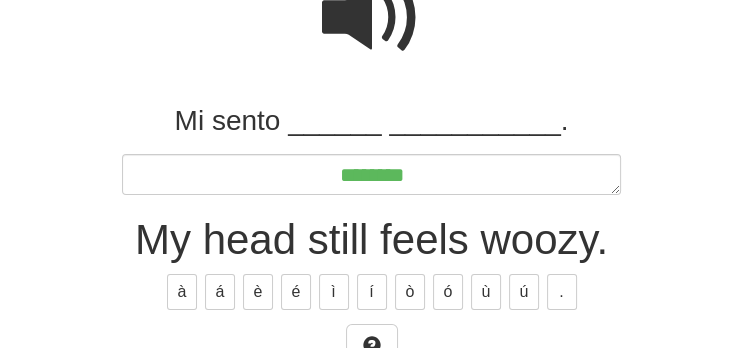 type on "*" 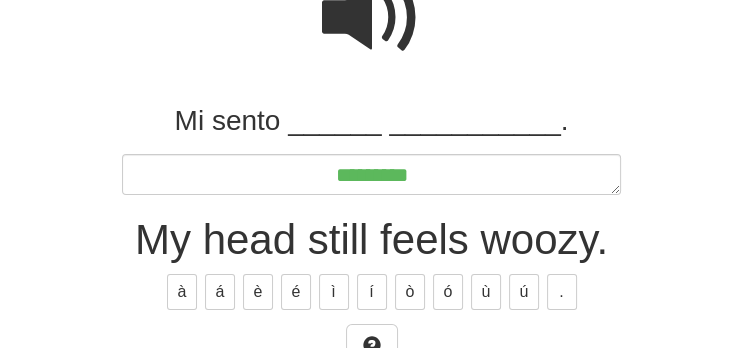 type on "*" 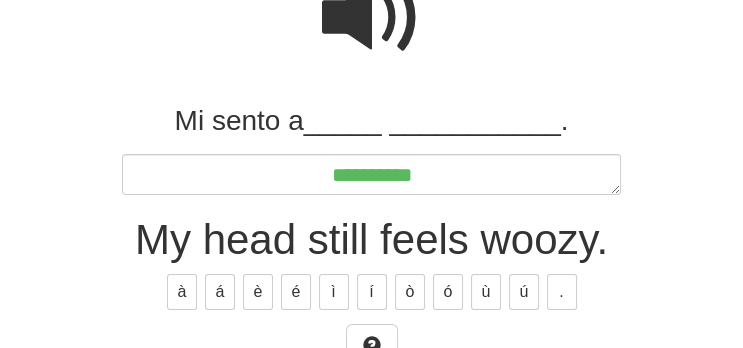 type on "*" 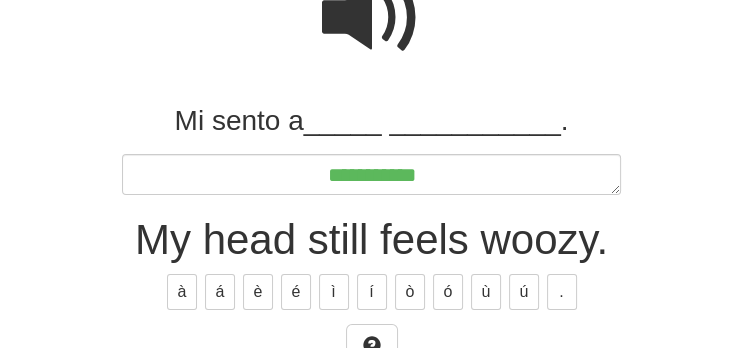 type on "*" 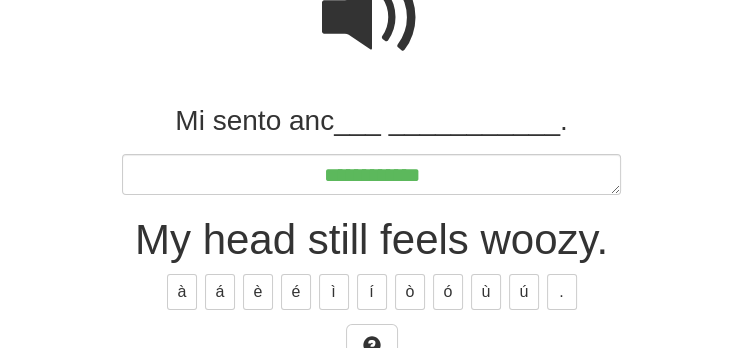 type on "*" 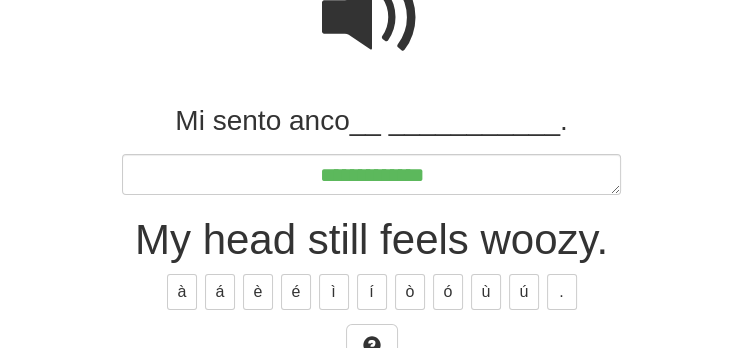 type on "*" 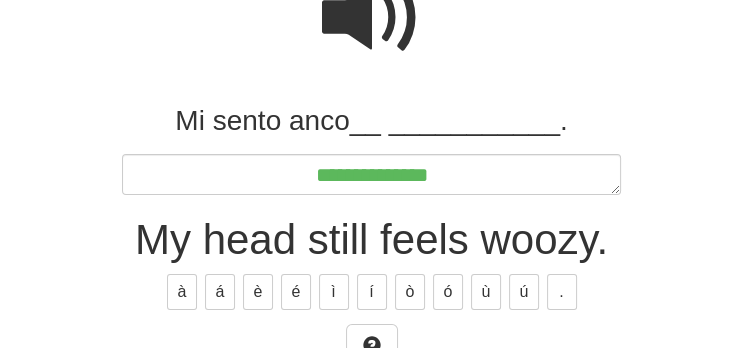 type on "*" 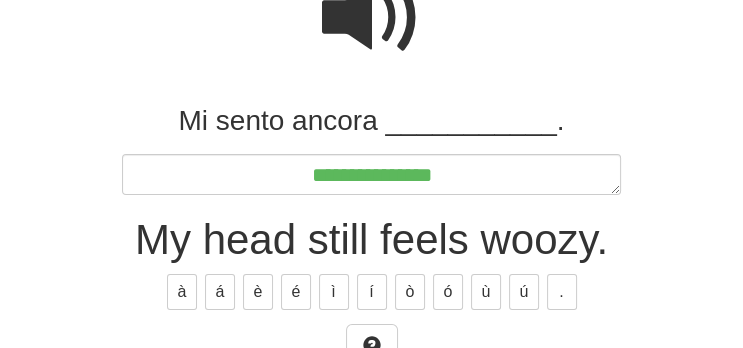type on "*" 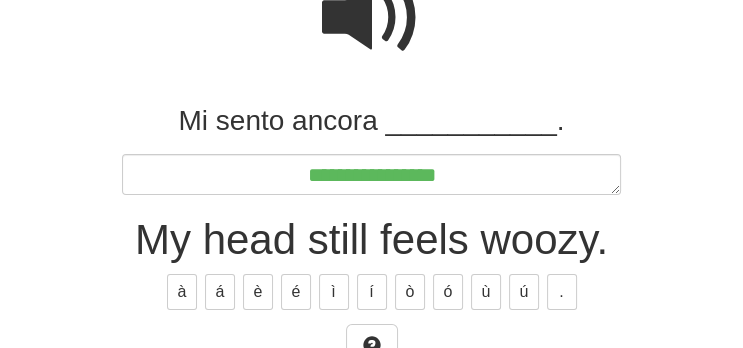 type on "*" 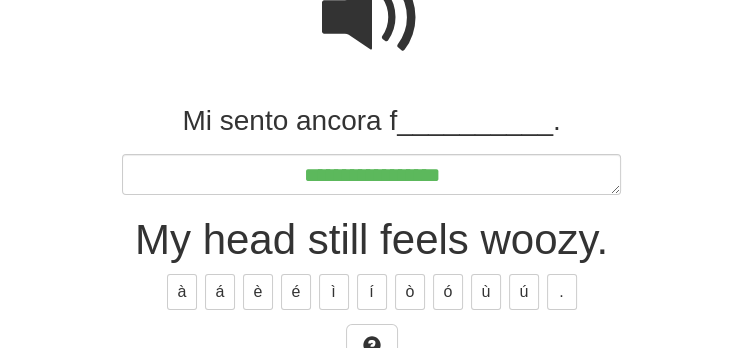 type on "*" 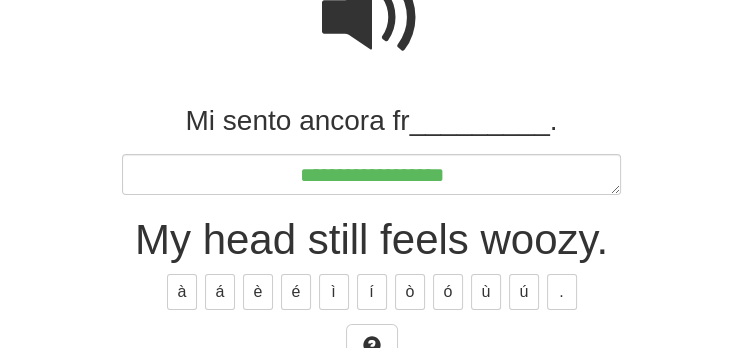type on "*" 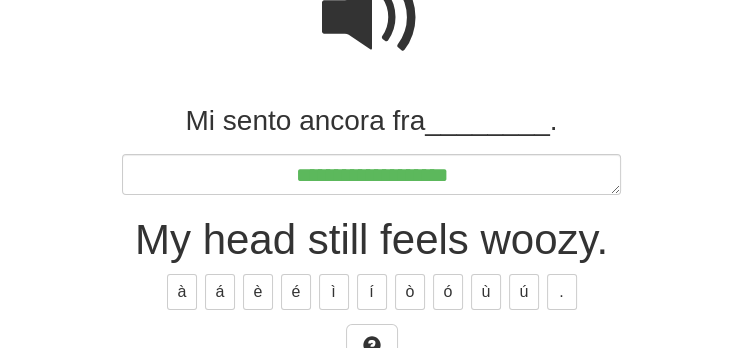 type on "*" 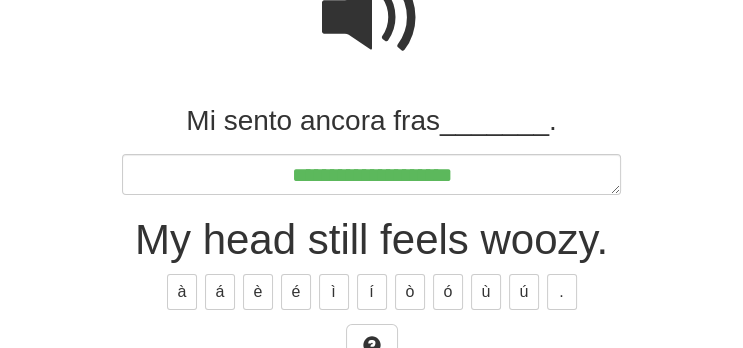 type on "*" 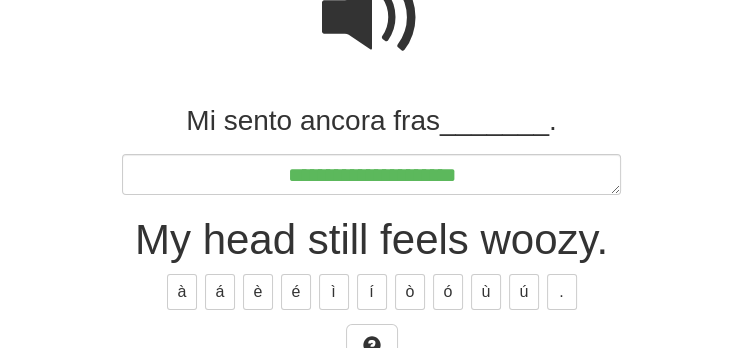 type on "*" 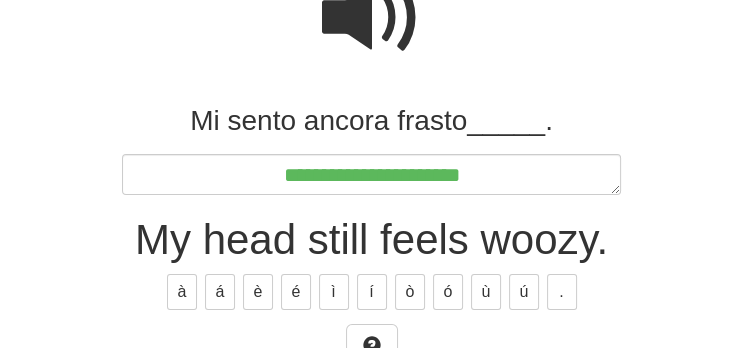type on "*" 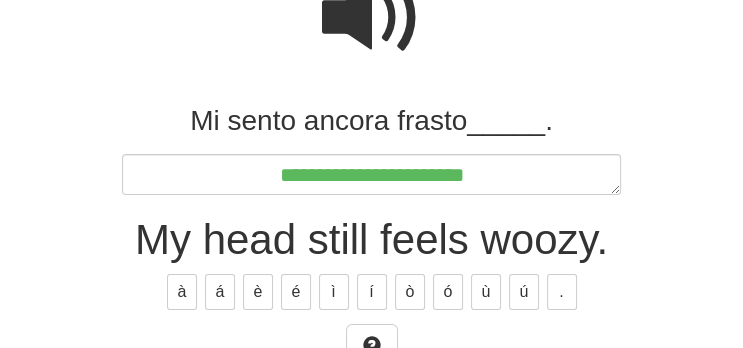 type on "*" 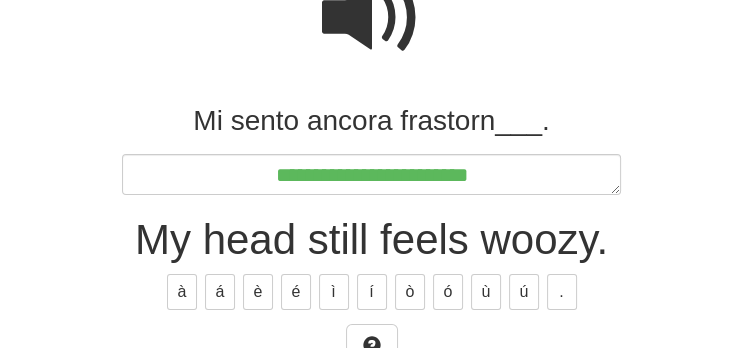 type on "*" 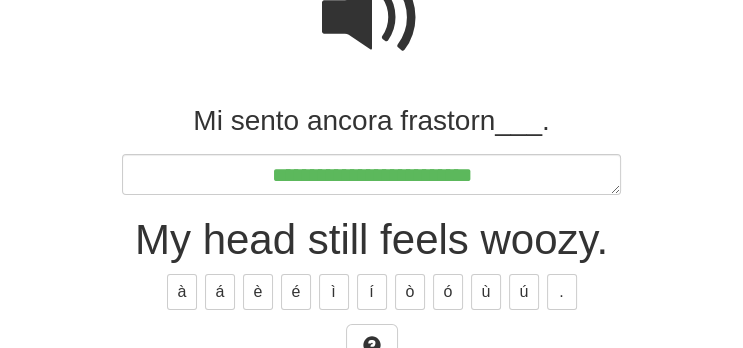 type on "*" 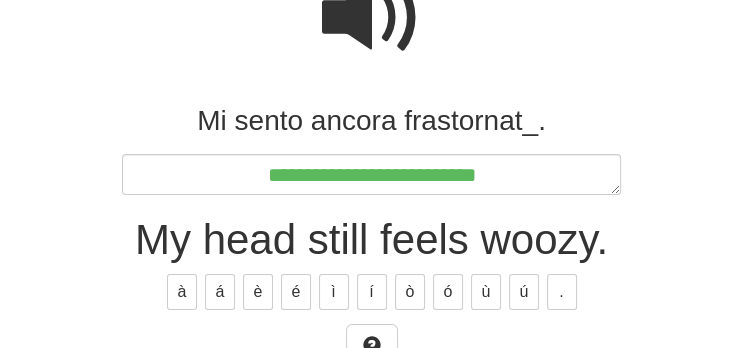 type on "*" 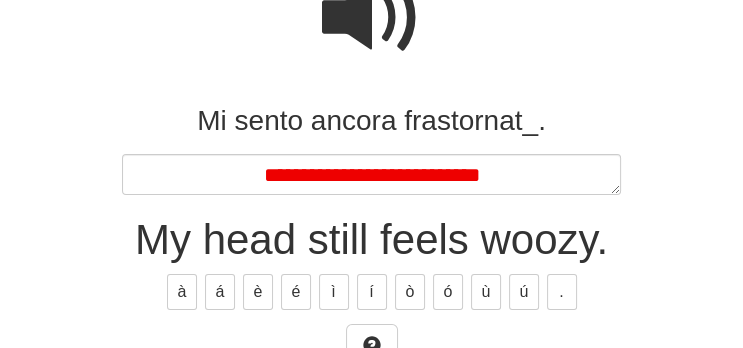type on "*" 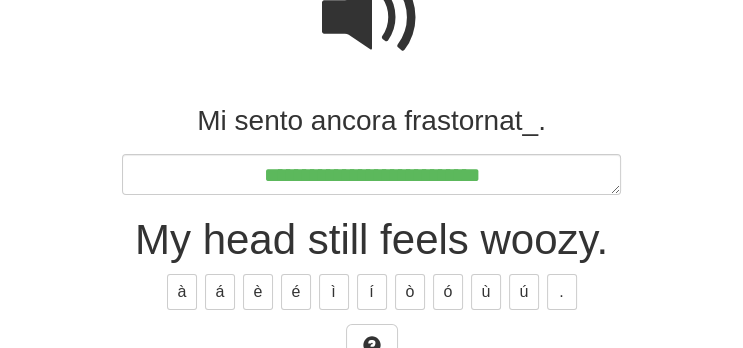 type on "*" 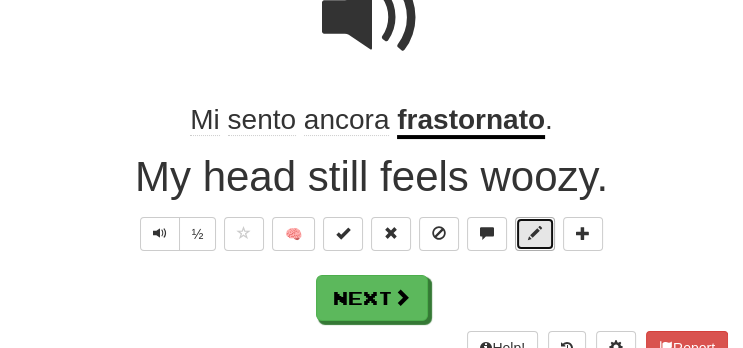 click at bounding box center (535, 233) 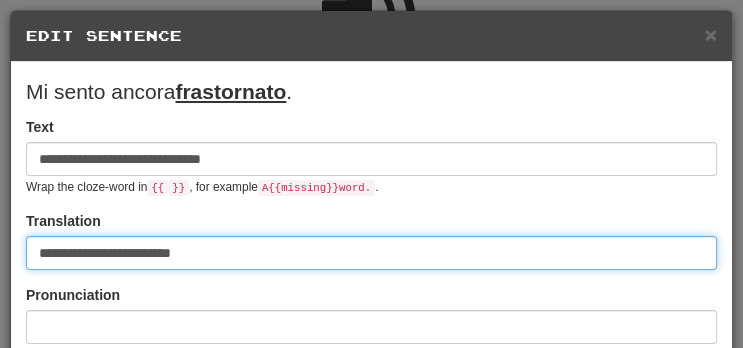 click on "**********" at bounding box center (371, 253) 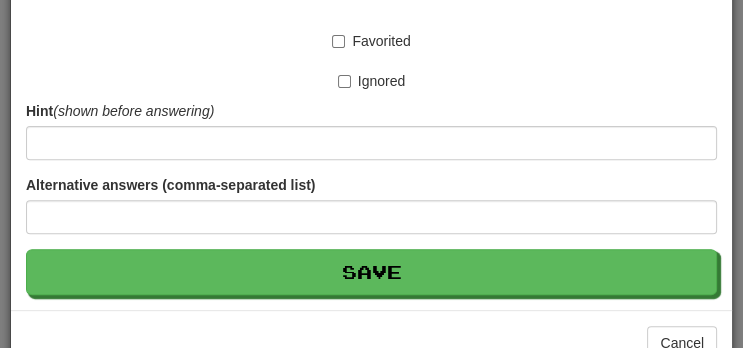 scroll, scrollTop: 542, scrollLeft: 0, axis: vertical 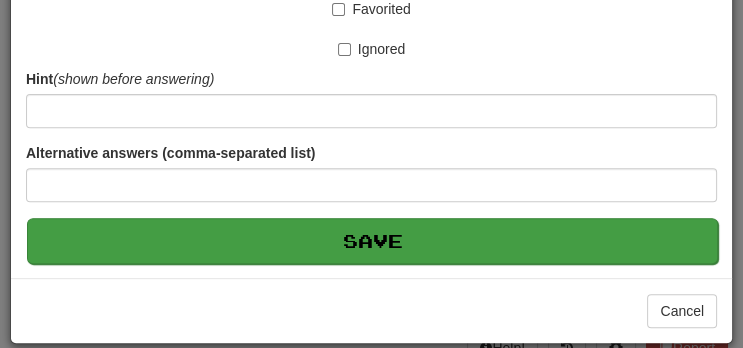 type on "**********" 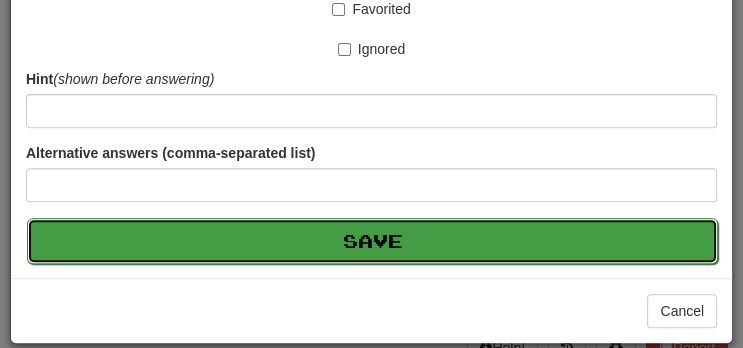 click on "Save" at bounding box center (372, 241) 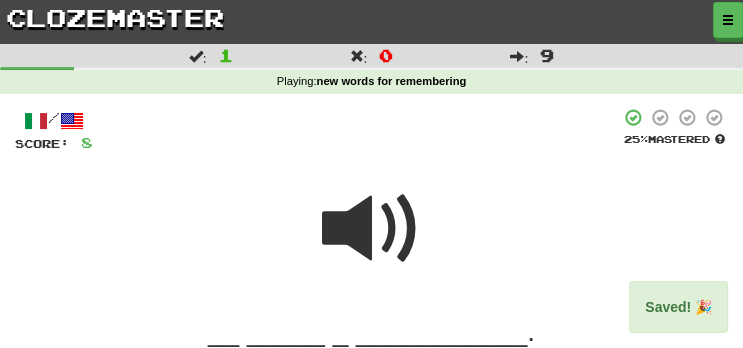 scroll, scrollTop: 211, scrollLeft: 0, axis: vertical 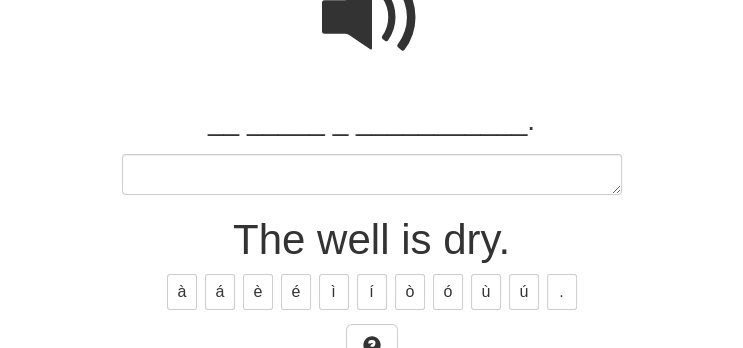 type on "*" 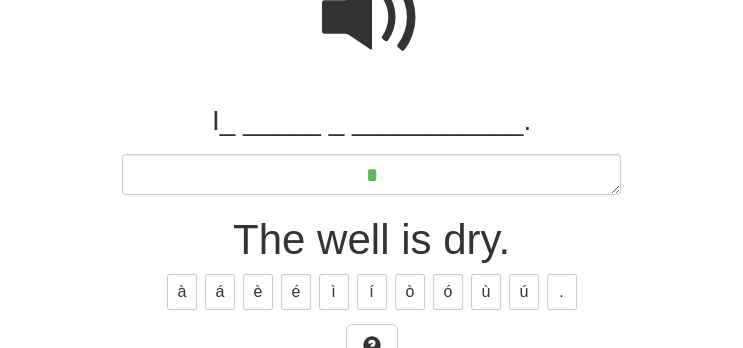 type on "*" 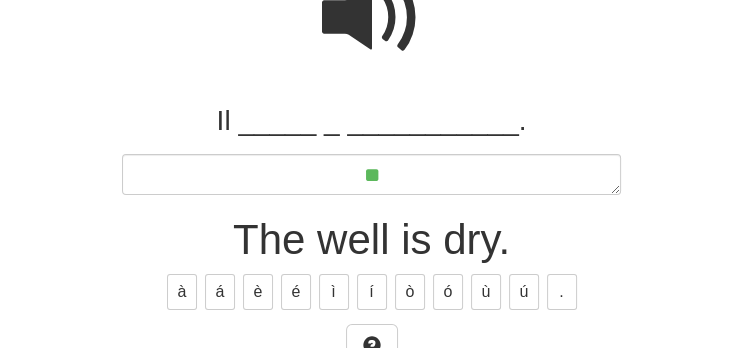 type on "*" 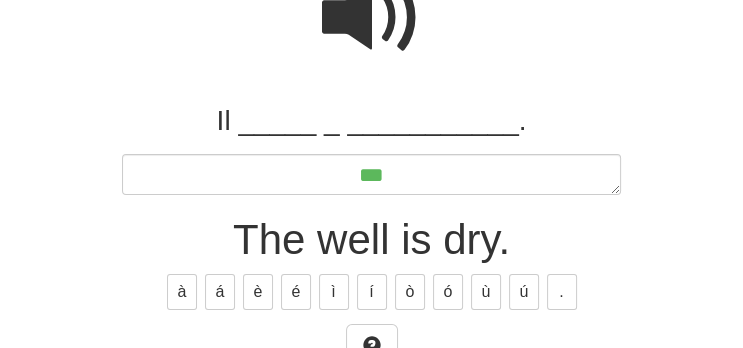type on "*" 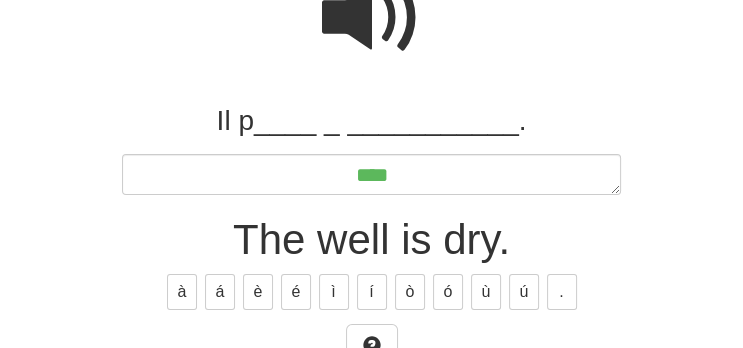 type on "*" 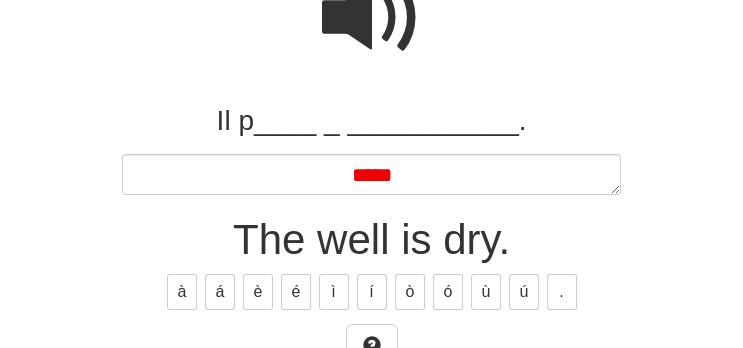 type on "*" 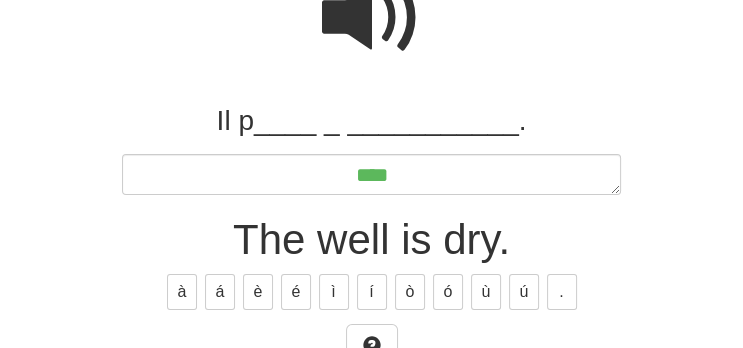 type on "*" 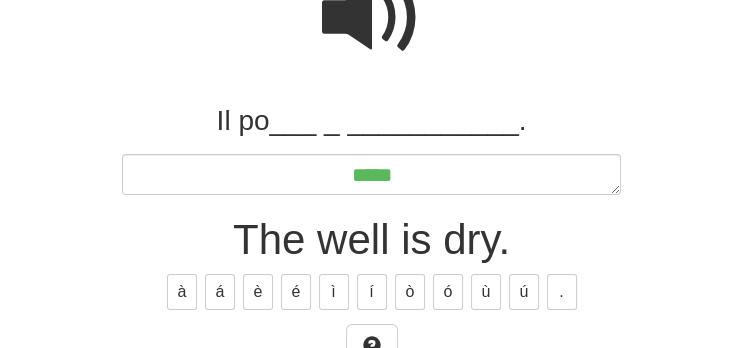 type on "*" 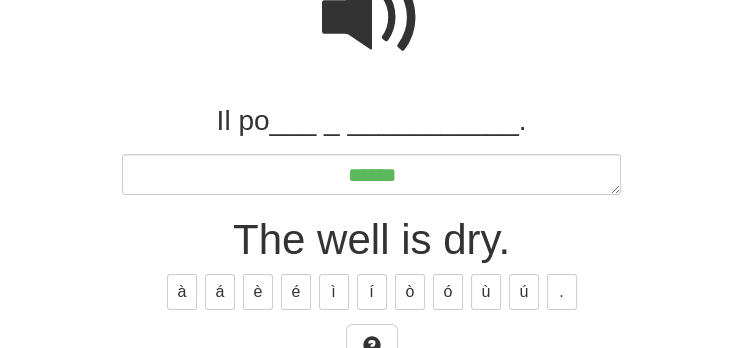 type on "*" 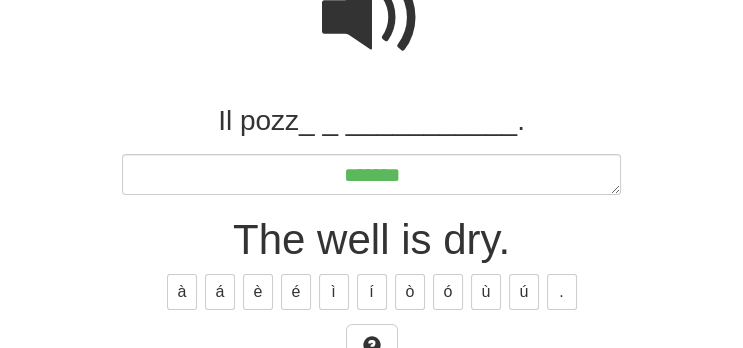 type on "*" 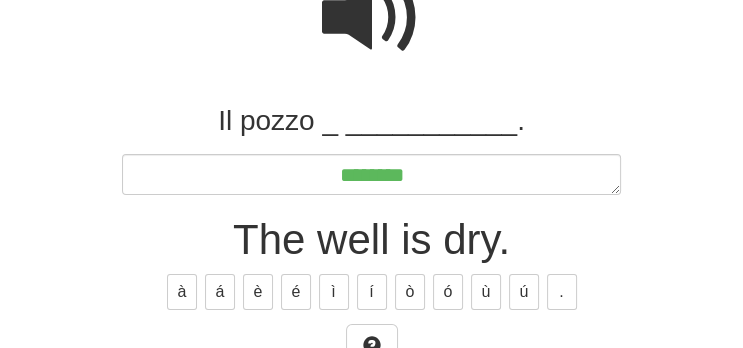 type on "*" 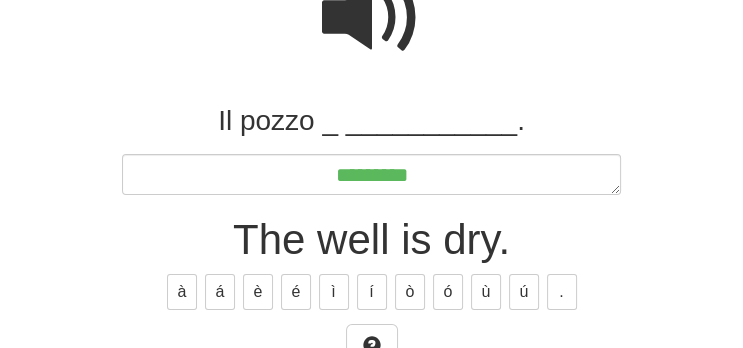 type on "*" 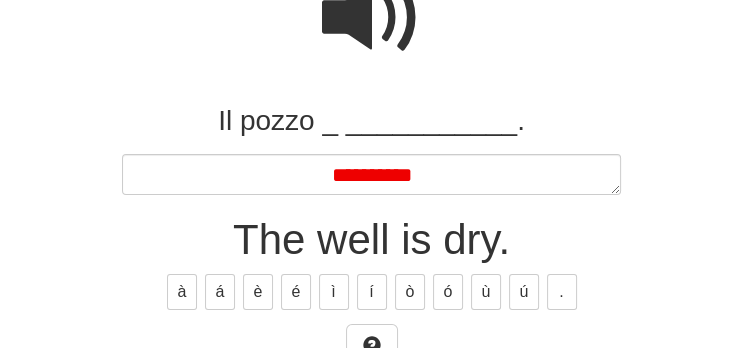 type on "*" 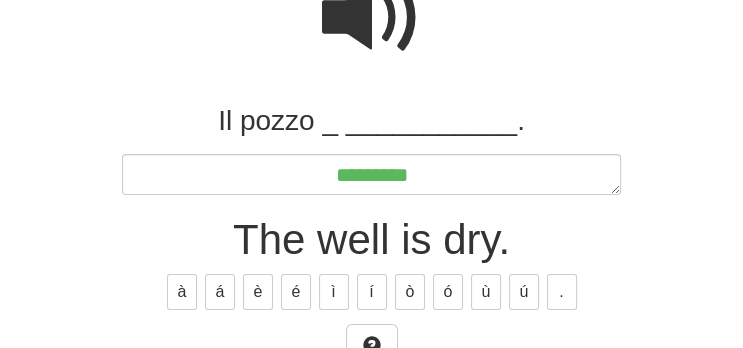 type on "*" 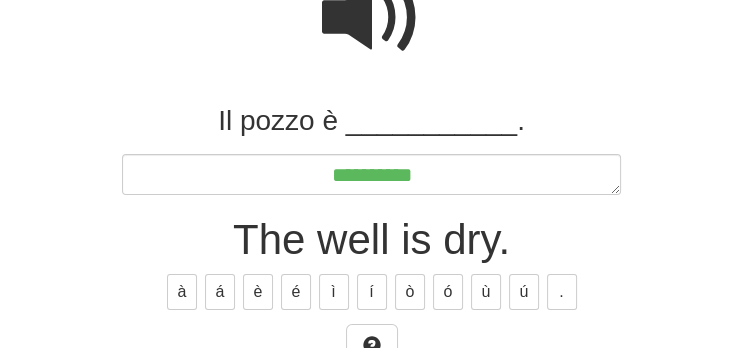 type on "*" 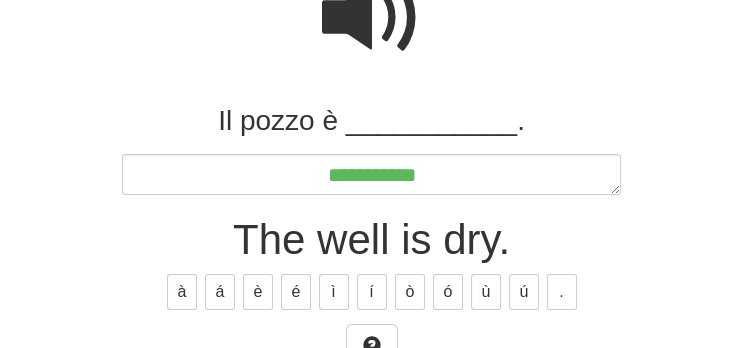 type on "*" 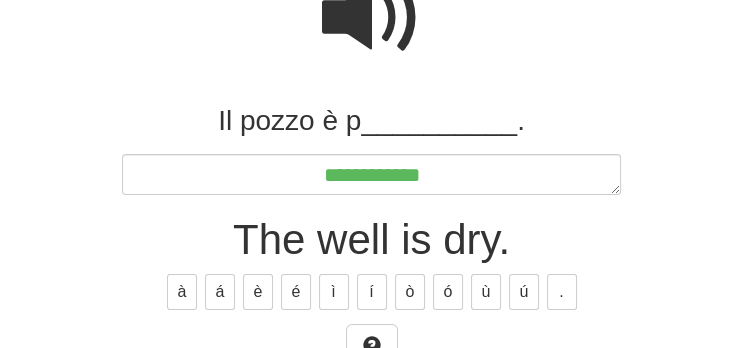 type on "*" 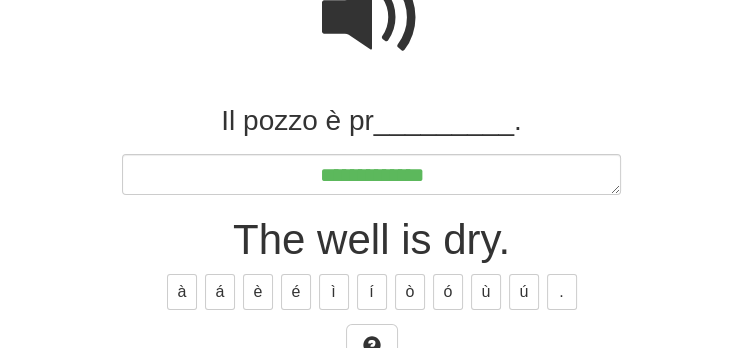 type on "*" 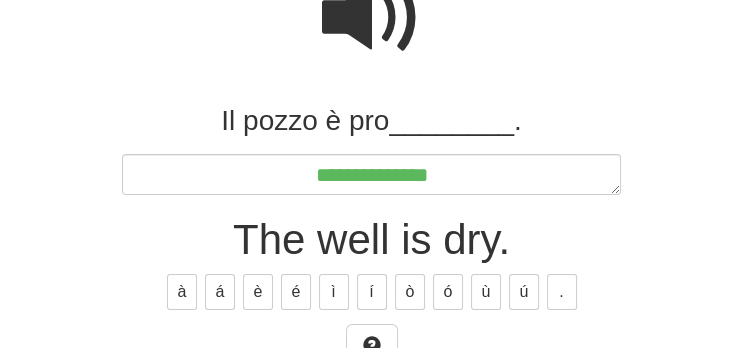 type on "*" 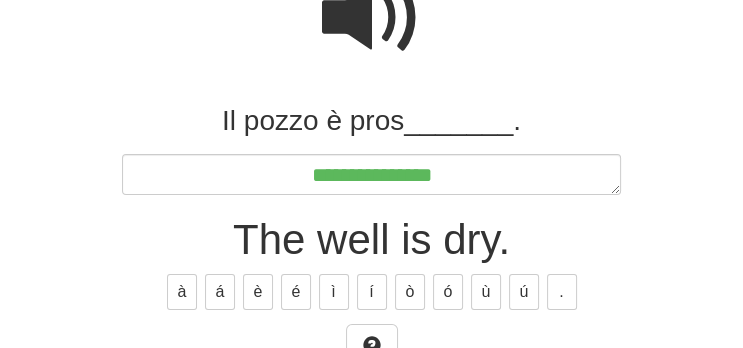 type on "*" 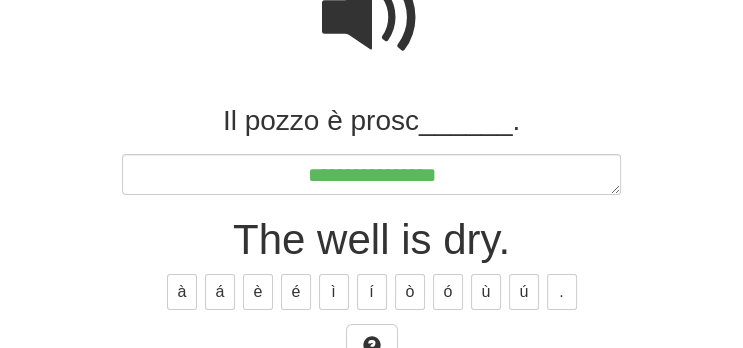 type on "*" 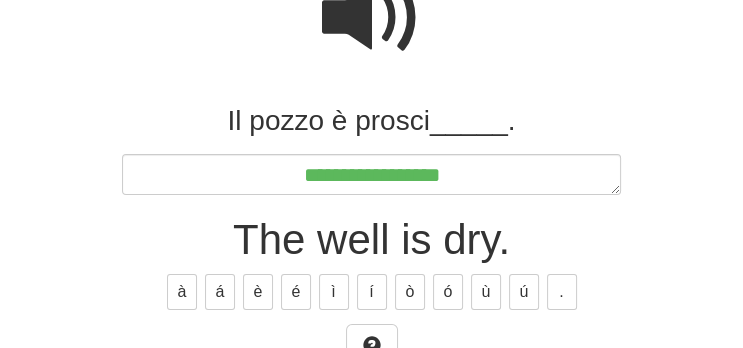 type on "*" 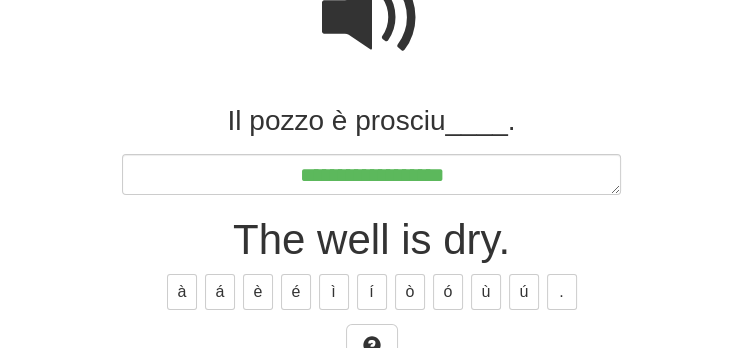 type on "*" 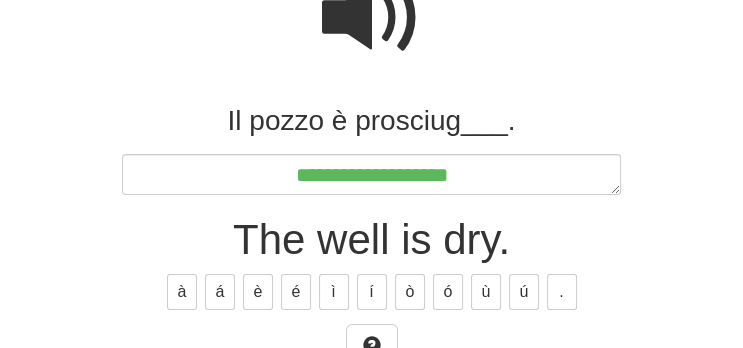 type on "*" 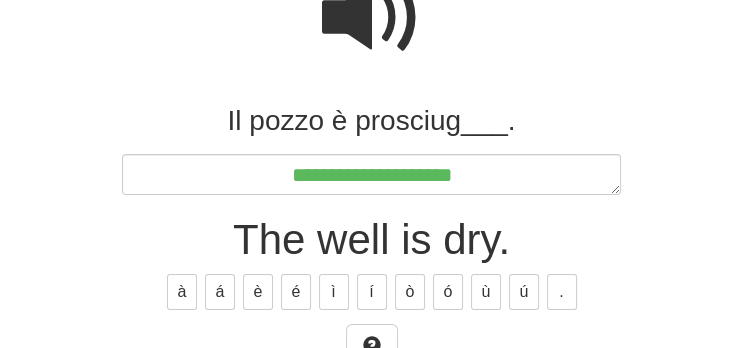 type on "*" 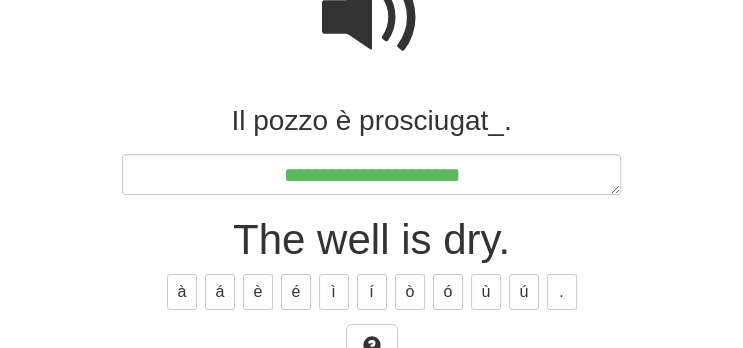 scroll, scrollTop: 222, scrollLeft: 0, axis: vertical 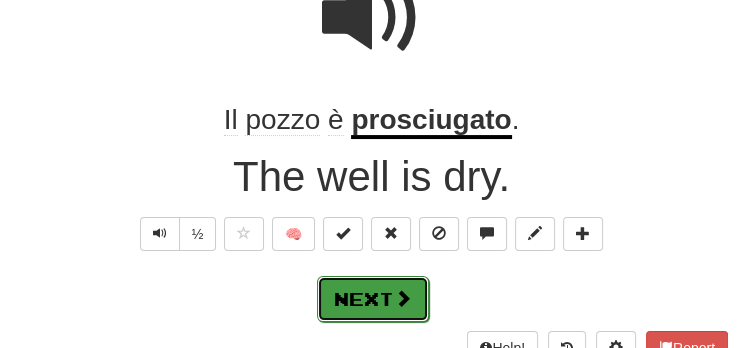 click at bounding box center (403, 298) 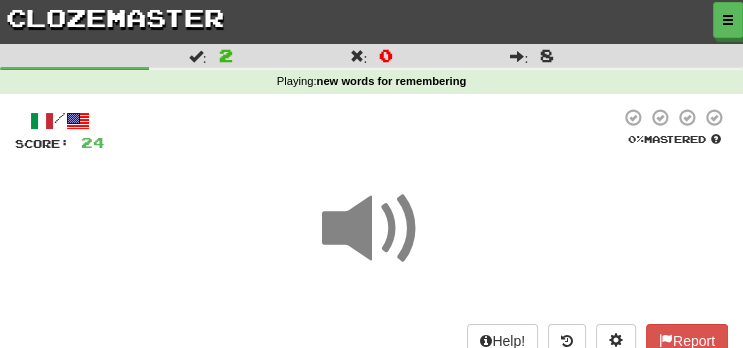 scroll, scrollTop: 211, scrollLeft: 0, axis: vertical 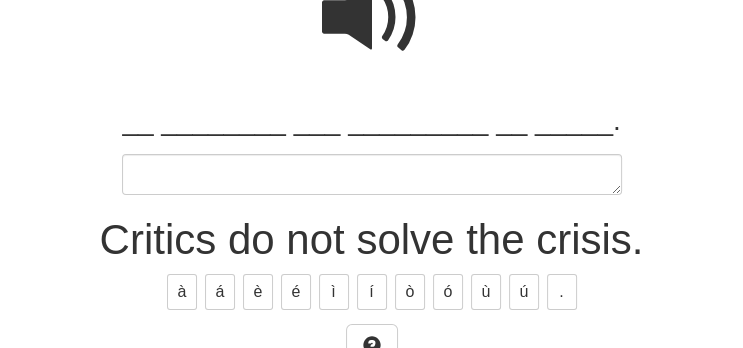 type on "*" 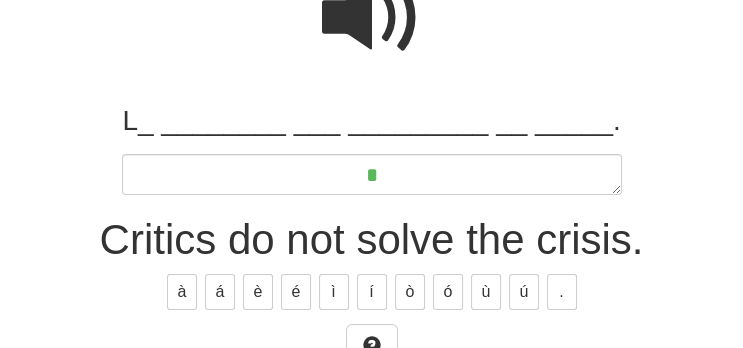 type on "*" 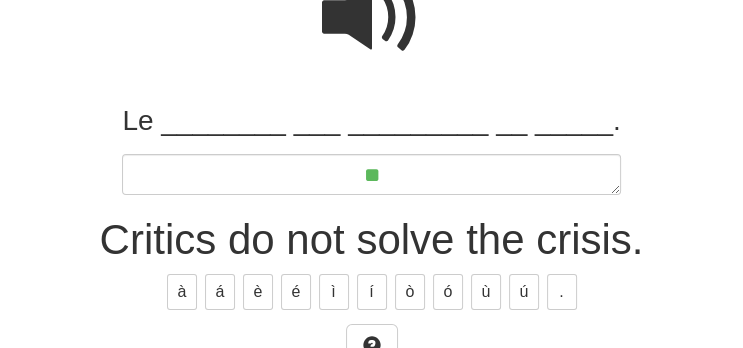 type on "*" 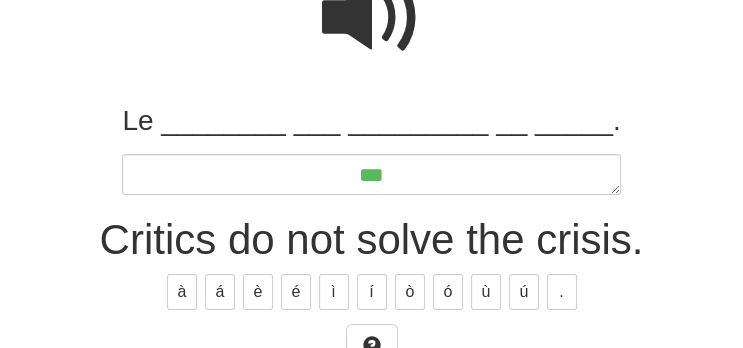 type on "*" 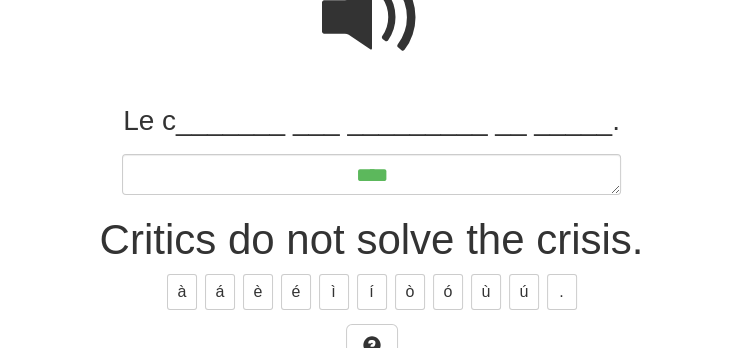 type on "*" 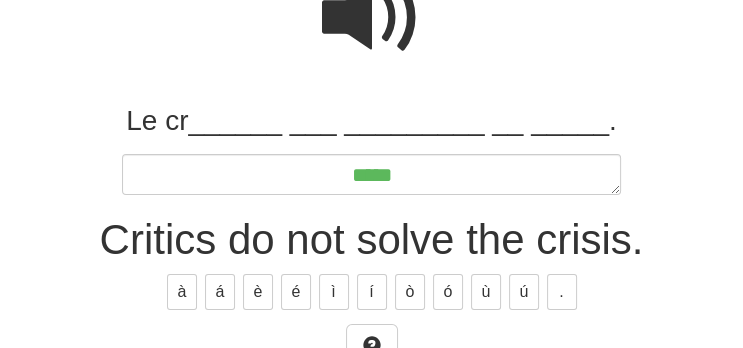 type on "*" 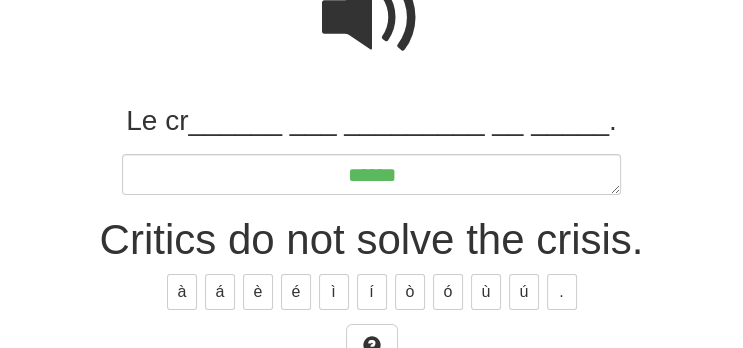 type on "*" 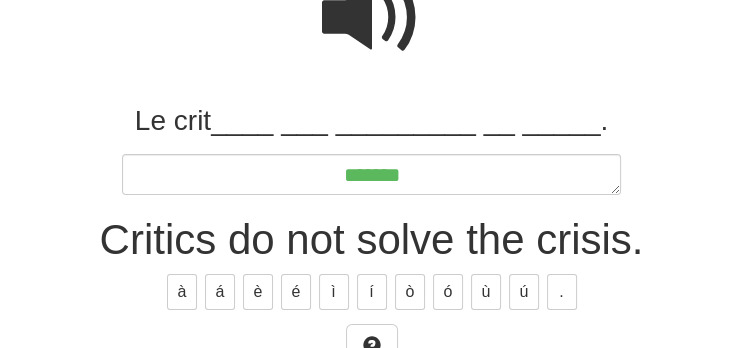 type on "*" 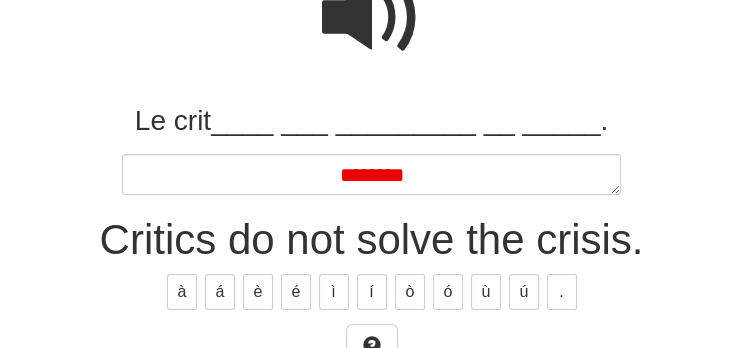 type on "*" 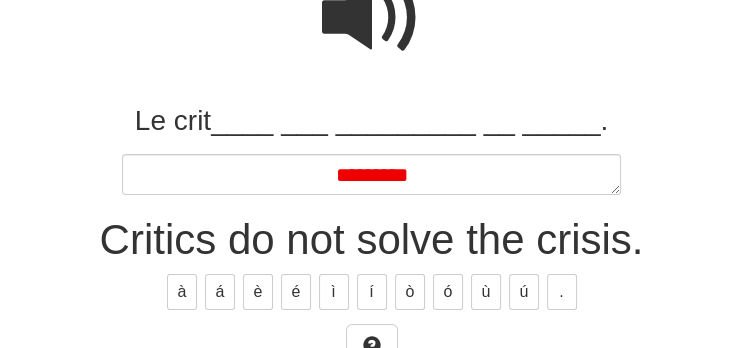 type on "*" 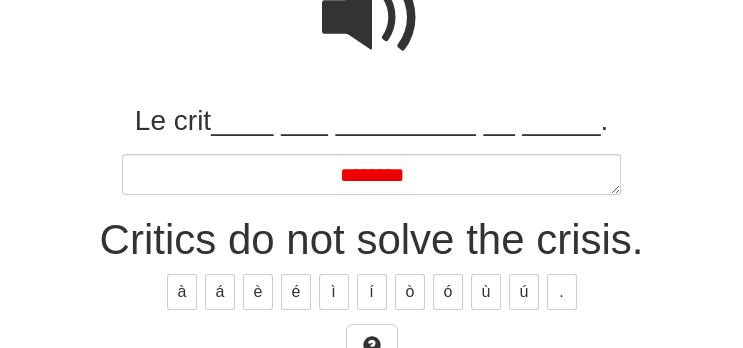 type on "*" 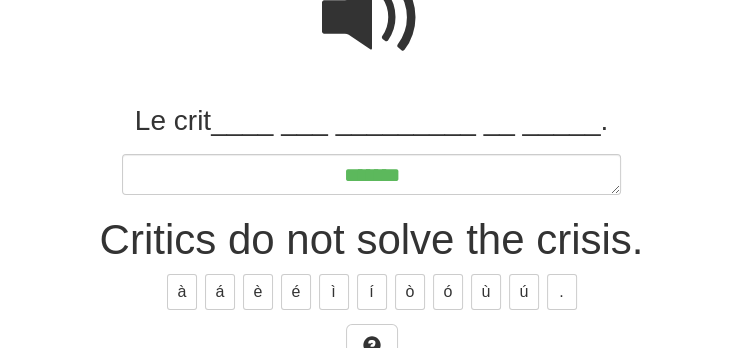 type on "*" 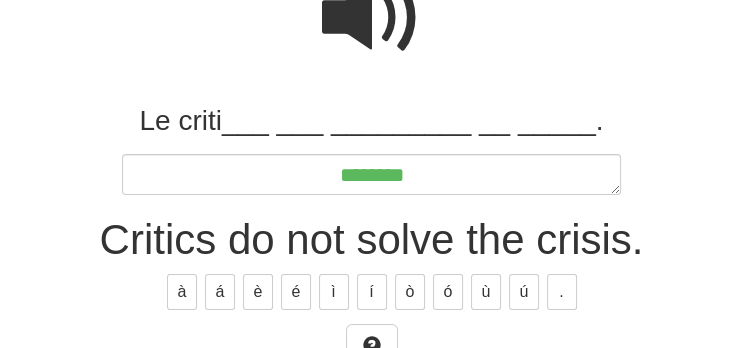 type on "*" 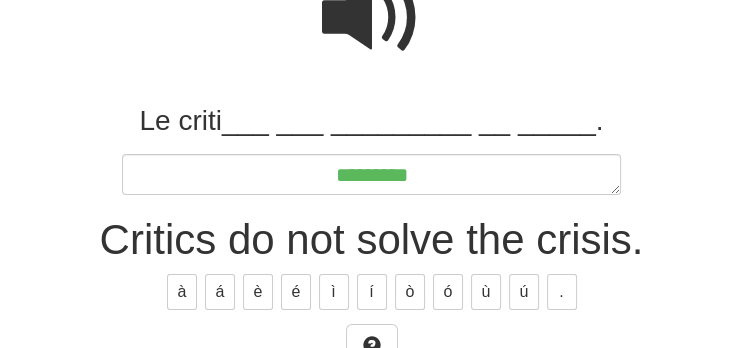 type on "*" 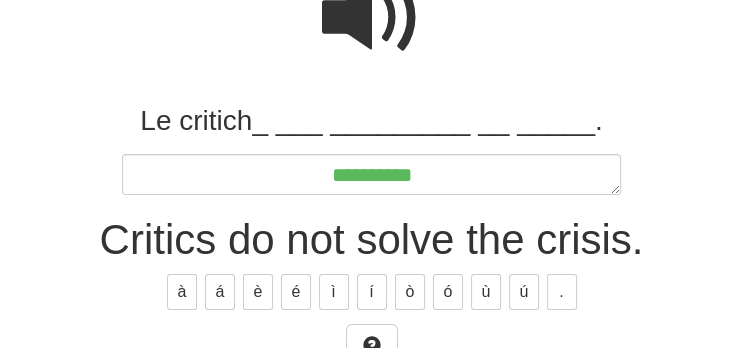 type on "*" 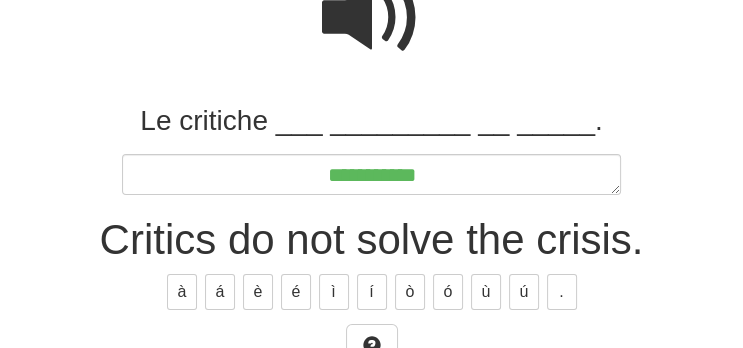 type on "*" 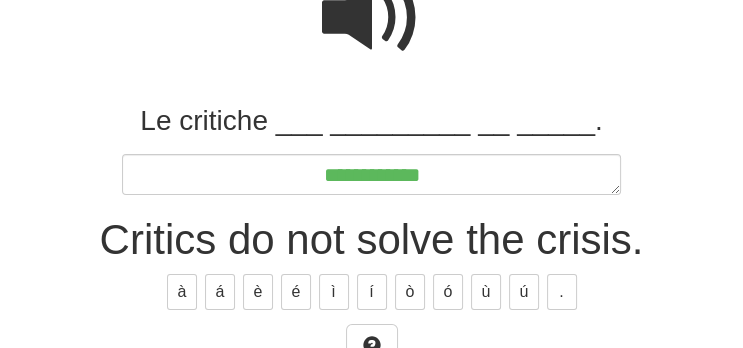 type on "*" 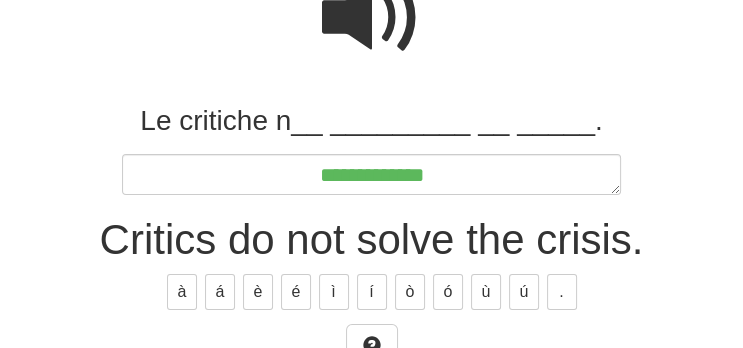 type on "*" 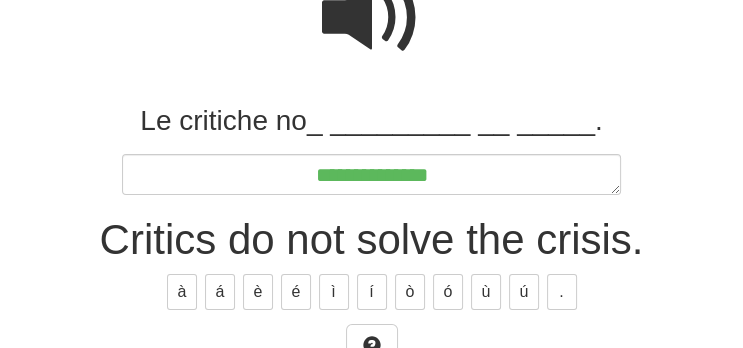 type on "*" 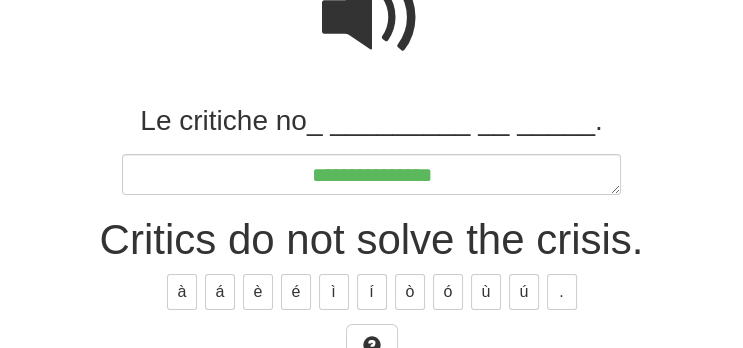 type on "**********" 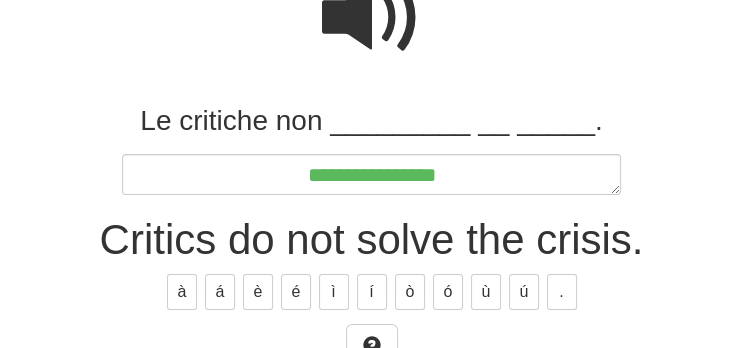 type on "*" 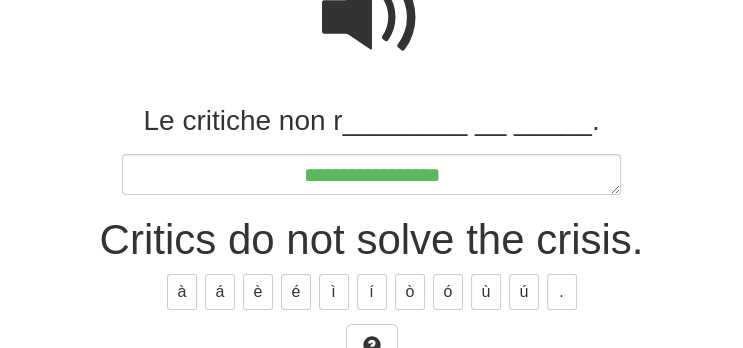 type on "*" 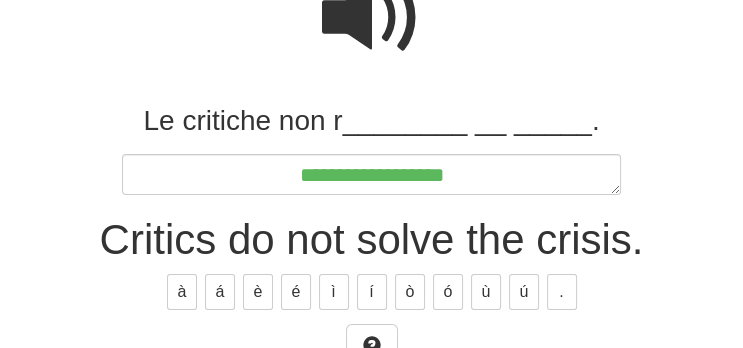 type on "*" 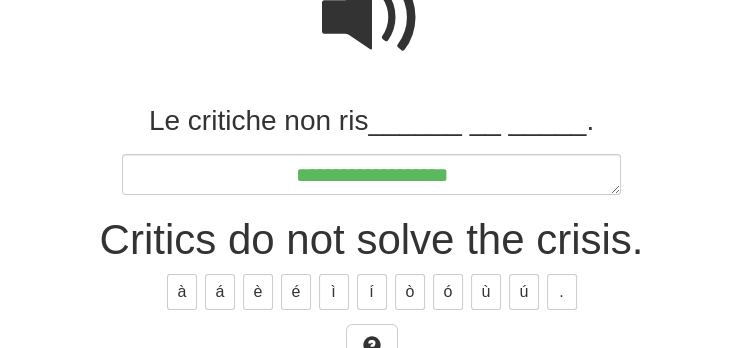 type on "*" 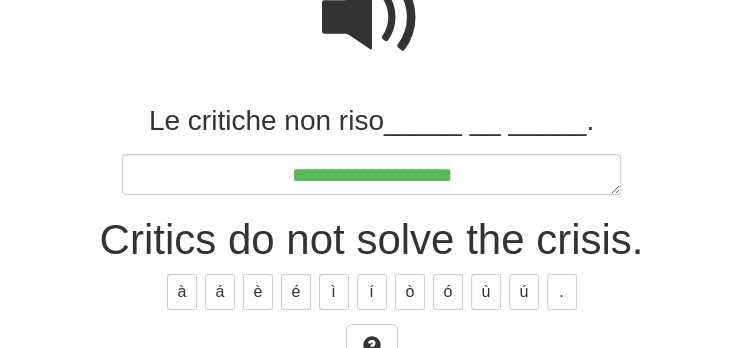 type on "*" 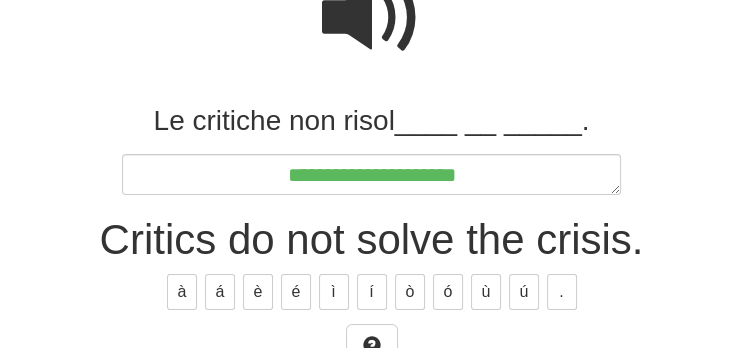 type on "*" 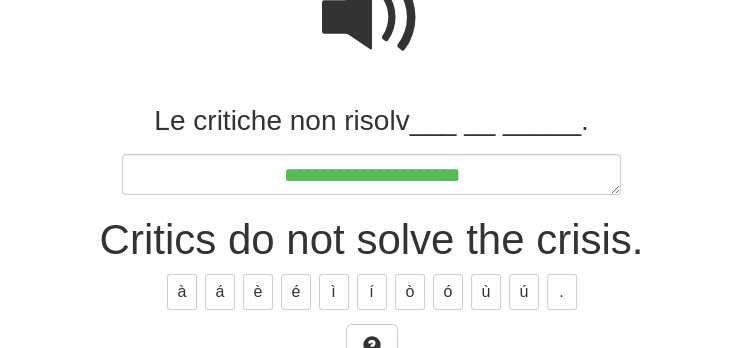 type on "*" 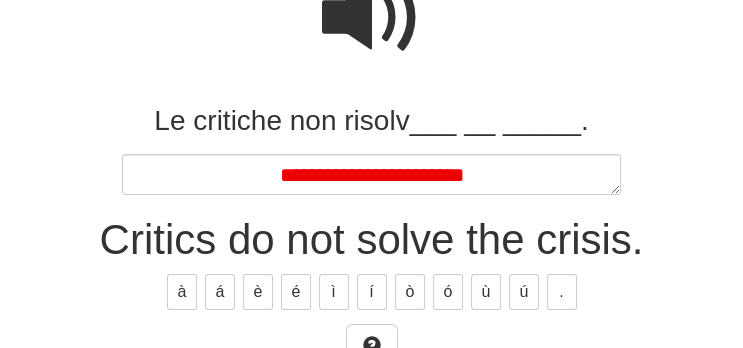 type on "*" 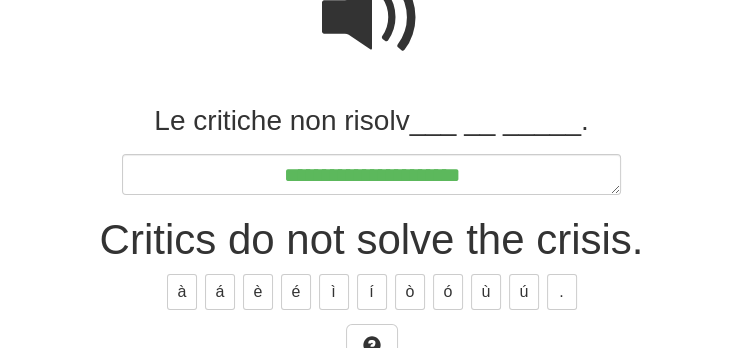type on "*" 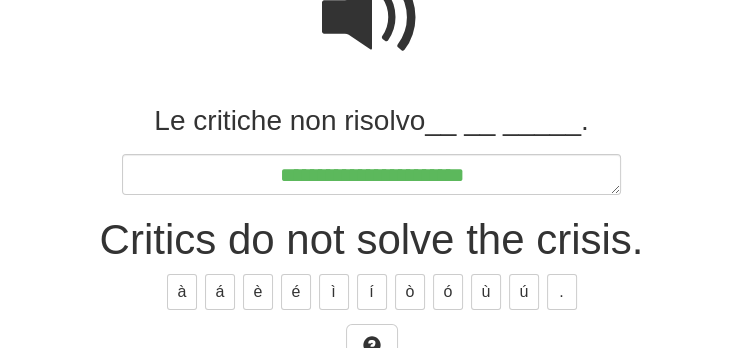 type on "*" 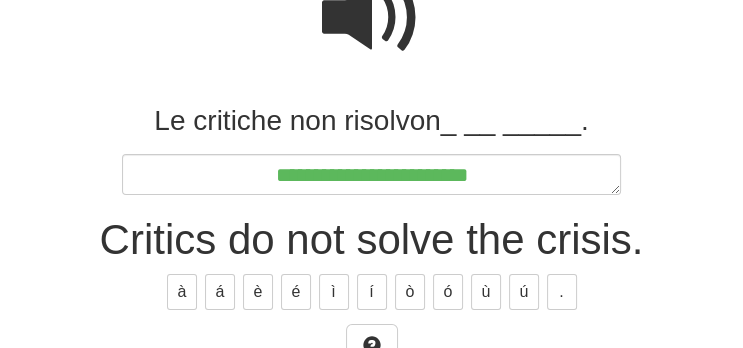 type on "**********" 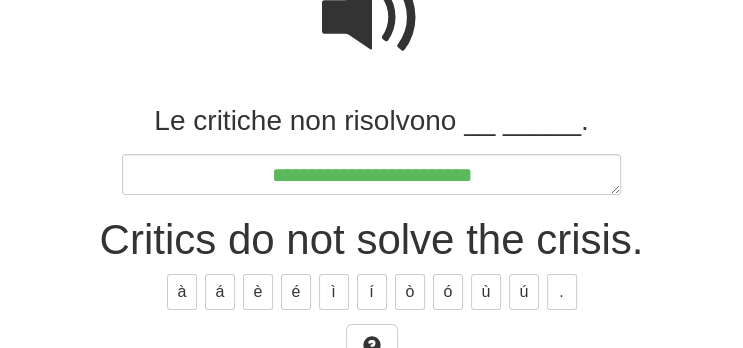 type on "*" 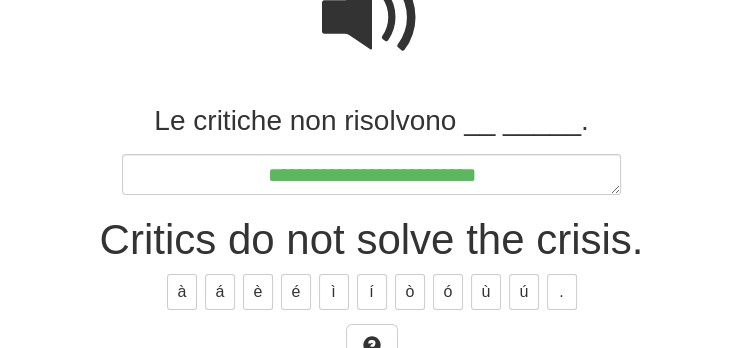 type on "*" 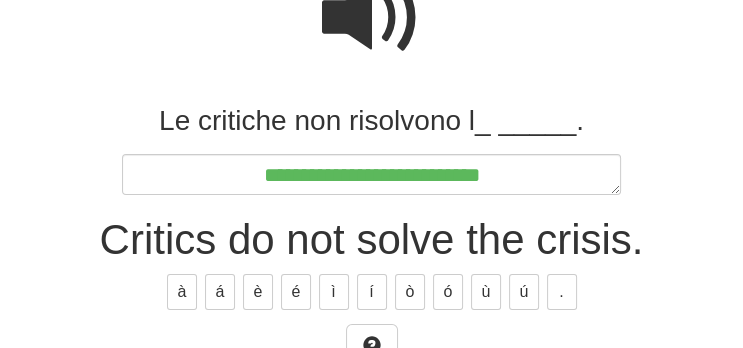 type on "*" 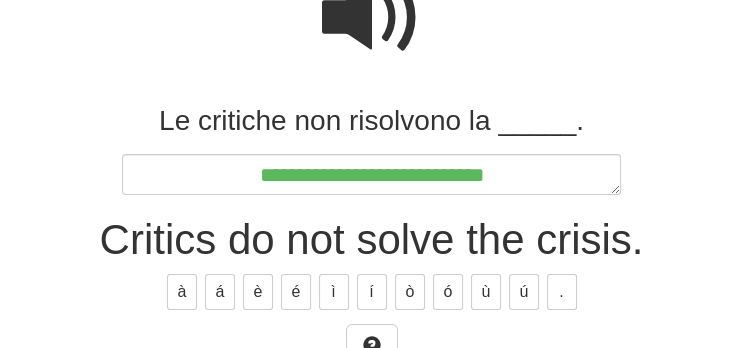 type on "*" 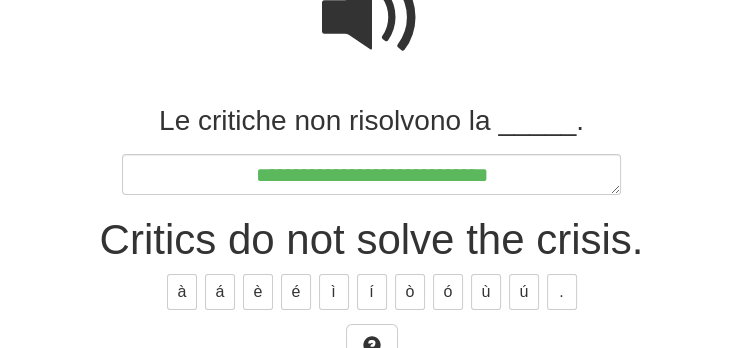 type on "*" 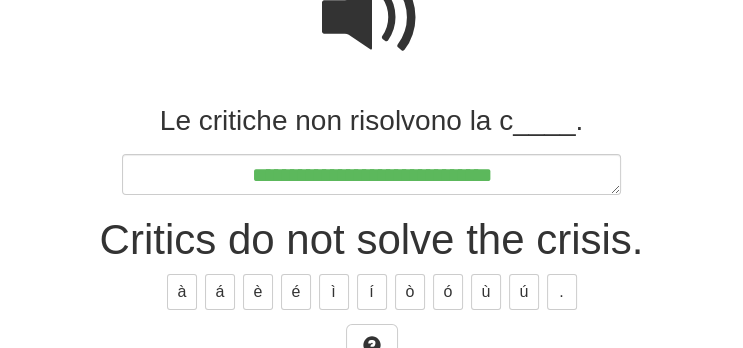 type on "*" 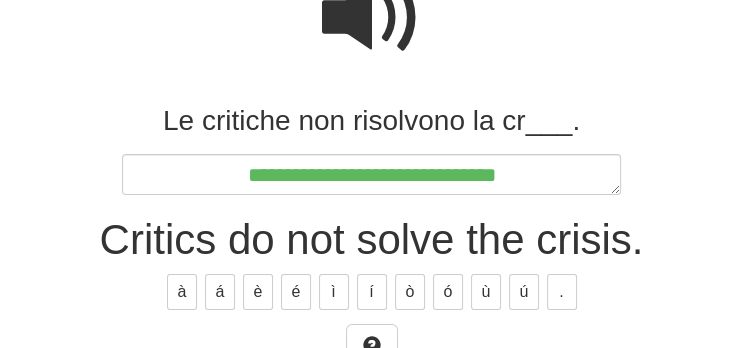 type on "*" 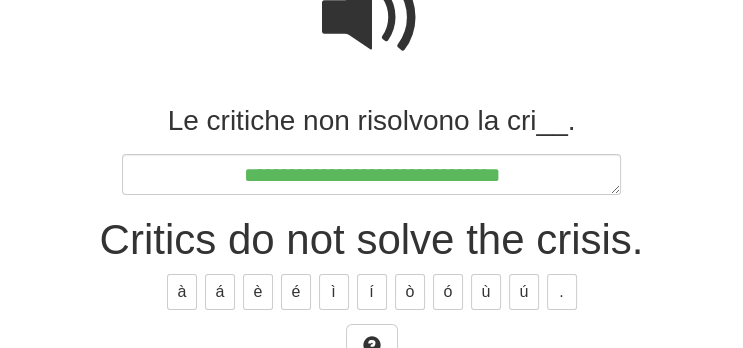 type on "*" 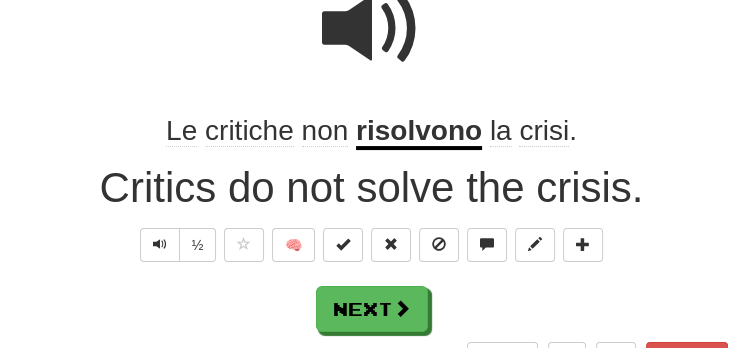 scroll, scrollTop: 222, scrollLeft: 0, axis: vertical 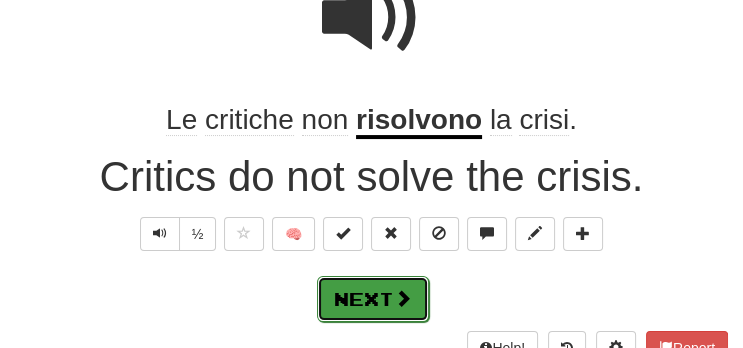 click on "Next" at bounding box center (373, 299) 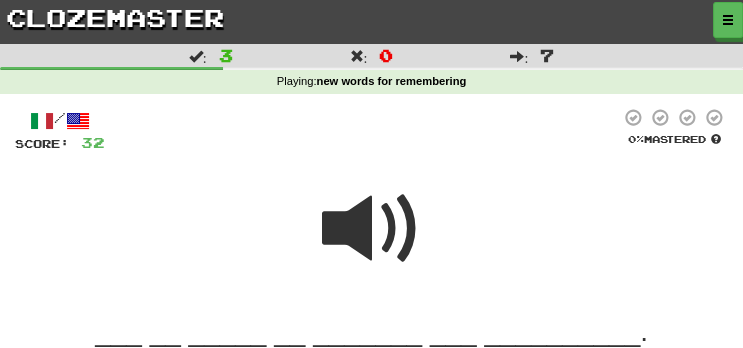 scroll, scrollTop: 211, scrollLeft: 0, axis: vertical 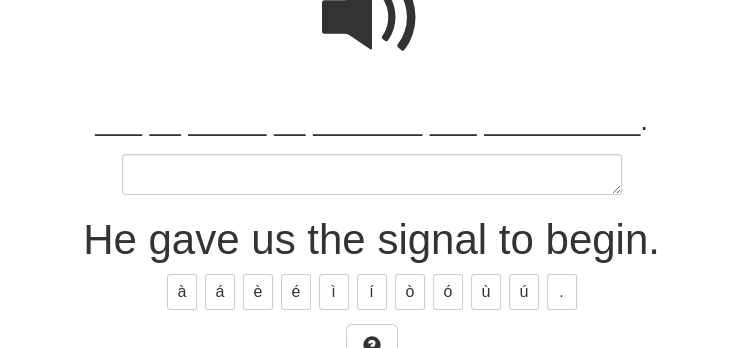 type on "*" 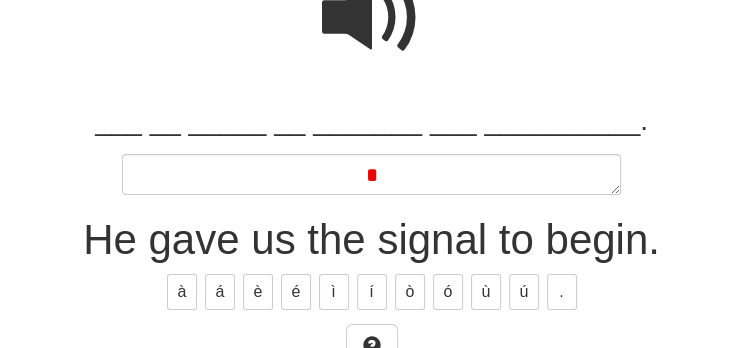 type 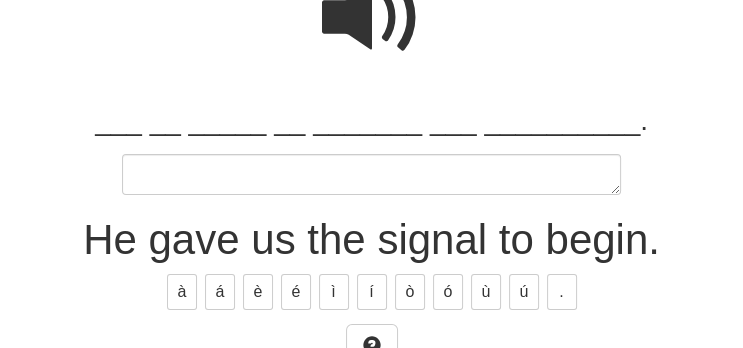 type on "*" 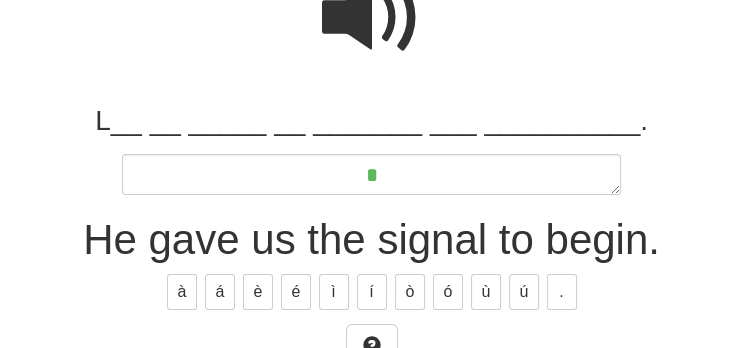 type on "*" 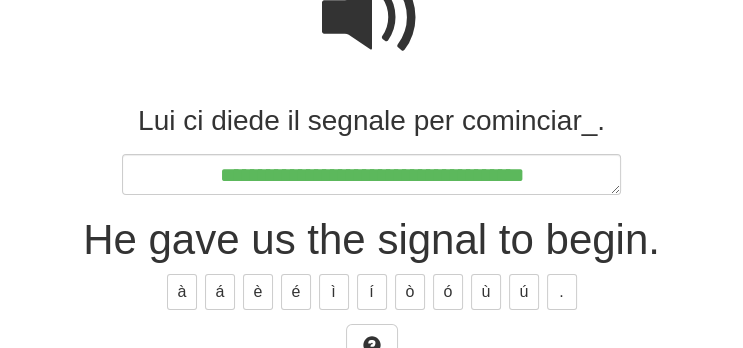 scroll, scrollTop: 222, scrollLeft: 0, axis: vertical 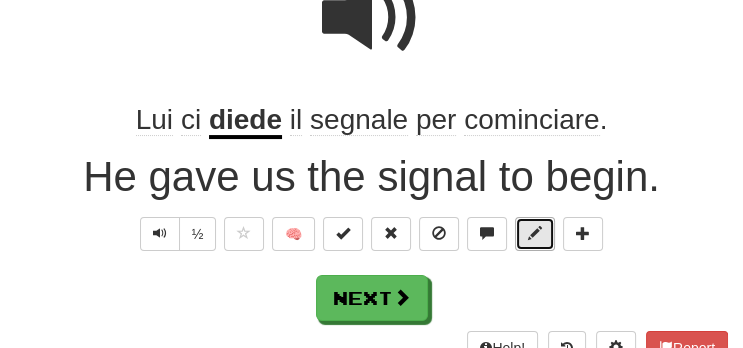 click at bounding box center [535, 234] 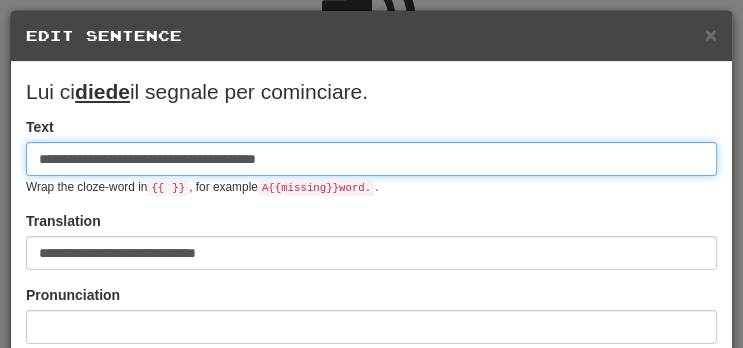 click on "**********" at bounding box center (371, 159) 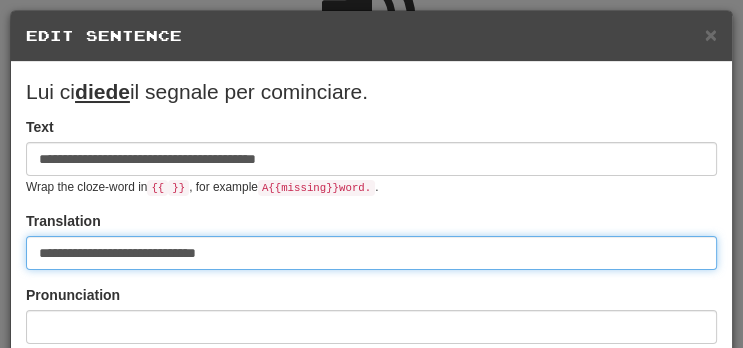 click on "**********" at bounding box center (371, 253) 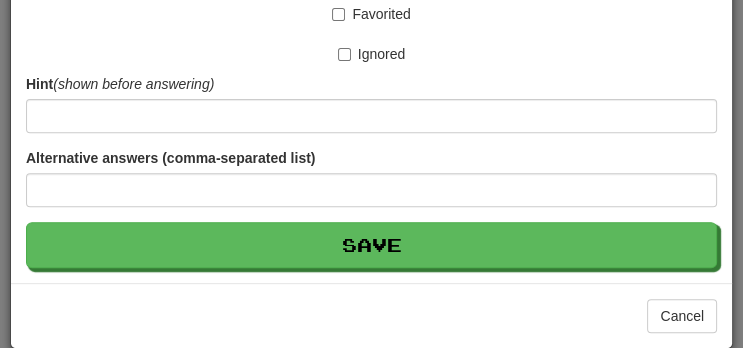 scroll, scrollTop: 540, scrollLeft: 0, axis: vertical 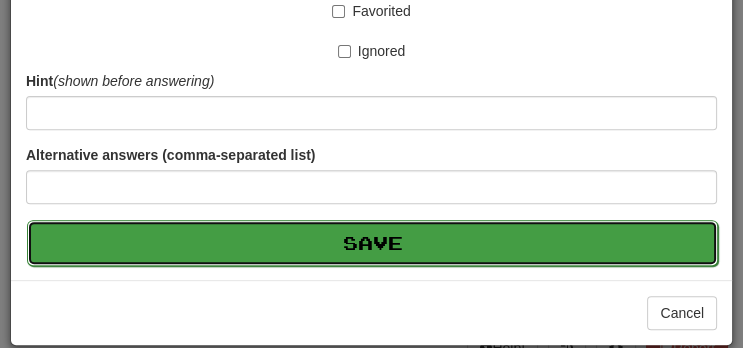 click on "Save" at bounding box center (372, 243) 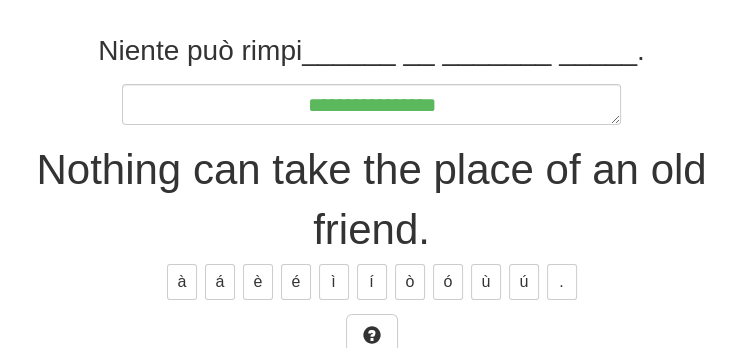 scroll, scrollTop: 282, scrollLeft: 0, axis: vertical 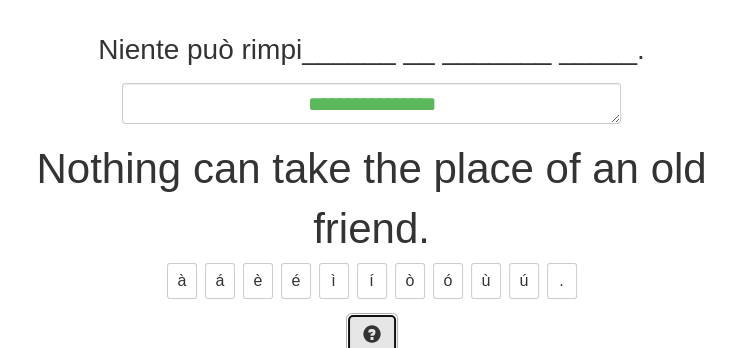 click at bounding box center [372, 334] 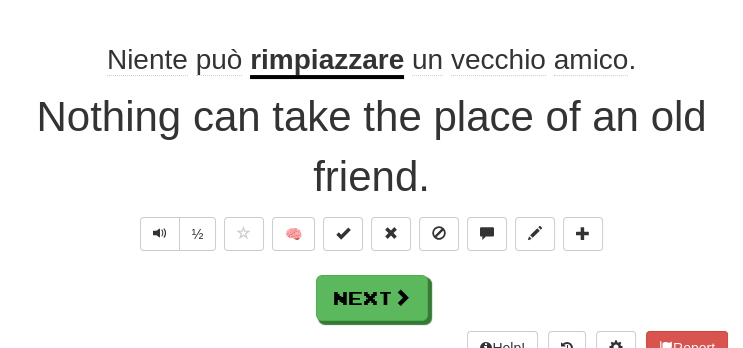 scroll, scrollTop: 293, scrollLeft: 0, axis: vertical 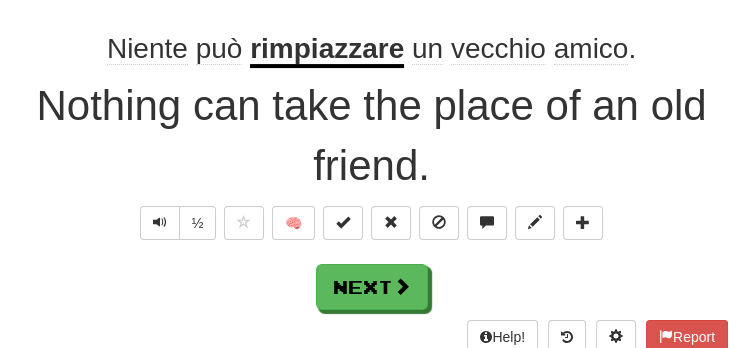 click on "rimpiazzare" at bounding box center (327, 50) 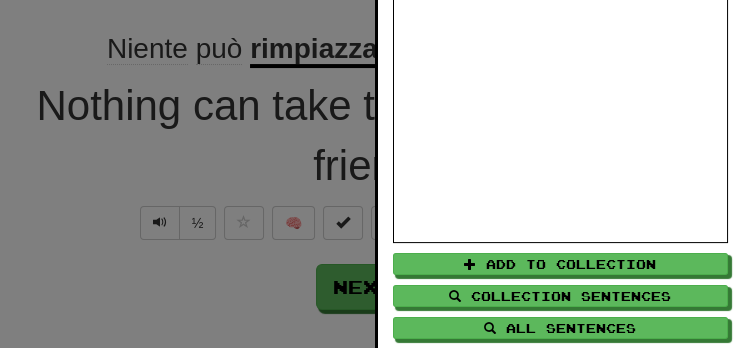 scroll, scrollTop: 272, scrollLeft: 0, axis: vertical 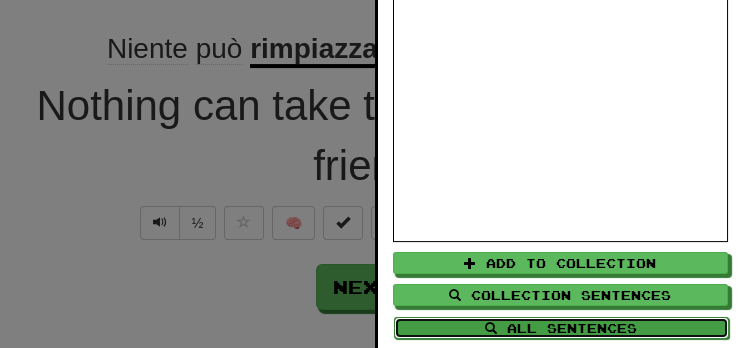 click on "All Sentences" at bounding box center [561, 328] 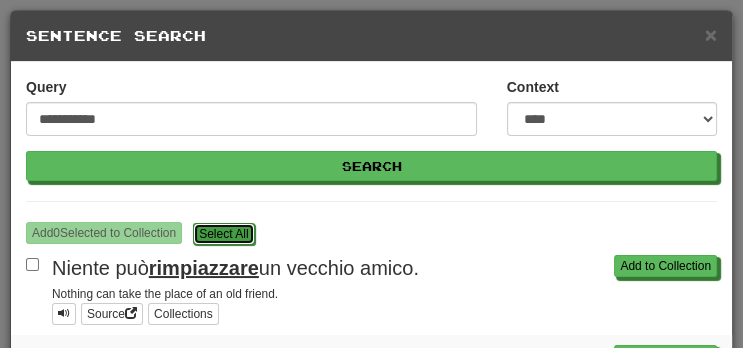 click on "S elect All" at bounding box center (223, 234) 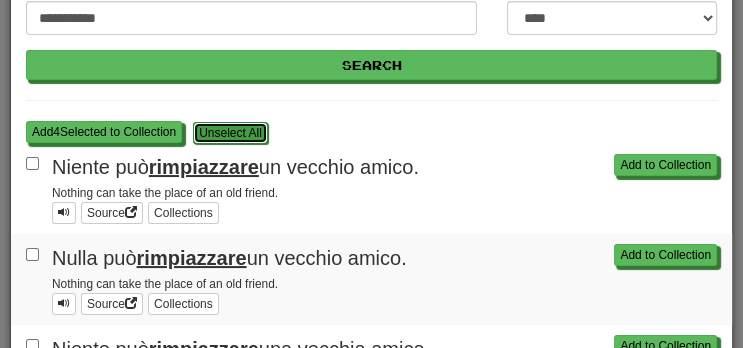 scroll, scrollTop: 96, scrollLeft: 0, axis: vertical 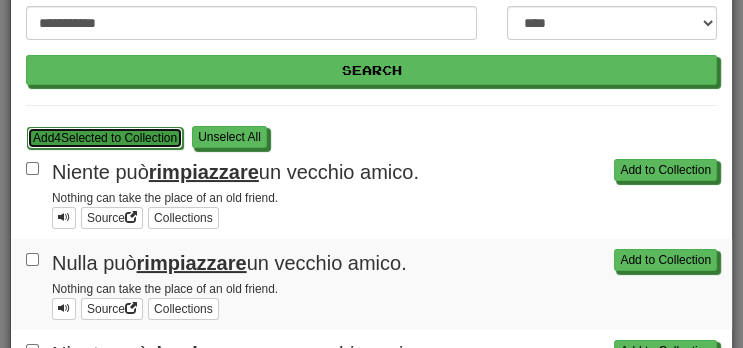 click on "Add  4  Selected to Collection" at bounding box center (105, 138) 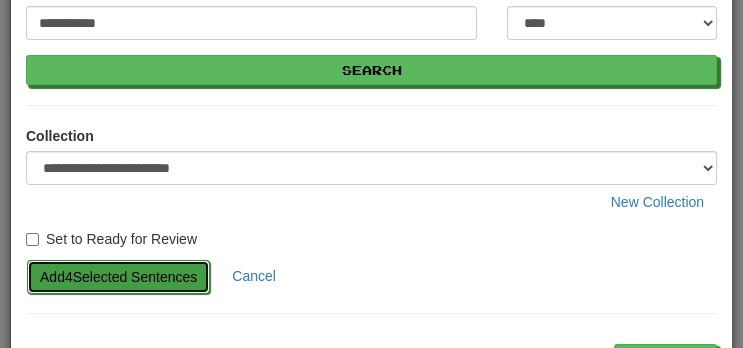 click on "Add  4  Selected Sentences" at bounding box center [118, 277] 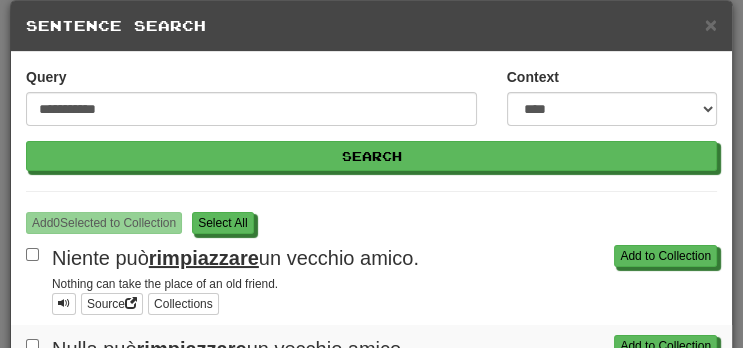scroll, scrollTop: 0, scrollLeft: 0, axis: both 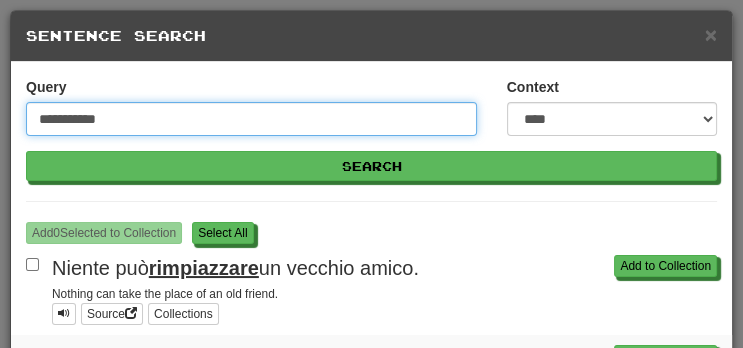 click on "**********" at bounding box center [251, 119] 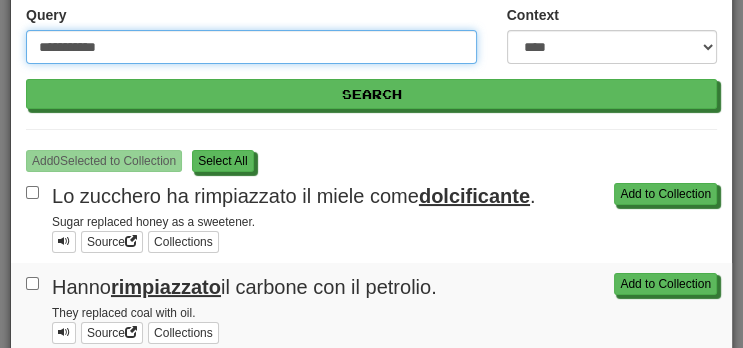 scroll, scrollTop: 90, scrollLeft: 0, axis: vertical 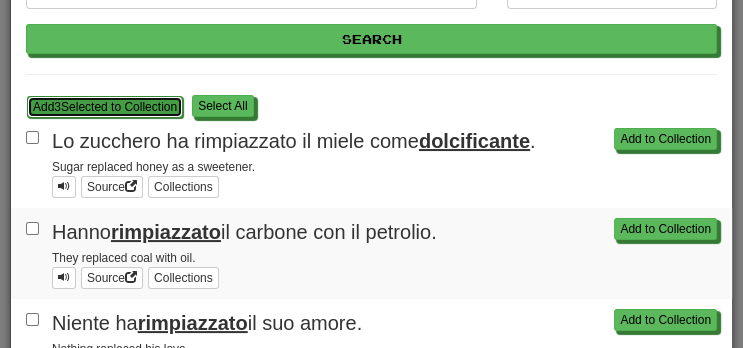 click on "Add  3  Selected to Collection" at bounding box center [105, 107] 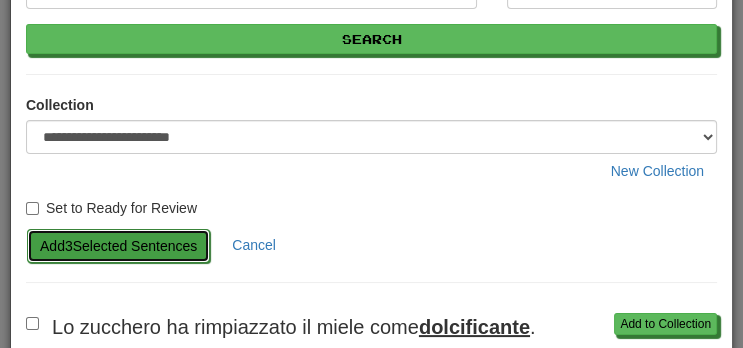 click on "Add  3  Selected Sentences" at bounding box center (118, 246) 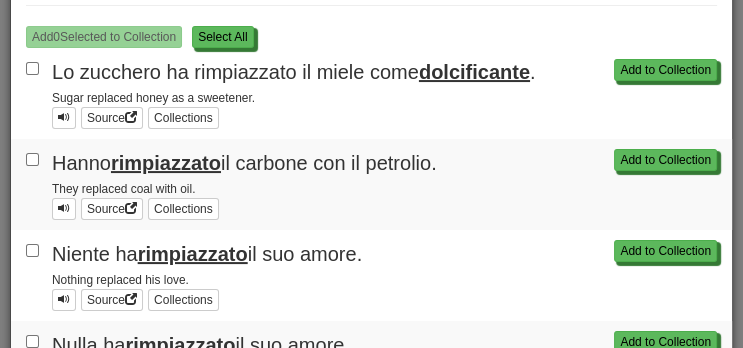 scroll, scrollTop: 237, scrollLeft: 0, axis: vertical 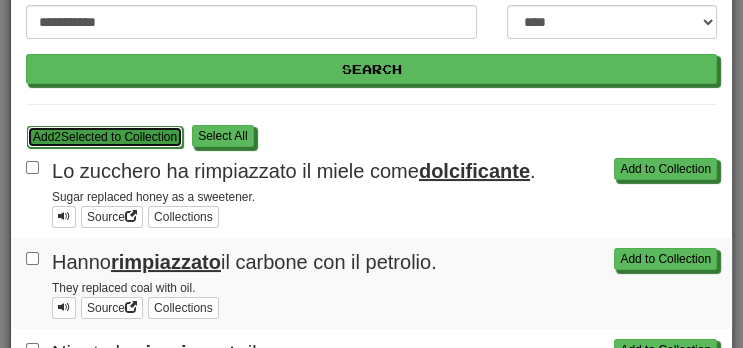click on "Add  2  Selected to Collection" at bounding box center [105, 137] 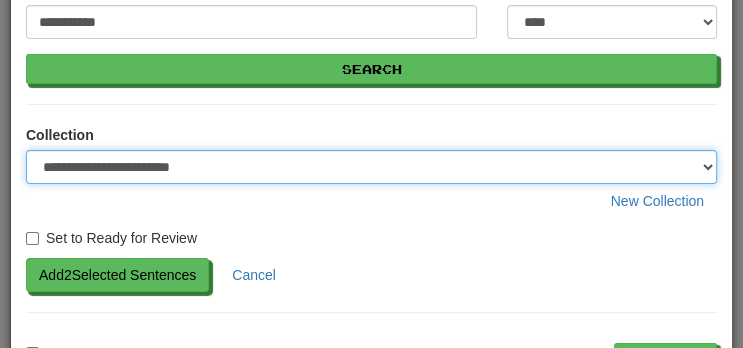 click on "**********" at bounding box center (371, 167) 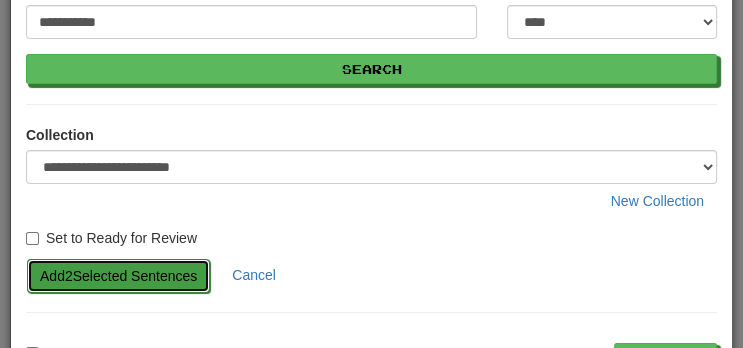 click on "Add  2  Selected Sentences" at bounding box center [118, 276] 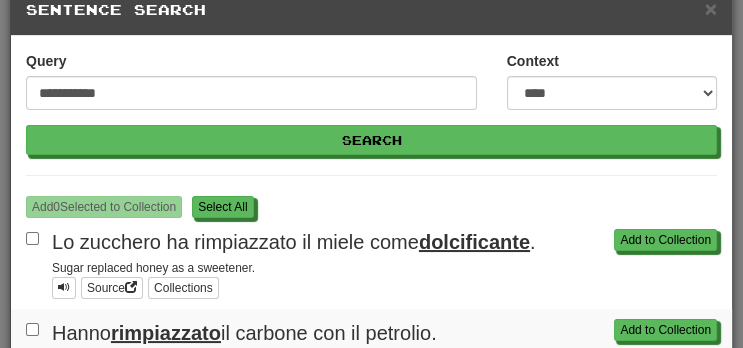 scroll, scrollTop: 0, scrollLeft: 0, axis: both 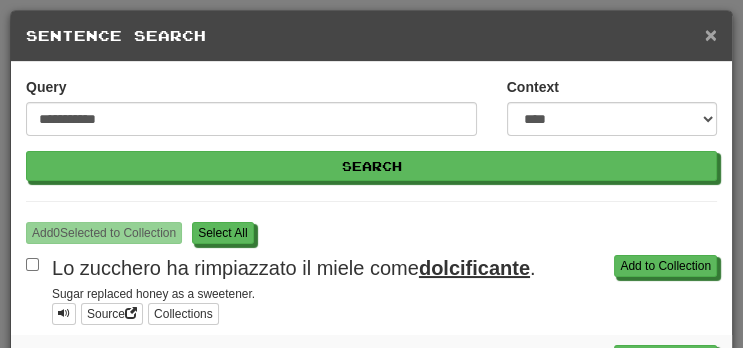 click on "×" at bounding box center [711, 34] 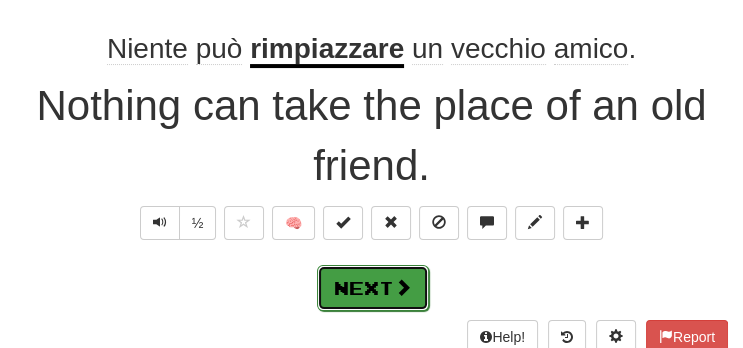 click at bounding box center (403, 287) 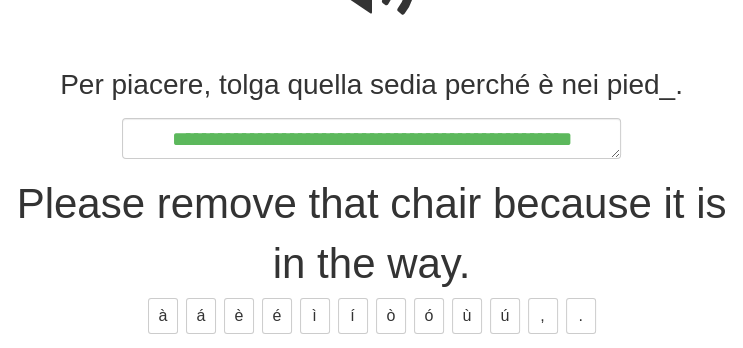 scroll, scrollTop: 258, scrollLeft: 0, axis: vertical 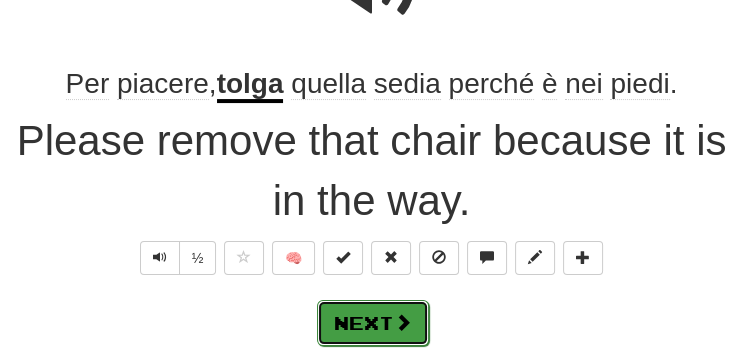 click on "Next" at bounding box center [373, 323] 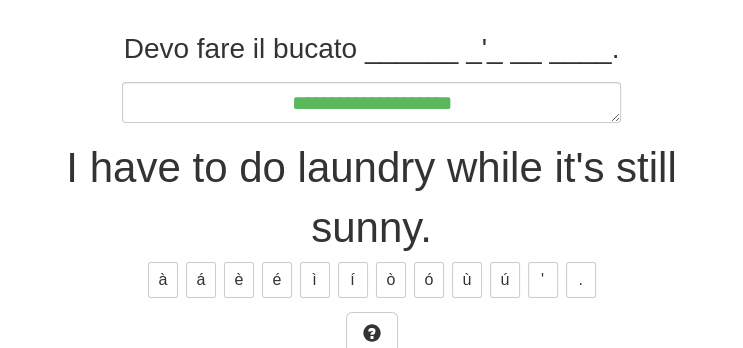 scroll, scrollTop: 286, scrollLeft: 0, axis: vertical 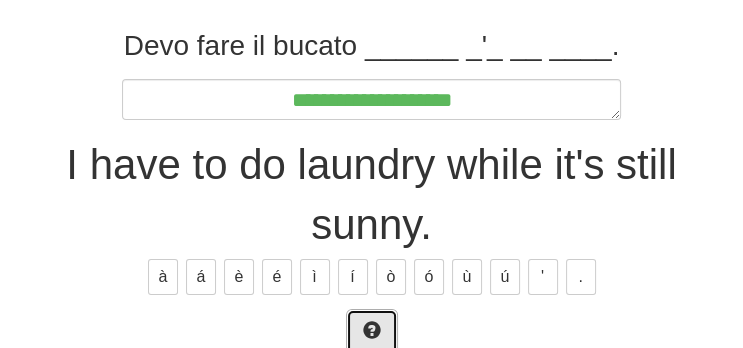 click at bounding box center (372, 332) 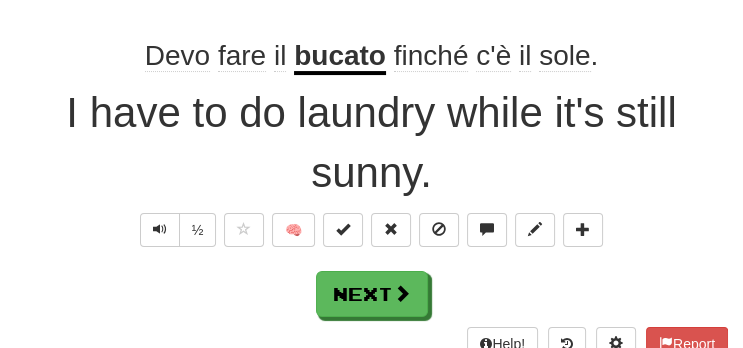 scroll, scrollTop: 298, scrollLeft: 0, axis: vertical 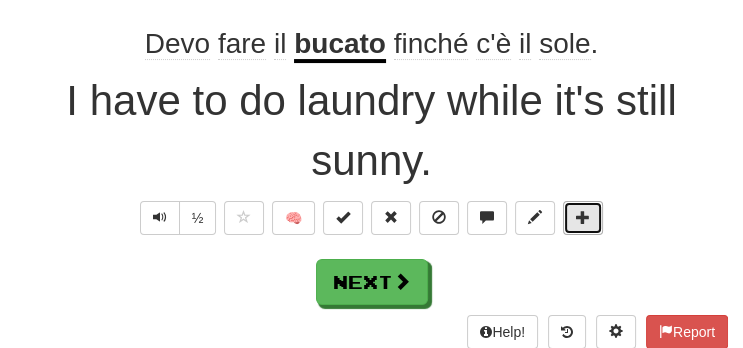click at bounding box center (583, 218) 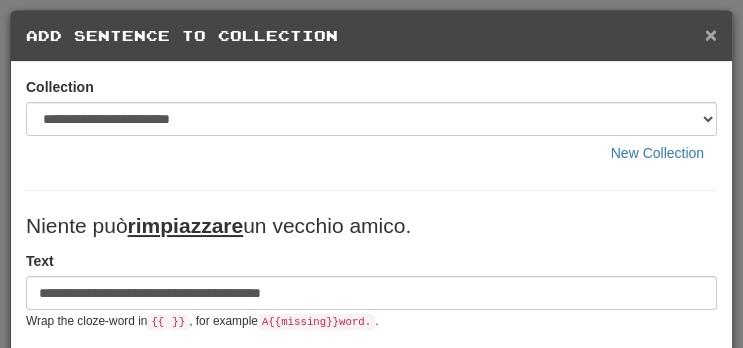 click on "×" at bounding box center (711, 34) 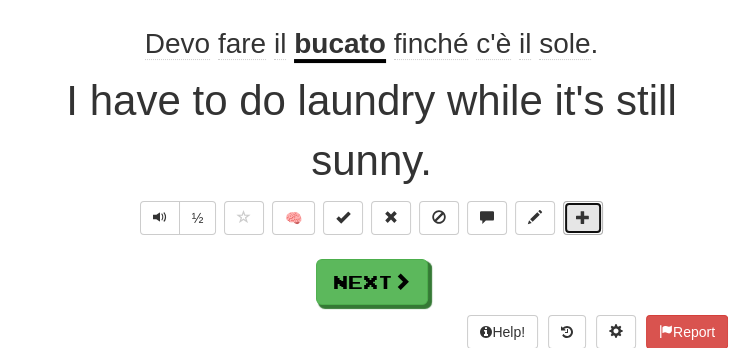 click at bounding box center (583, 217) 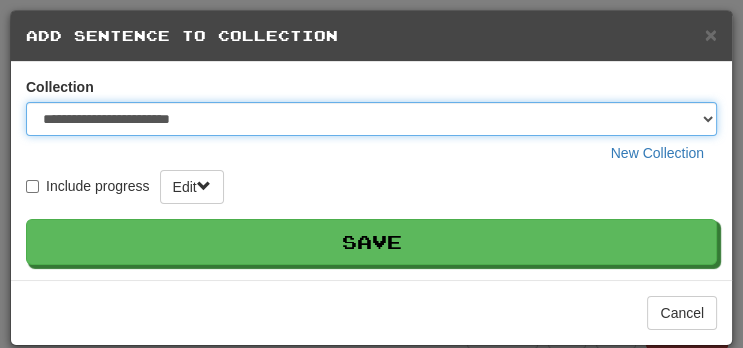 click on "**********" at bounding box center [371, 119] 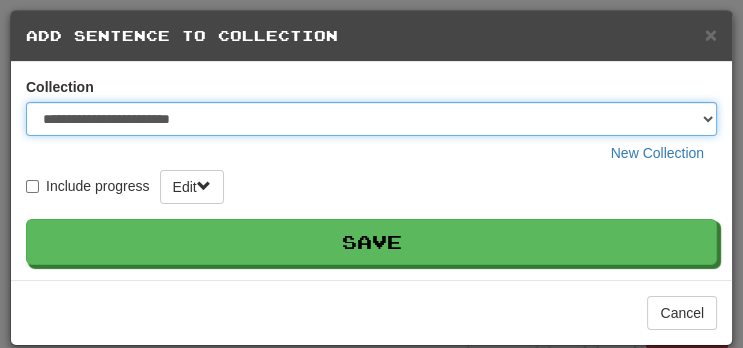 click on "**********" at bounding box center [371, 119] 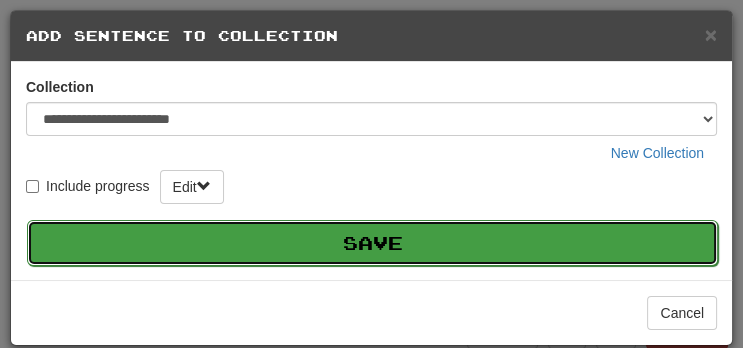 click on "Save" at bounding box center (372, 243) 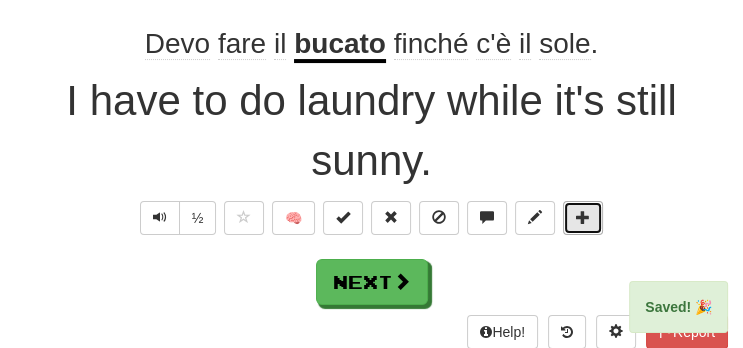 click at bounding box center [583, 217] 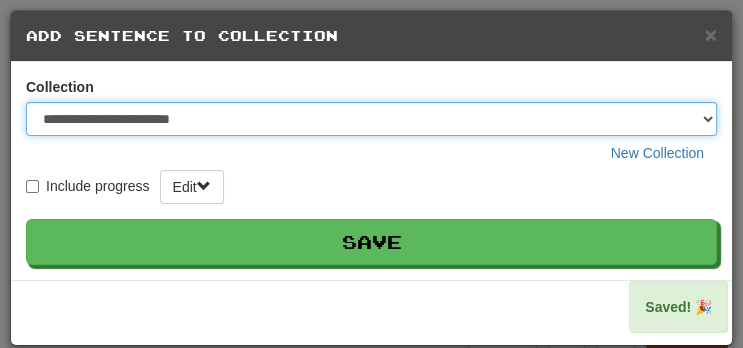 click on "**********" at bounding box center (371, 119) 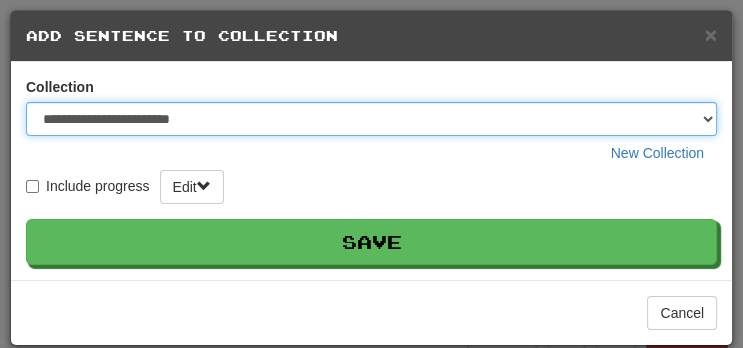 click on "**********" at bounding box center (371, 119) 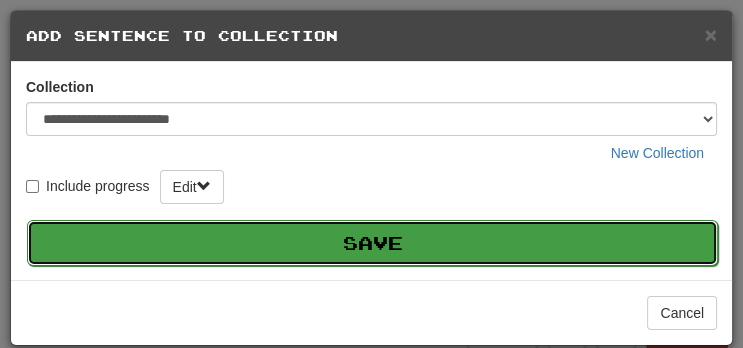 click on "Save" at bounding box center (372, 243) 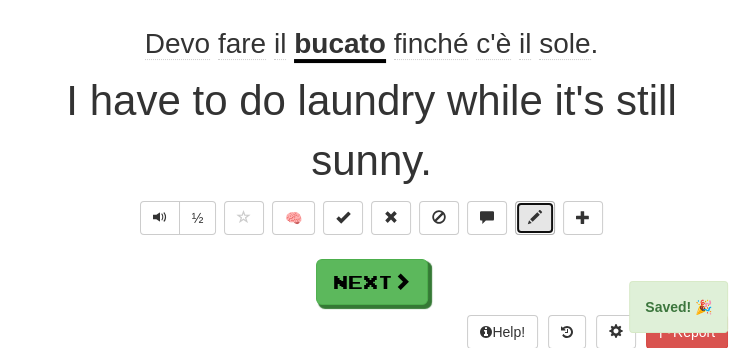 click at bounding box center (535, 217) 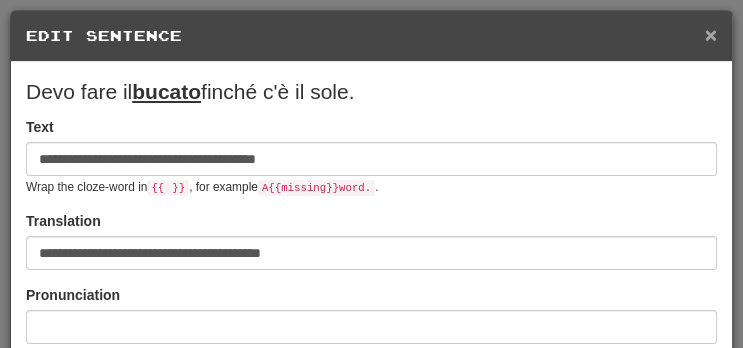 click on "×" at bounding box center (711, 34) 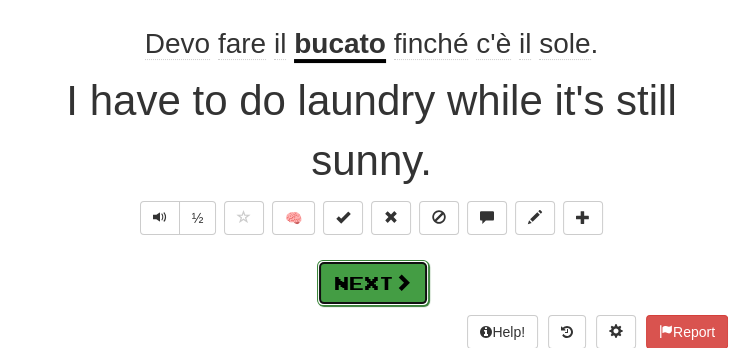 click at bounding box center [403, 282] 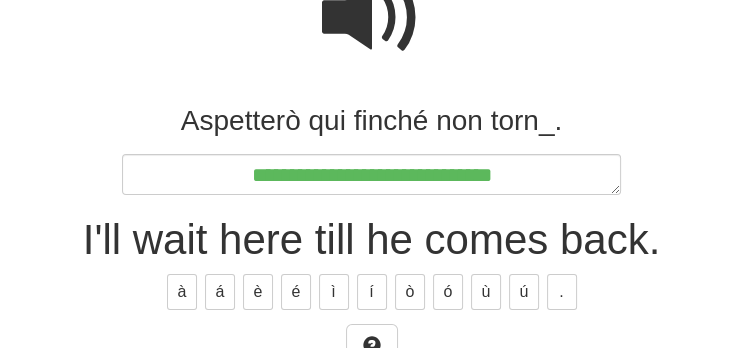 scroll, scrollTop: 222, scrollLeft: 0, axis: vertical 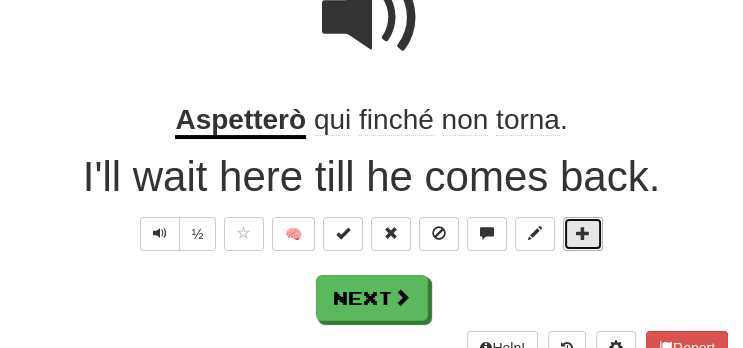 click at bounding box center [583, 233] 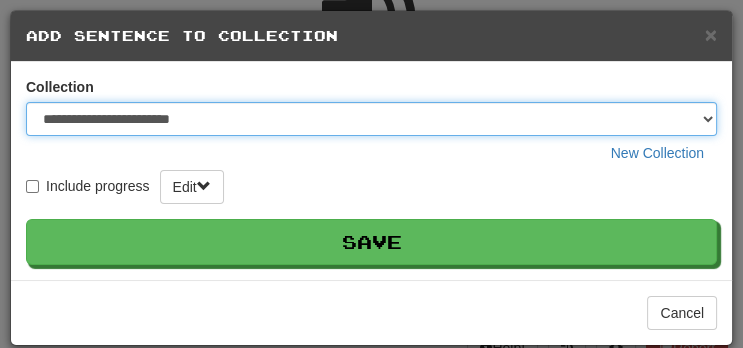 click on "**********" at bounding box center (371, 119) 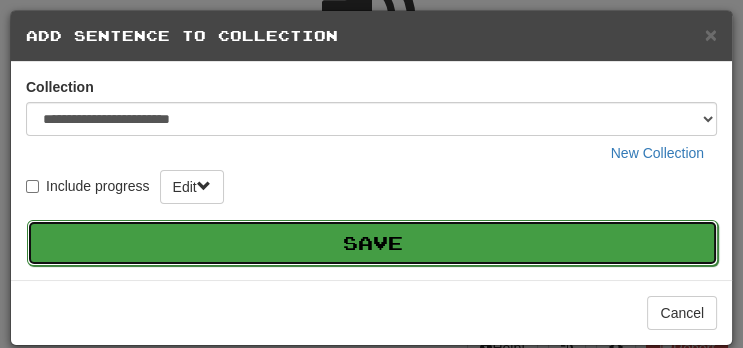 click on "Save" at bounding box center (372, 243) 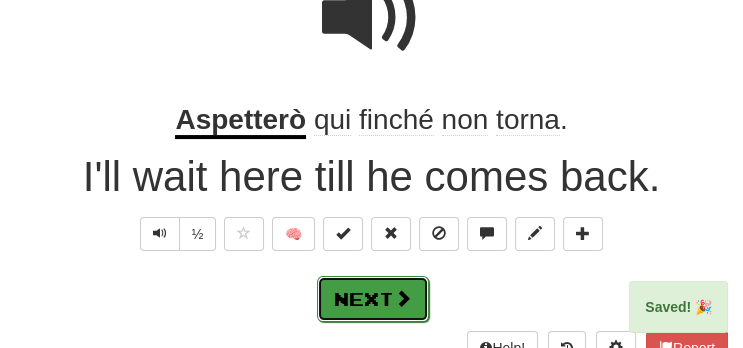 click on "Next" at bounding box center (373, 299) 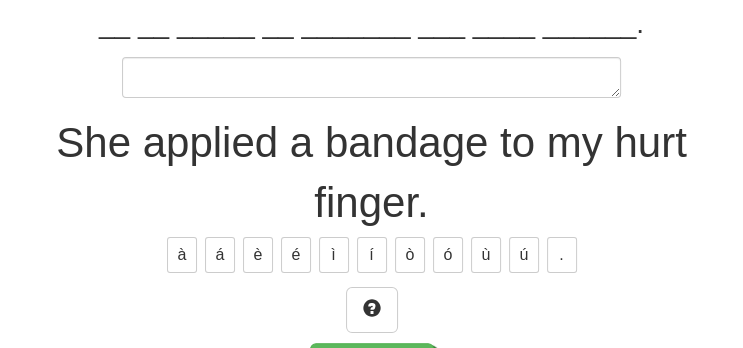 scroll, scrollTop: 309, scrollLeft: 0, axis: vertical 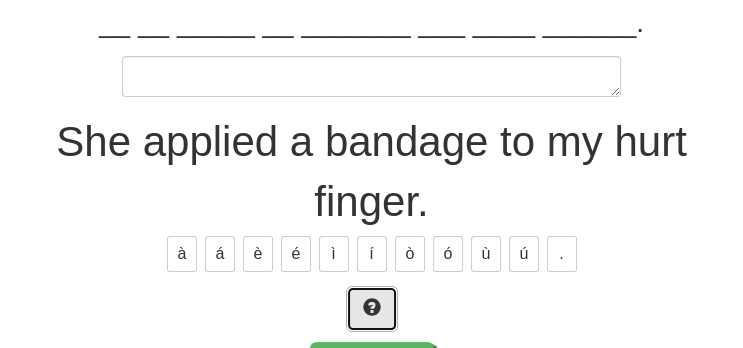 click at bounding box center (372, 309) 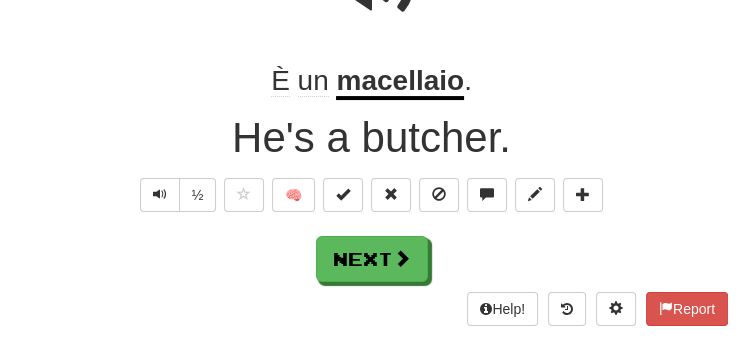 scroll, scrollTop: 32, scrollLeft: 0, axis: vertical 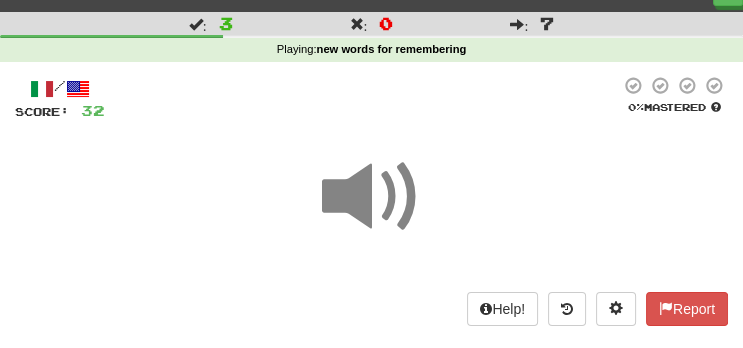 click at bounding box center (372, 197) 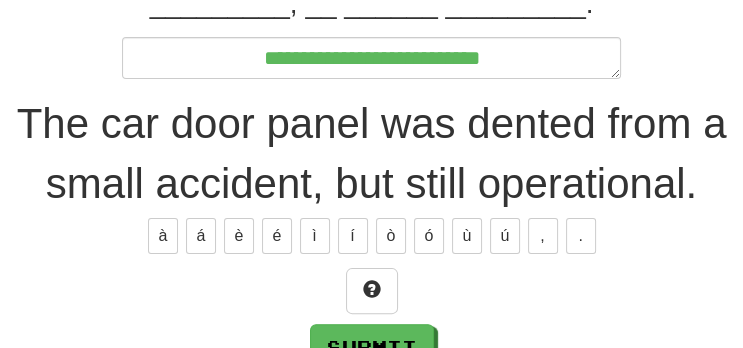 scroll, scrollTop: 365, scrollLeft: 0, axis: vertical 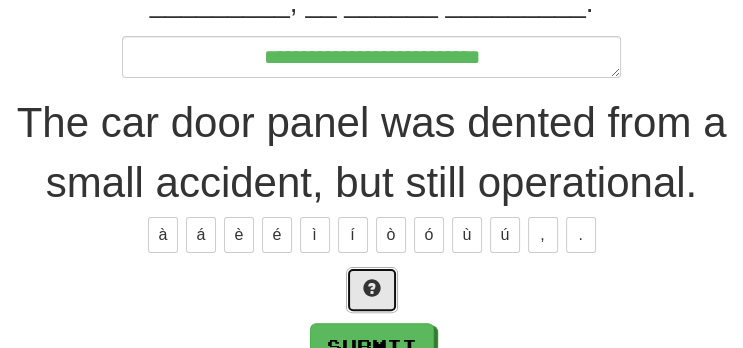 click at bounding box center (372, 290) 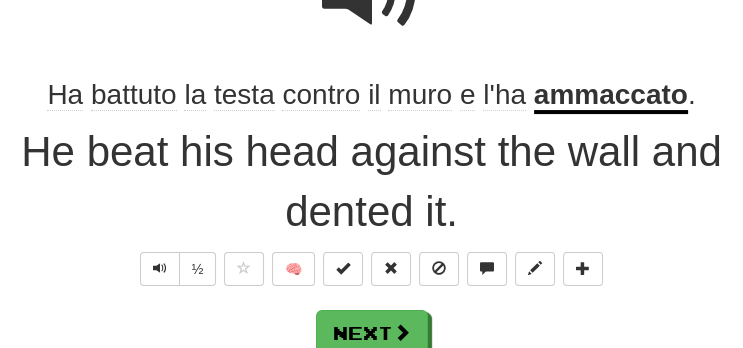 scroll, scrollTop: 258, scrollLeft: 0, axis: vertical 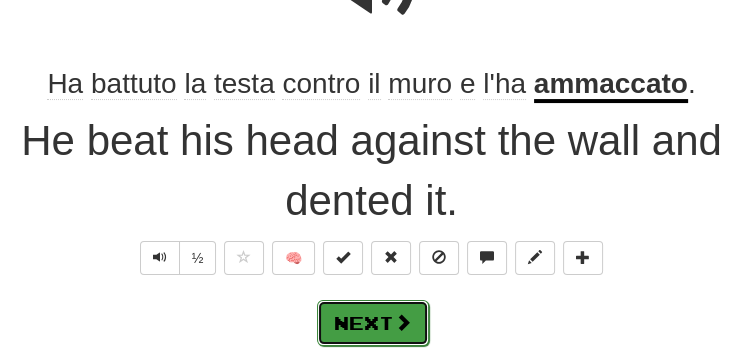 click on "Next" at bounding box center (373, 323) 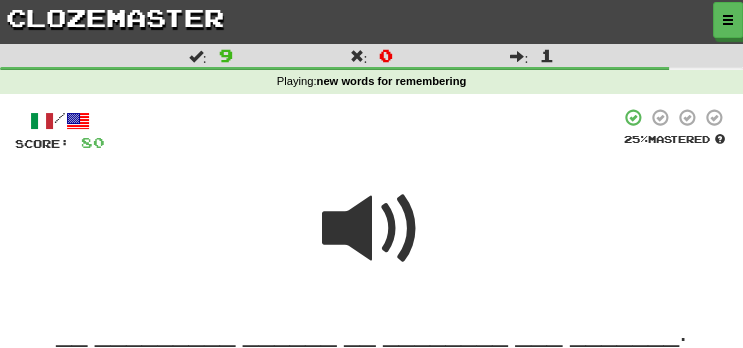 scroll, scrollTop: 211, scrollLeft: 0, axis: vertical 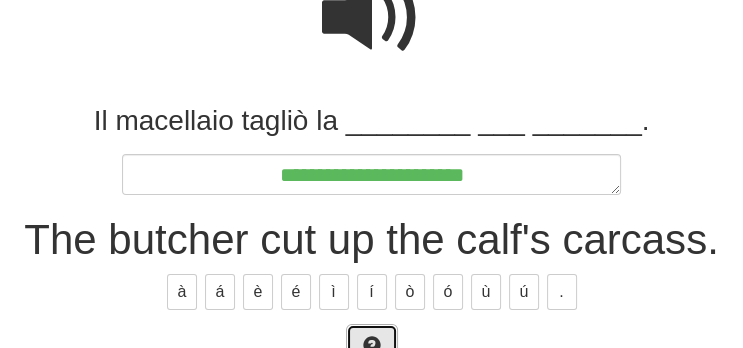 click at bounding box center [372, 347] 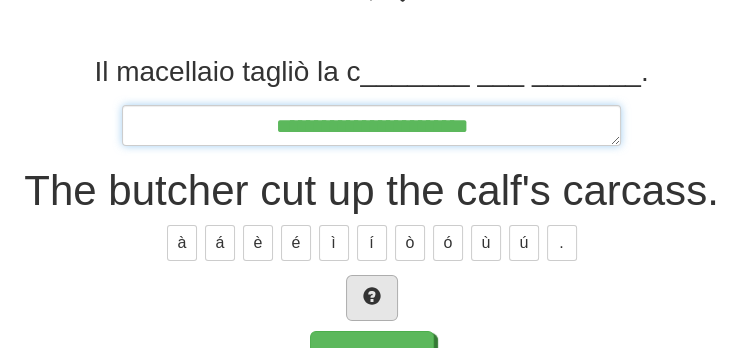scroll, scrollTop: 261, scrollLeft: 0, axis: vertical 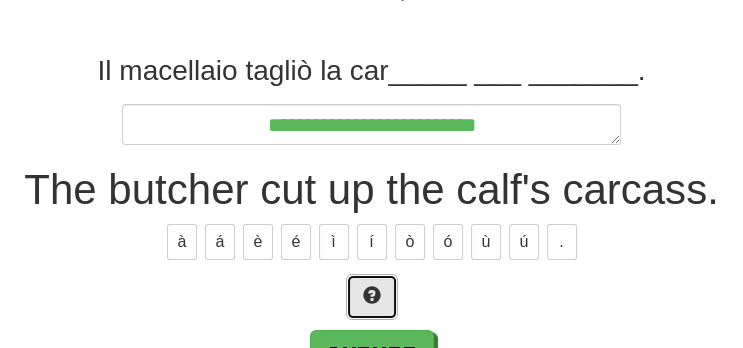click at bounding box center (372, 297) 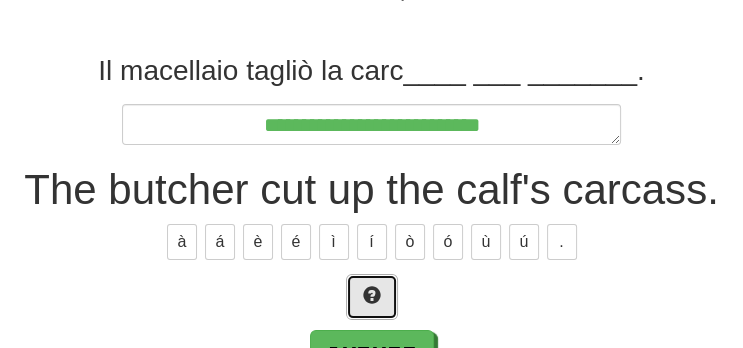 click at bounding box center (372, 297) 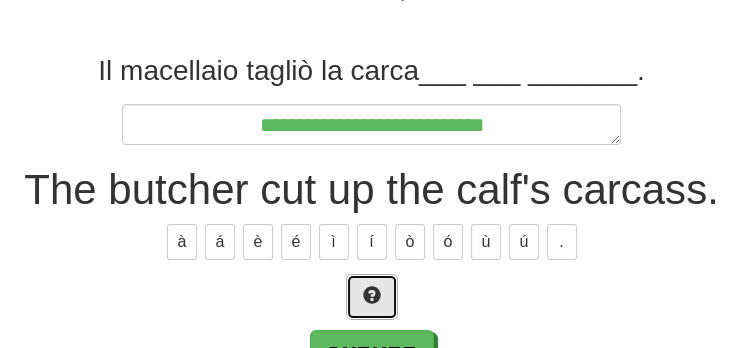 click at bounding box center [372, 297] 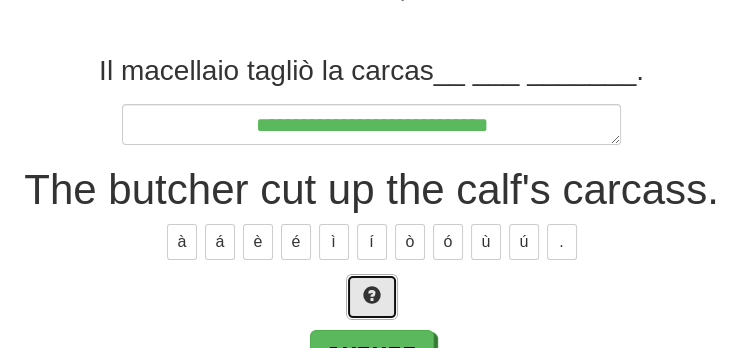 click at bounding box center (372, 297) 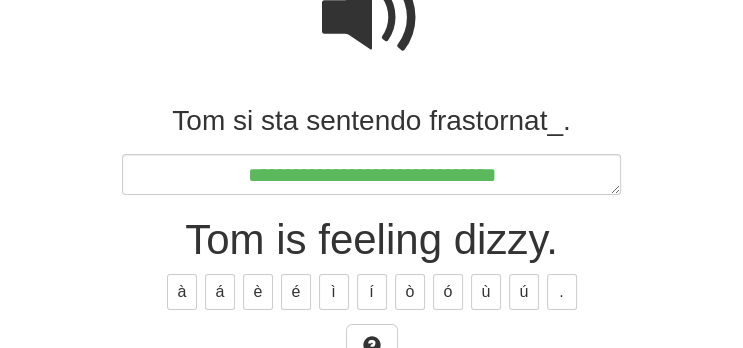 scroll, scrollTop: 222, scrollLeft: 0, axis: vertical 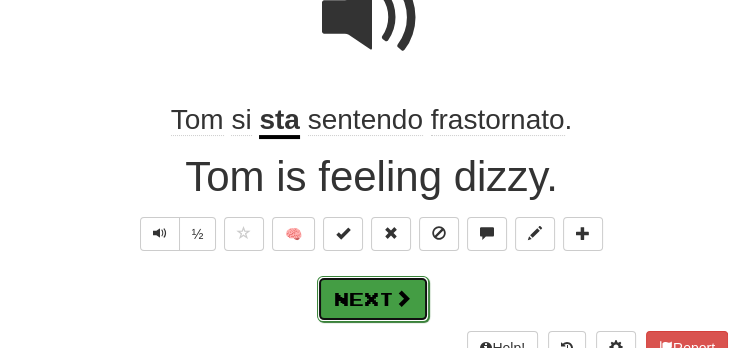 click at bounding box center [403, 298] 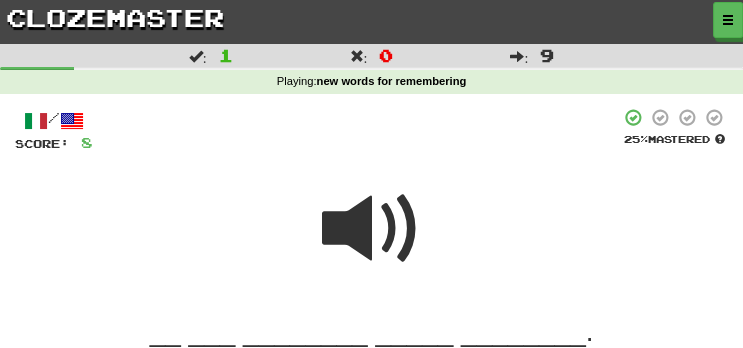 scroll, scrollTop: 211, scrollLeft: 0, axis: vertical 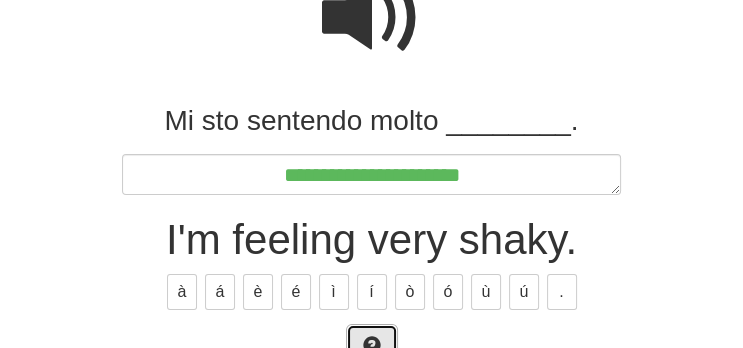click at bounding box center (372, 347) 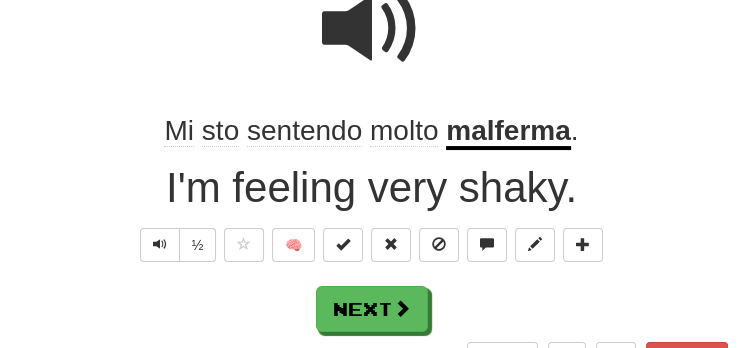 scroll, scrollTop: 222, scrollLeft: 0, axis: vertical 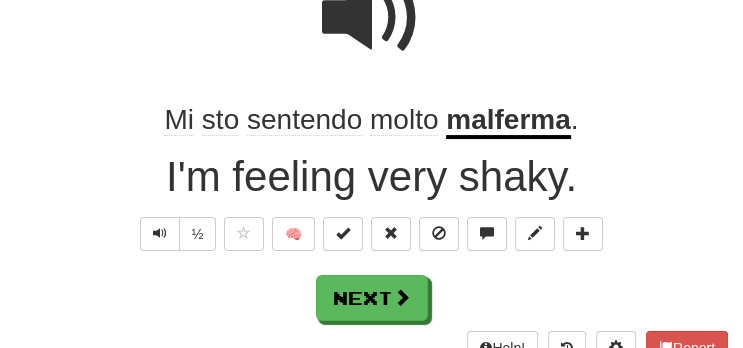 click on "malferma" at bounding box center [508, 121] 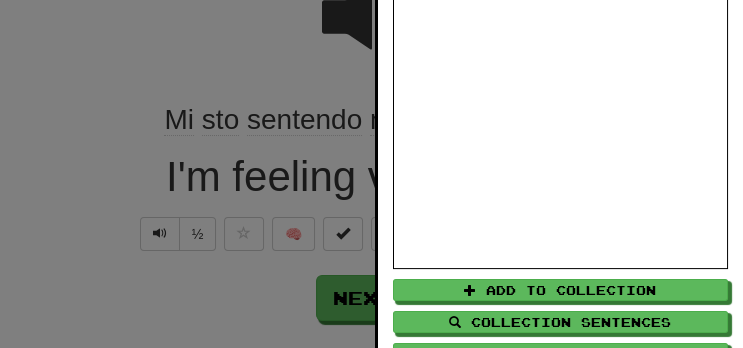 scroll, scrollTop: 310, scrollLeft: 0, axis: vertical 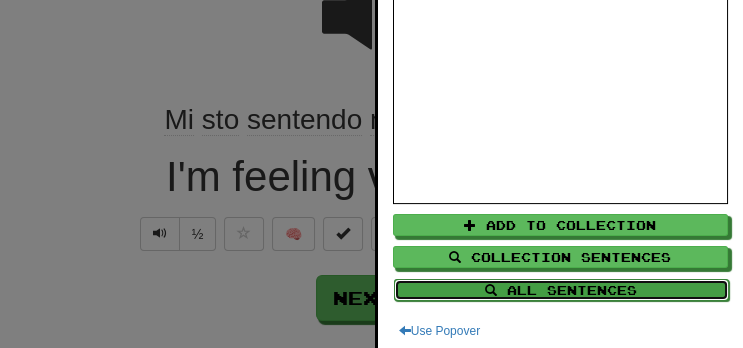 click on "All Sentences" at bounding box center (561, 290) 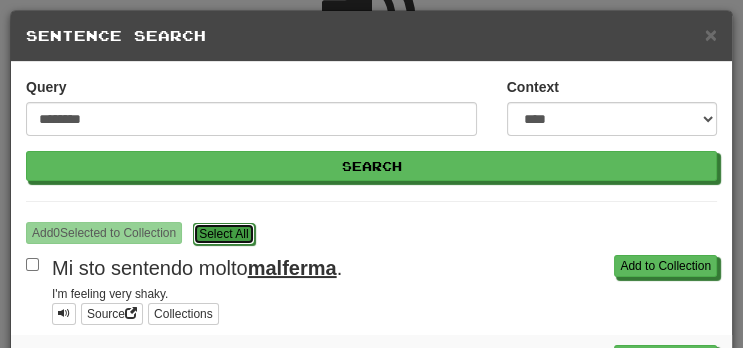click on "S elect All" at bounding box center [223, 234] 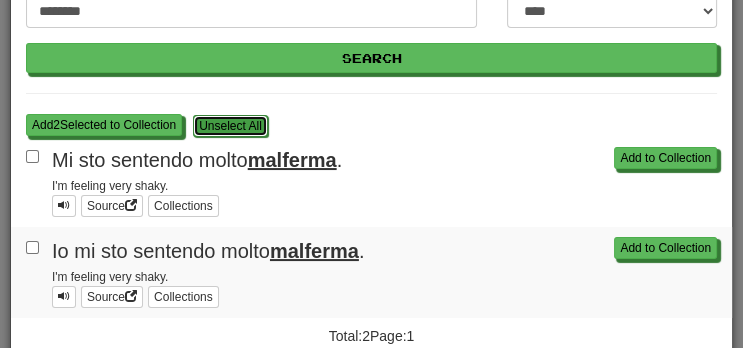 scroll, scrollTop: 122, scrollLeft: 0, axis: vertical 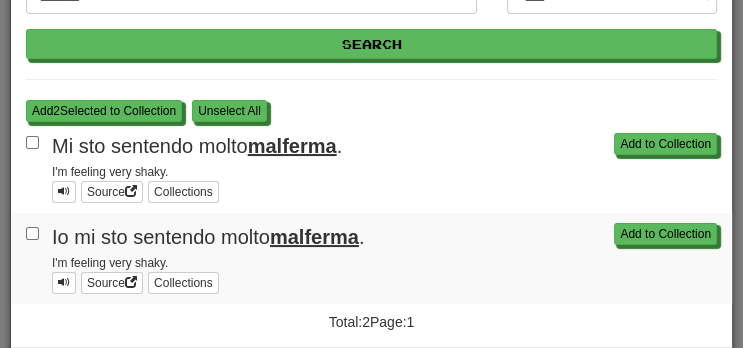 click on "Add to Collection Mi sto sentendo molto  malferma . I'm feeling very shaky. Source  Collections" at bounding box center (371, 167) 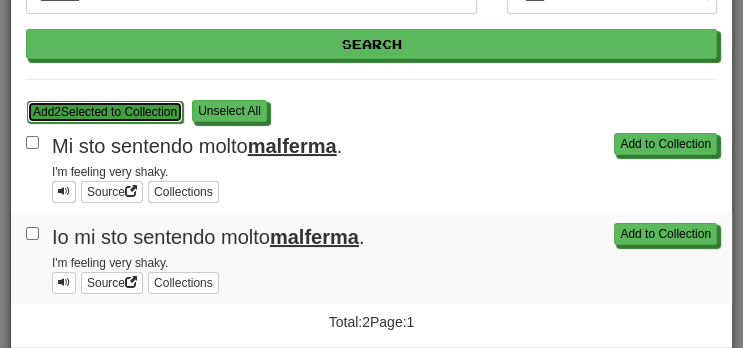 click on "Add  2  Selected to Collection" at bounding box center [105, 112] 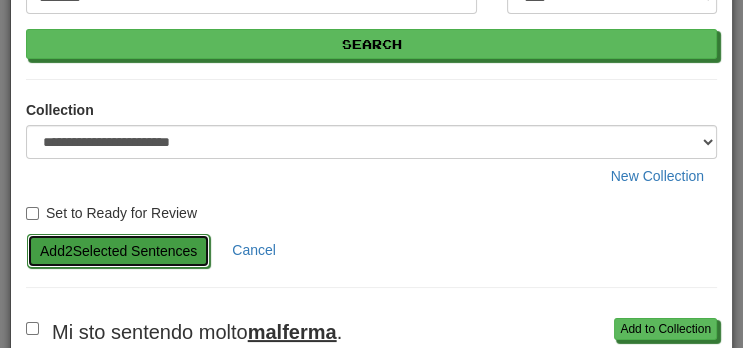 click on "Add  2  Selected Sentences" at bounding box center [118, 251] 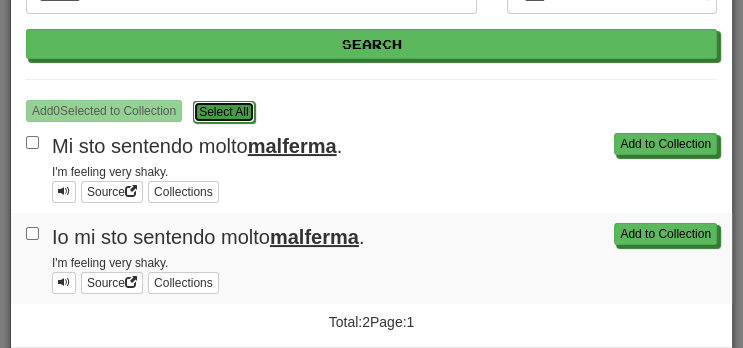 click on "S elect All" at bounding box center (223, 112) 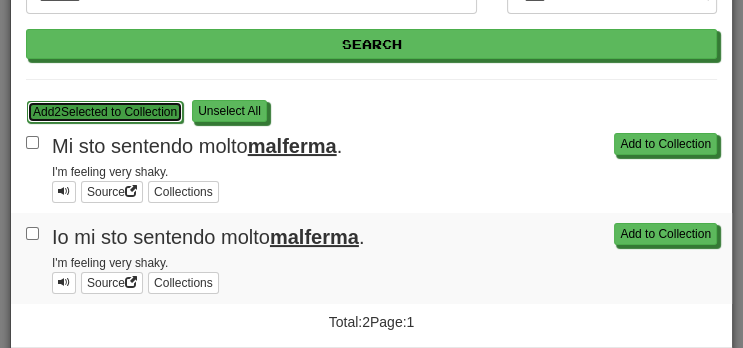 click on "Add  2  Selected to Collection" at bounding box center [105, 112] 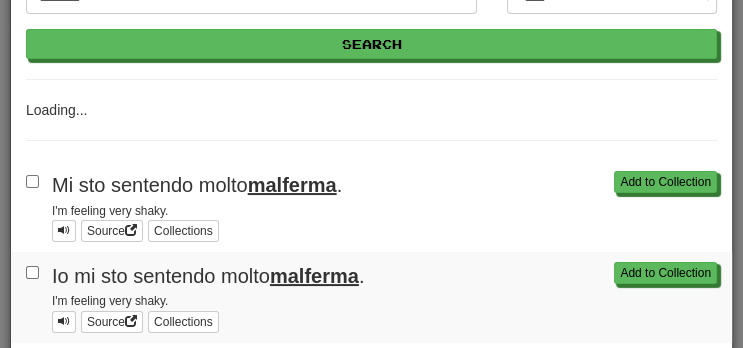 click on "Loading..." at bounding box center (371, 120) 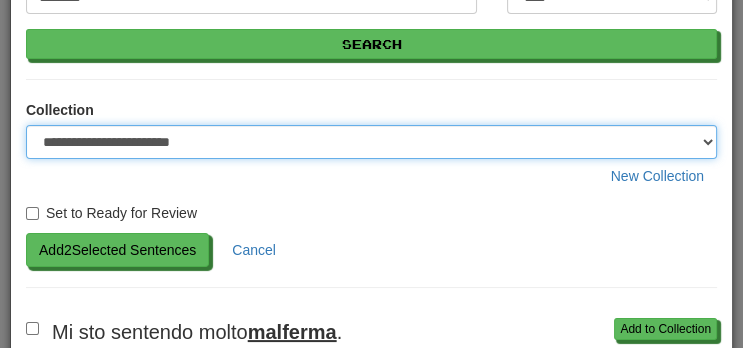 click on "**********" at bounding box center [371, 142] 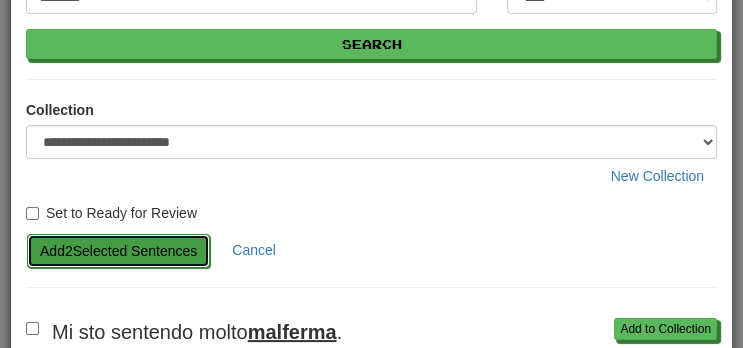 click on "Add  2  Selected Sentences" at bounding box center [118, 251] 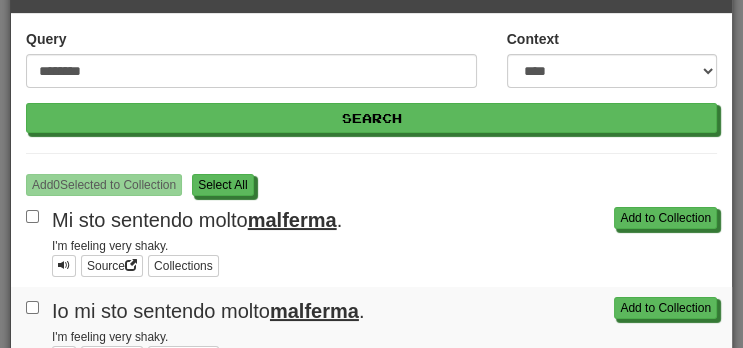 scroll, scrollTop: 0, scrollLeft: 0, axis: both 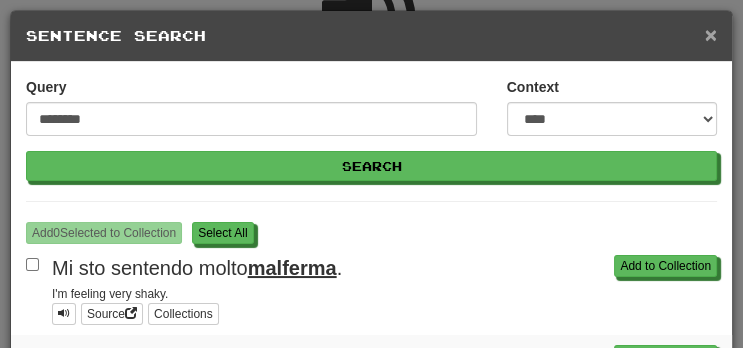 click on "×" at bounding box center (711, 34) 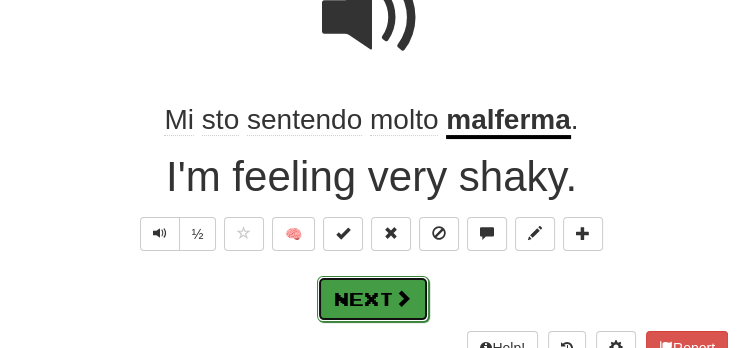 click on "Next" at bounding box center [373, 299] 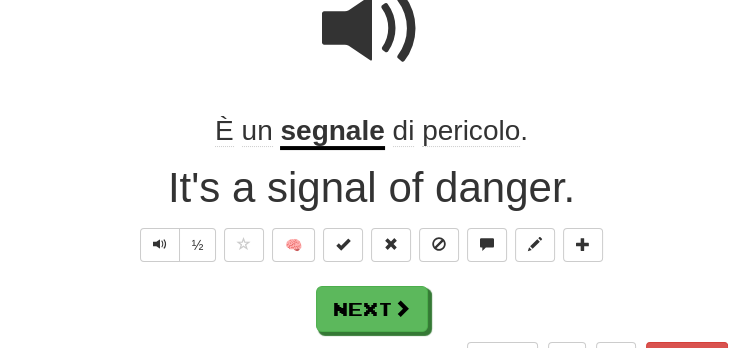 scroll, scrollTop: 222, scrollLeft: 0, axis: vertical 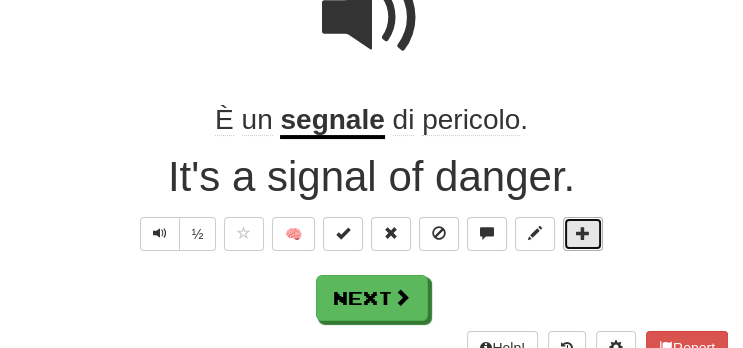 click at bounding box center (583, 234) 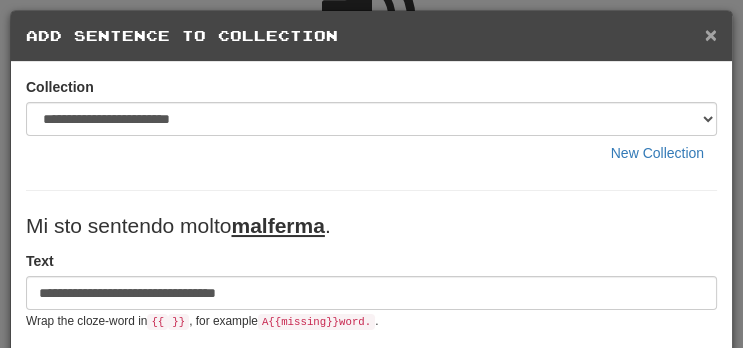 click on "×" at bounding box center [711, 34] 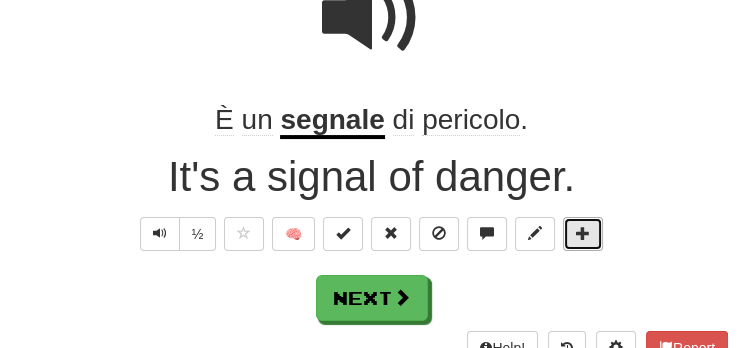 click at bounding box center (583, 233) 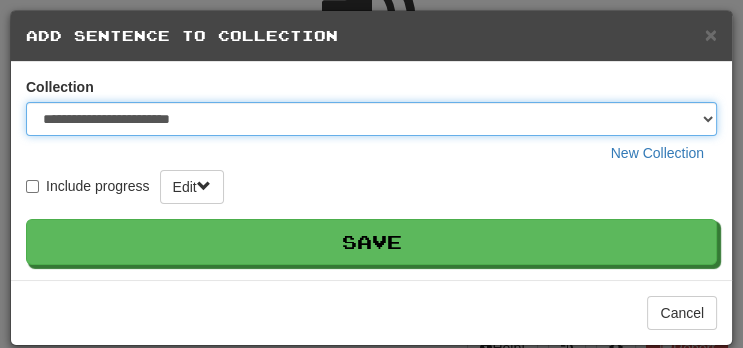 click on "**********" at bounding box center [371, 119] 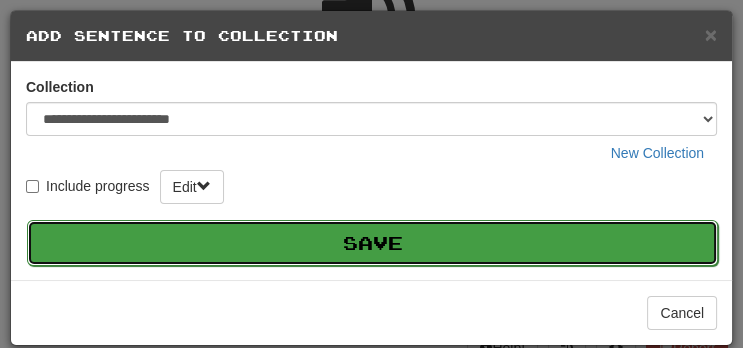 click on "Save" at bounding box center [372, 243] 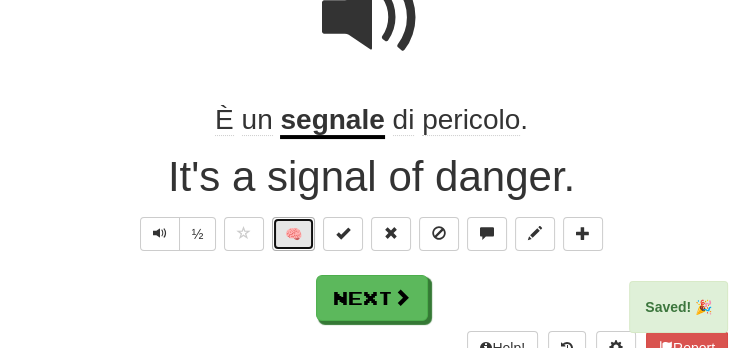 click on "🧠" at bounding box center [293, 234] 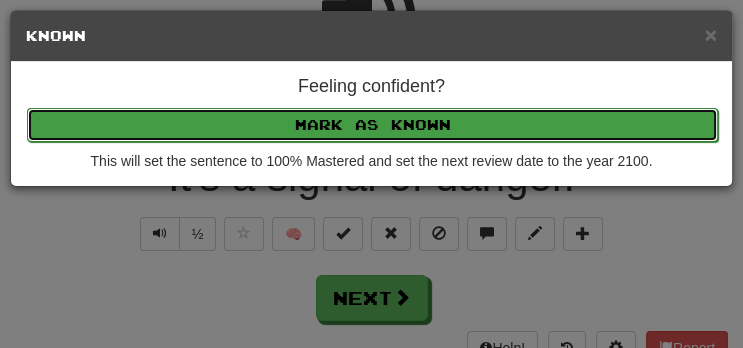 click on "Mark as Known" at bounding box center (372, 125) 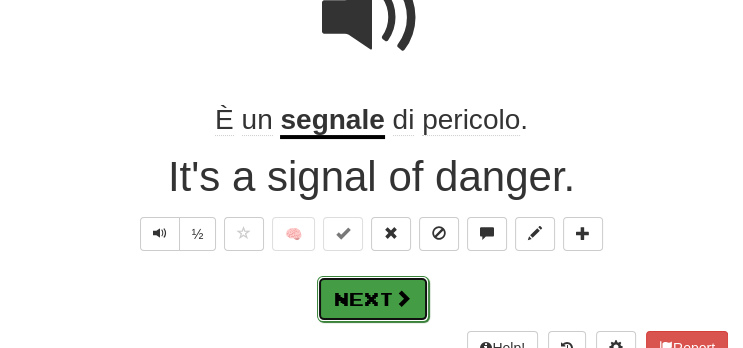 click on "Next" at bounding box center [373, 299] 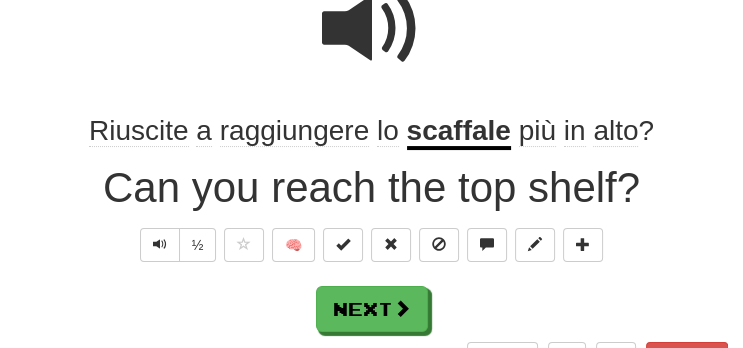 scroll, scrollTop: 222, scrollLeft: 0, axis: vertical 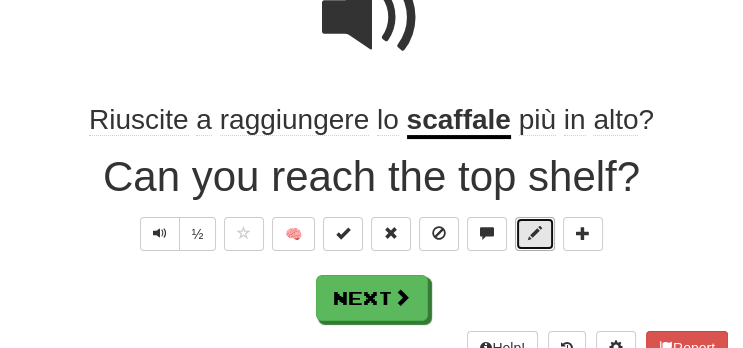click at bounding box center (535, 233) 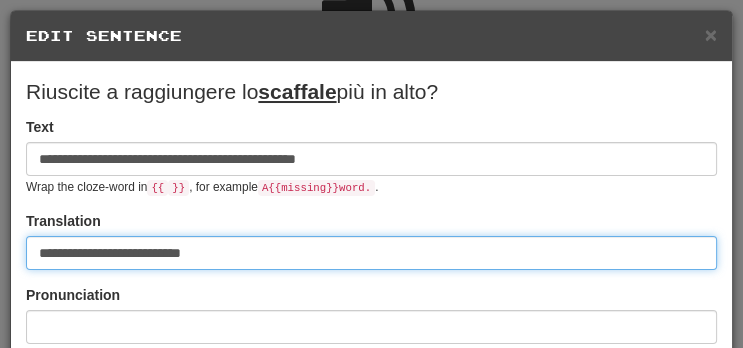 click on "**********" at bounding box center [371, 253] 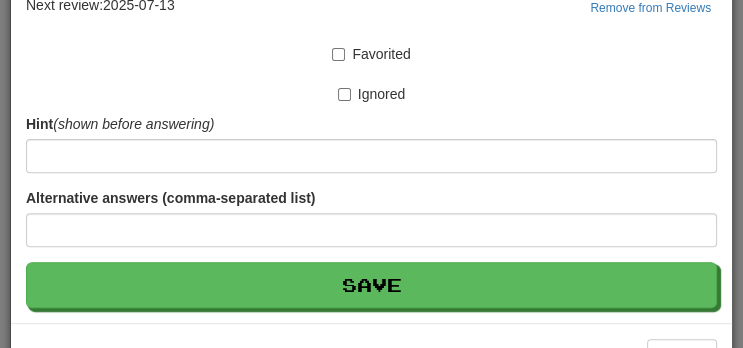 scroll, scrollTop: 499, scrollLeft: 0, axis: vertical 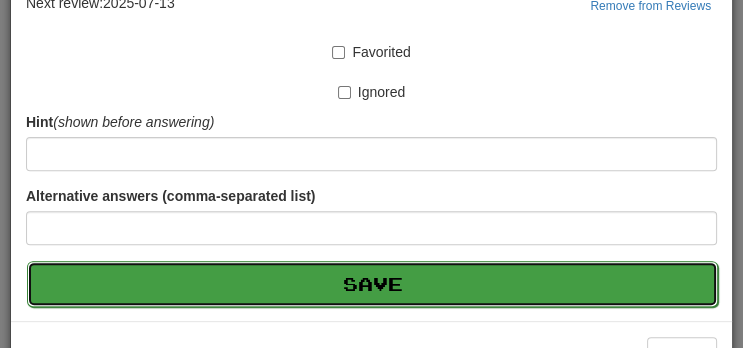 click on "Save" at bounding box center (372, 284) 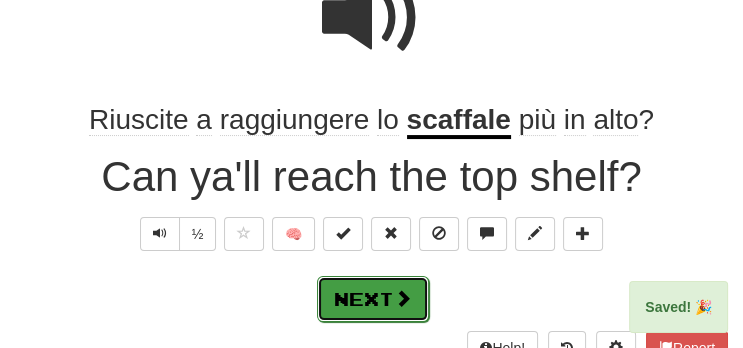 click on "Next" at bounding box center (373, 299) 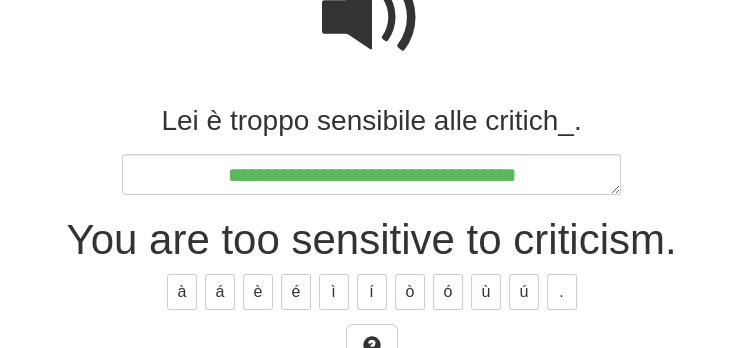 scroll, scrollTop: 222, scrollLeft: 0, axis: vertical 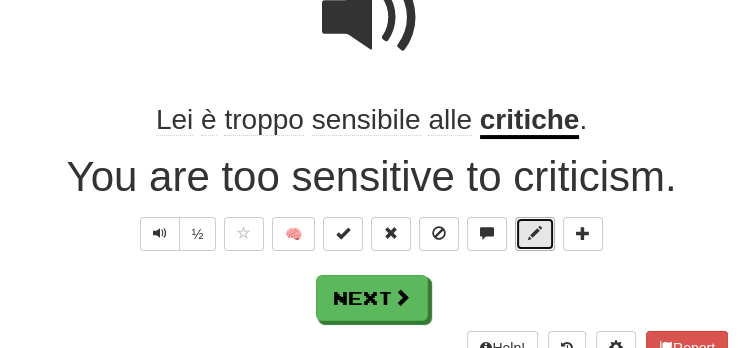 click at bounding box center [535, 234] 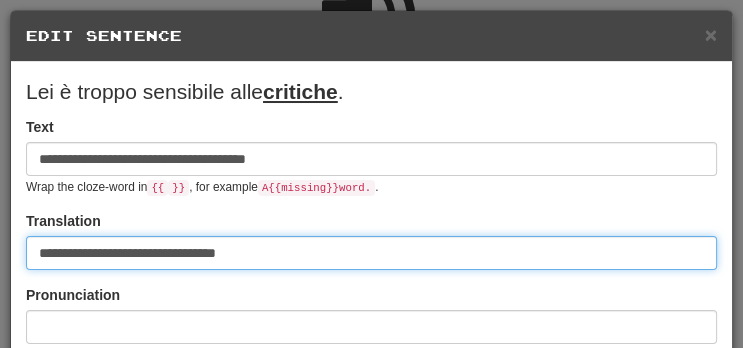 click on "**********" at bounding box center (371, 253) 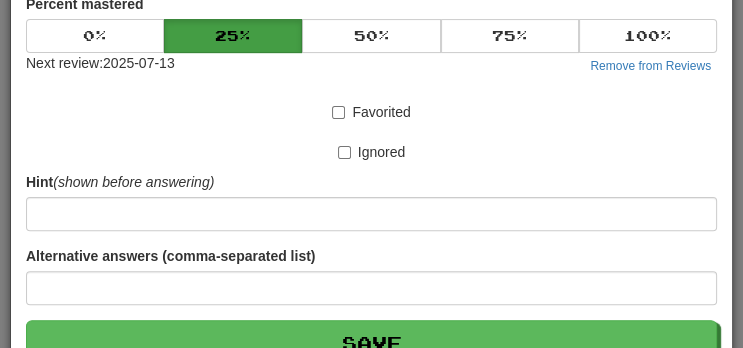 scroll, scrollTop: 542, scrollLeft: 0, axis: vertical 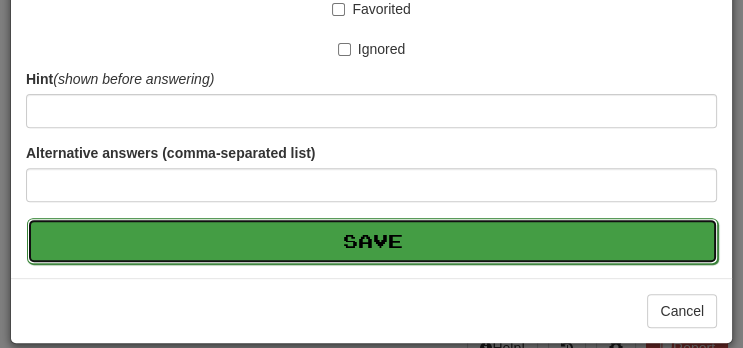 click on "Save" at bounding box center (372, 241) 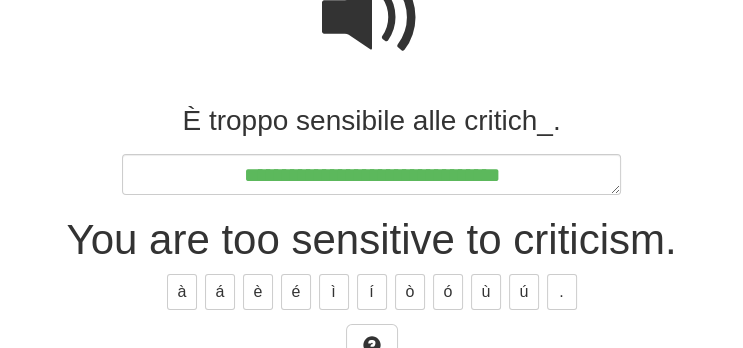 scroll, scrollTop: 222, scrollLeft: 0, axis: vertical 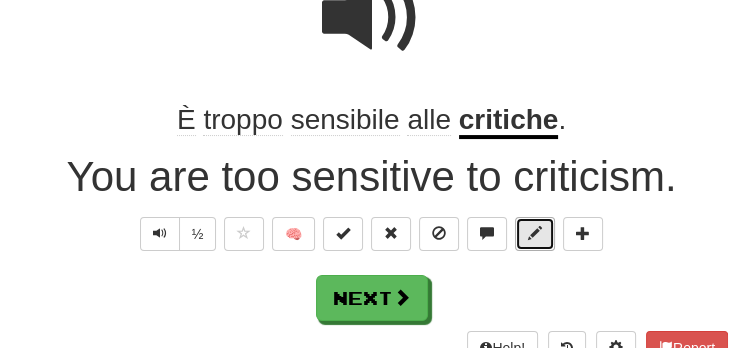 click at bounding box center [535, 234] 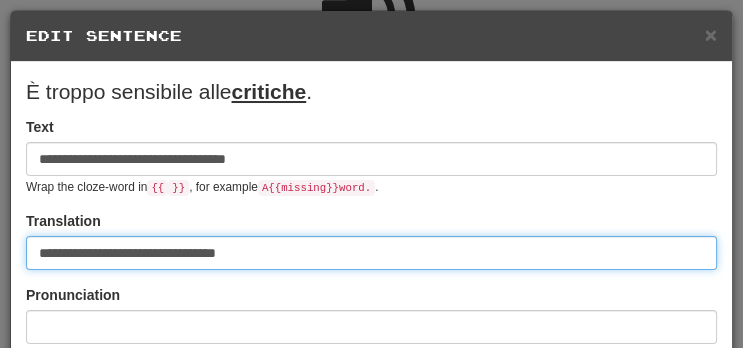 click on "**********" at bounding box center [371, 253] 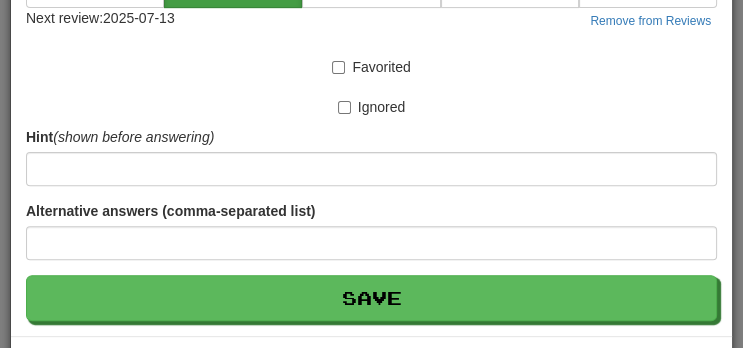 scroll, scrollTop: 542, scrollLeft: 0, axis: vertical 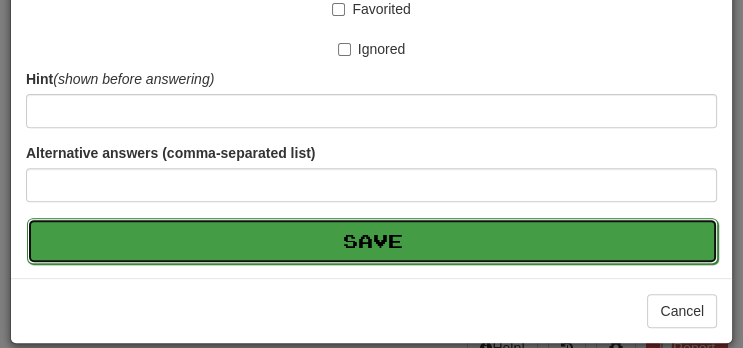 click on "Save" at bounding box center (372, 241) 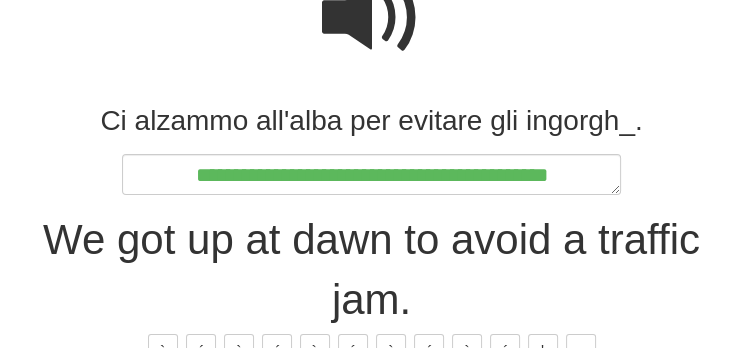 scroll, scrollTop: 222, scrollLeft: 0, axis: vertical 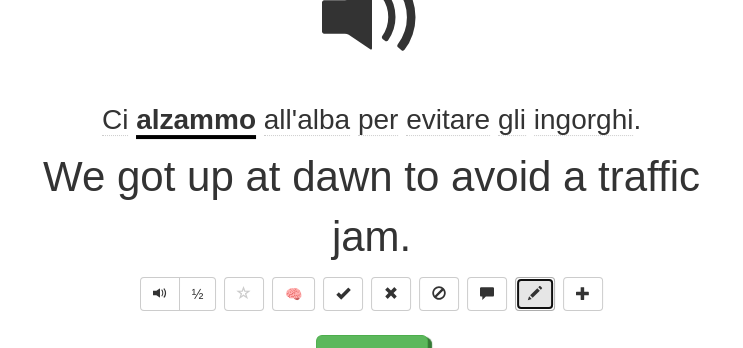 click at bounding box center [535, 294] 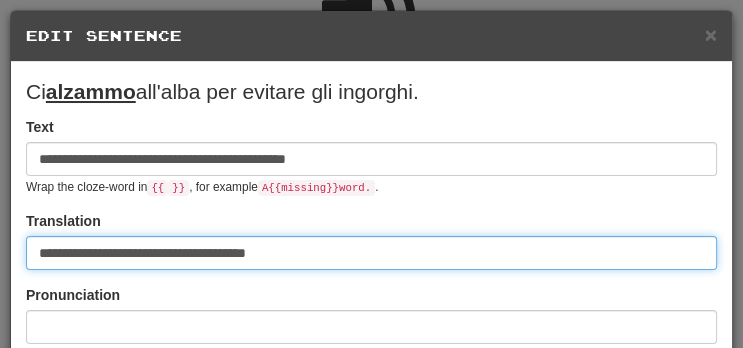 click on "**********" at bounding box center (371, 253) 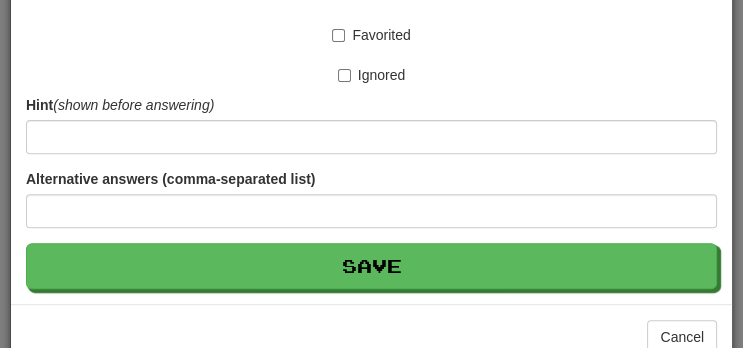 scroll, scrollTop: 542, scrollLeft: 0, axis: vertical 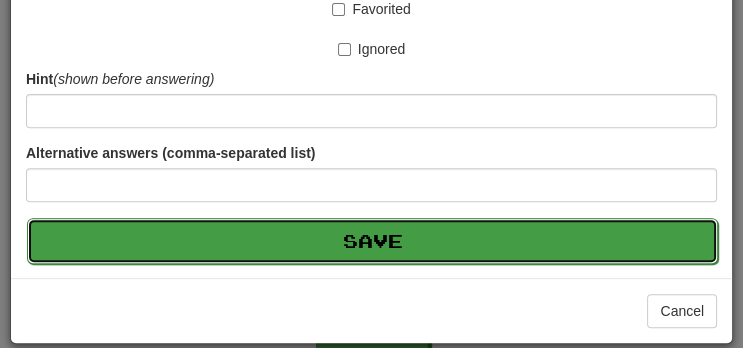 click on "Save" at bounding box center (372, 241) 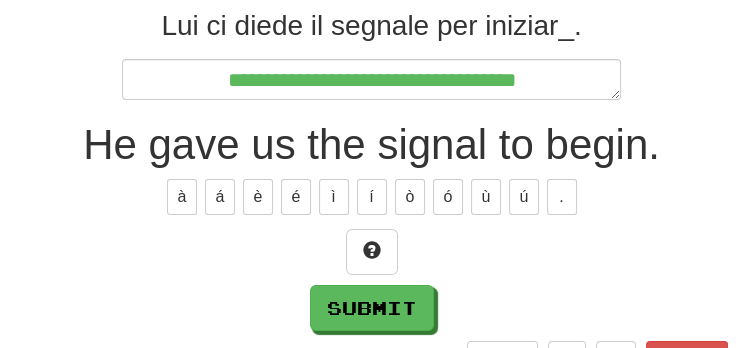 scroll, scrollTop: 317, scrollLeft: 0, axis: vertical 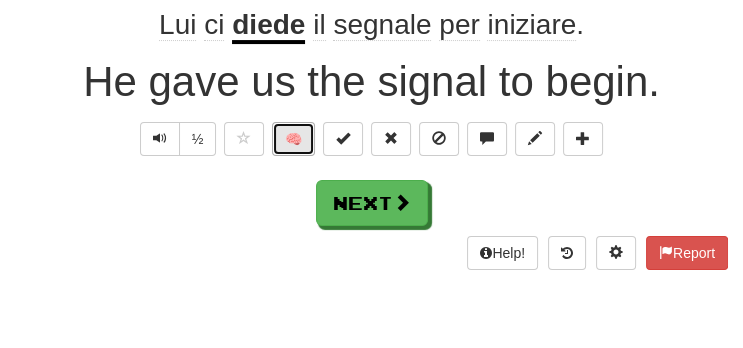 click on "🧠" at bounding box center [293, 139] 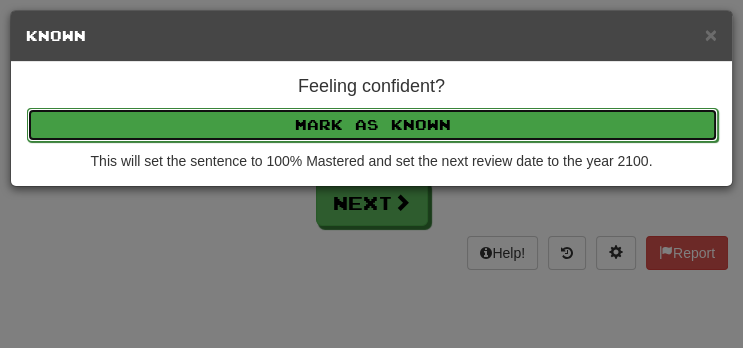 click on "Mark as Known" at bounding box center (372, 125) 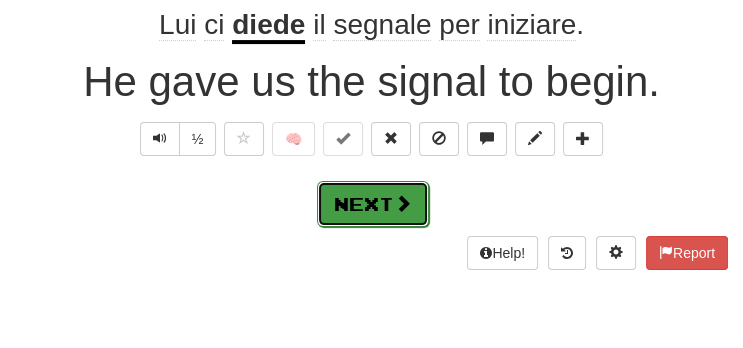 click on "Next" at bounding box center (373, 204) 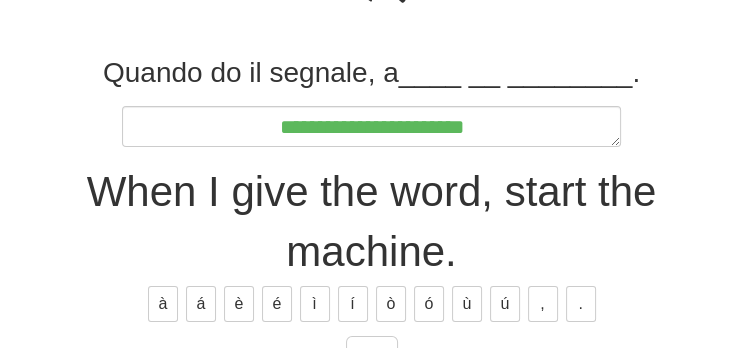 scroll, scrollTop: 270, scrollLeft: 0, axis: vertical 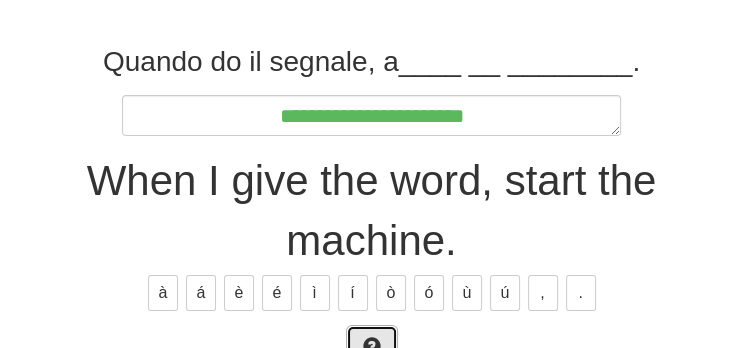 click at bounding box center (372, 348) 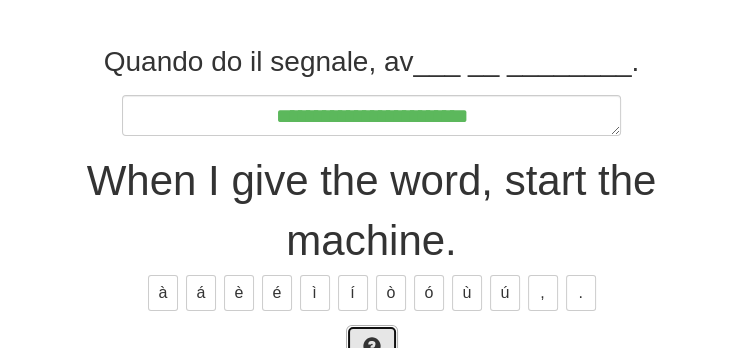 click at bounding box center (372, 348) 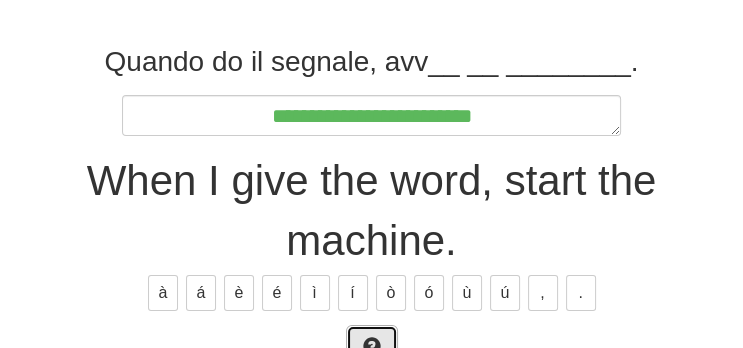 click at bounding box center (372, 348) 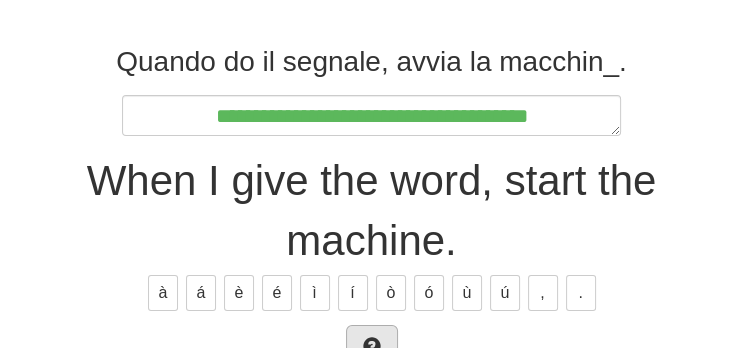 scroll, scrollTop: 282, scrollLeft: 0, axis: vertical 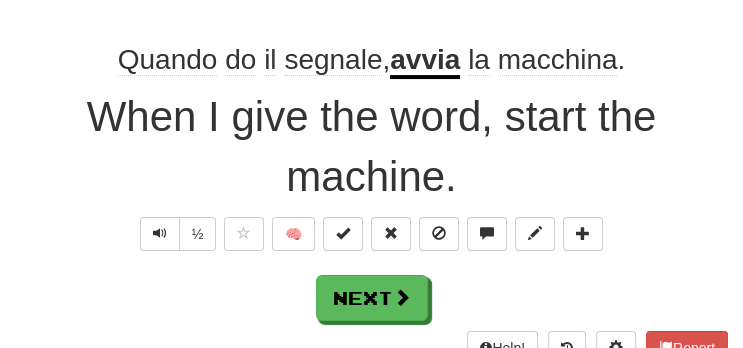 click on "avvia" at bounding box center [425, 61] 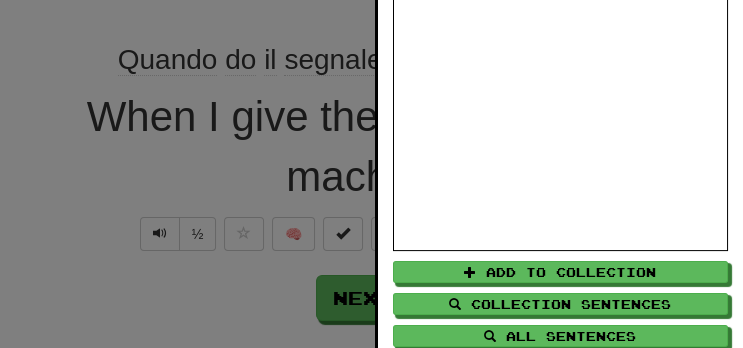 scroll, scrollTop: 263, scrollLeft: 0, axis: vertical 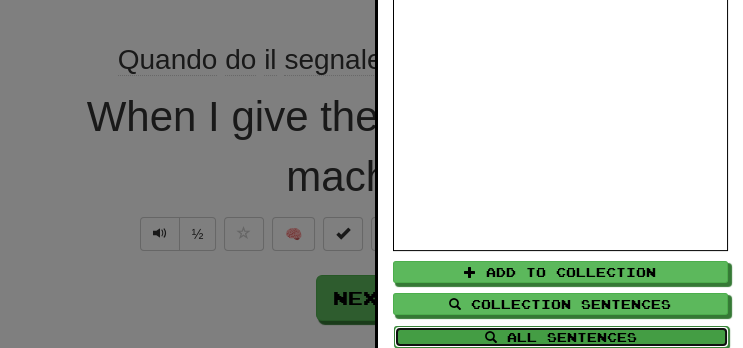 click on "All Sentences" at bounding box center [561, 337] 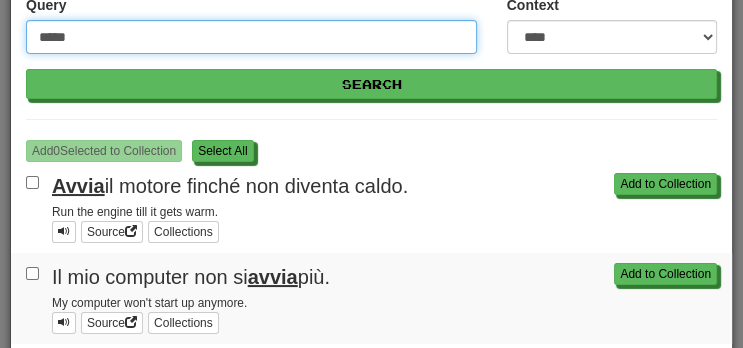 scroll, scrollTop: 83, scrollLeft: 0, axis: vertical 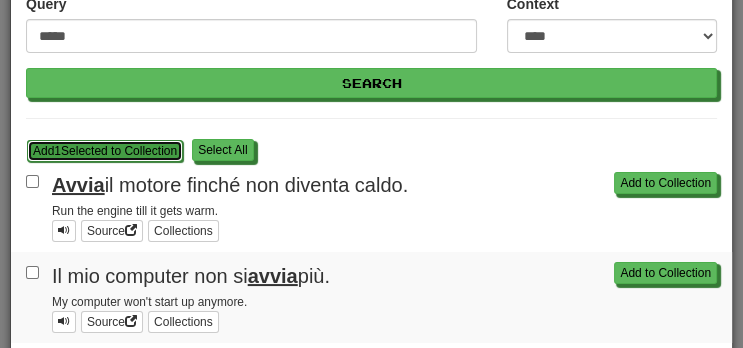 click on "Add  1  Selected to Collection" at bounding box center (105, 151) 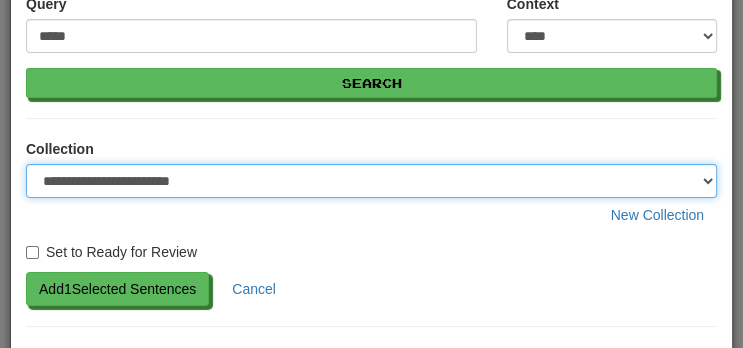 click on "**********" at bounding box center [371, 181] 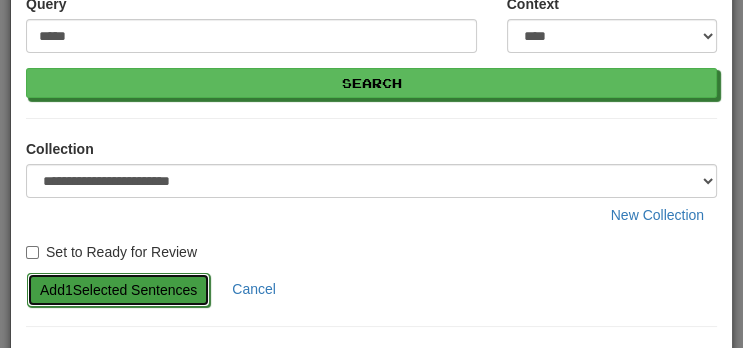 click on "Add  1  Selected Sentences" at bounding box center (118, 290) 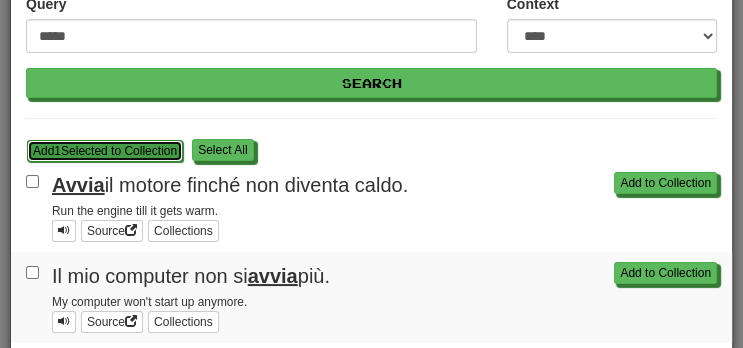 click on "Add  1  Selected to Collection" at bounding box center [105, 151] 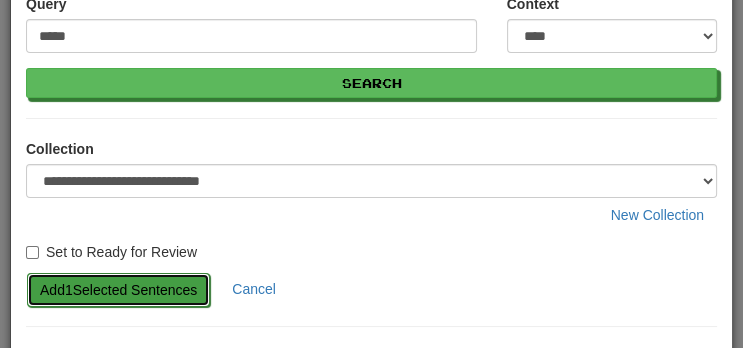 click on "Add  1  Selected Sentences" at bounding box center (118, 290) 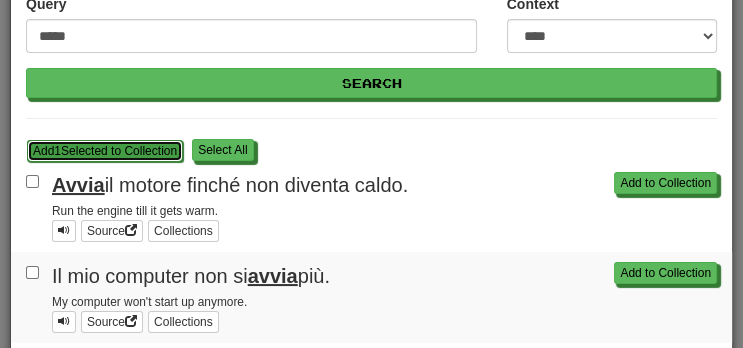 click on "Add  1  Selected to Collection" at bounding box center [105, 151] 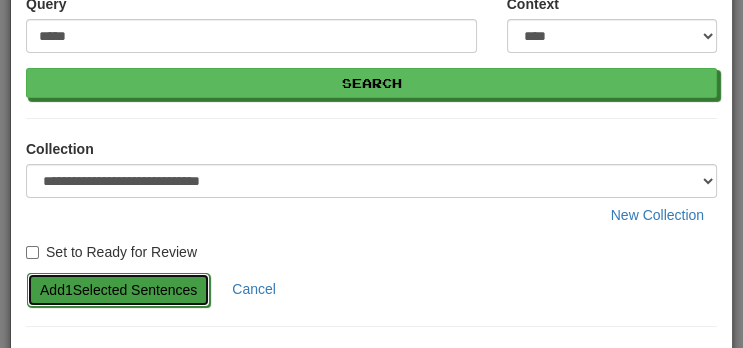 click on "Add  1  Selected Sentences" at bounding box center [118, 290] 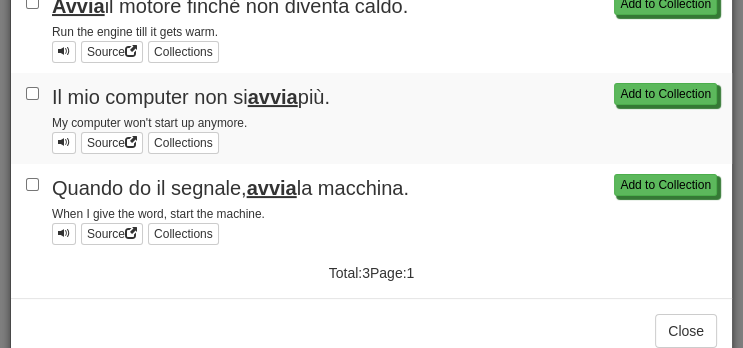 scroll, scrollTop: 265, scrollLeft: 0, axis: vertical 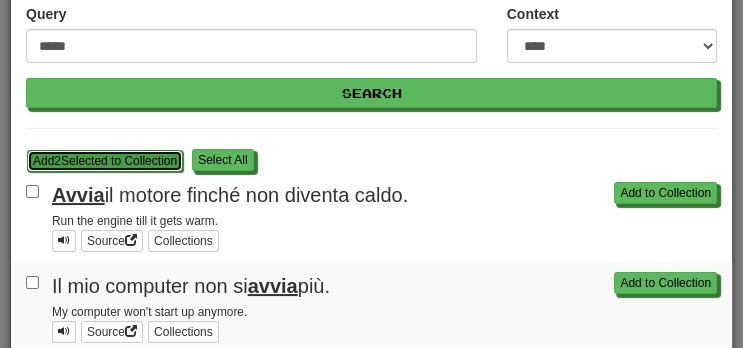 click on "Add  2  Selected to Collection" at bounding box center [105, 161] 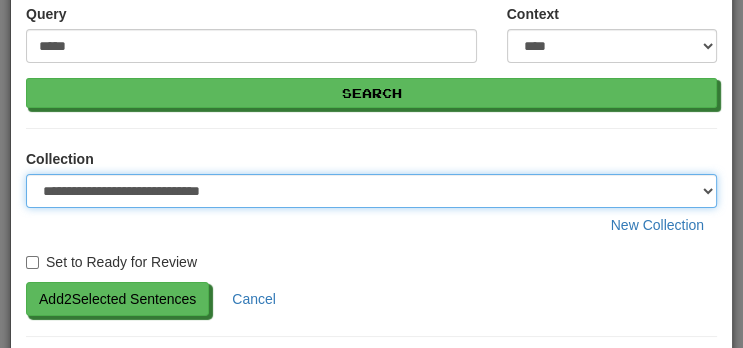 click on "**********" at bounding box center (371, 191) 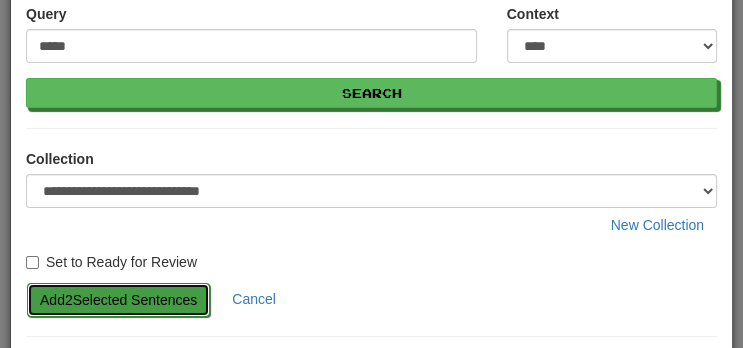 click on "Add  2  Selected Sentences" at bounding box center (118, 300) 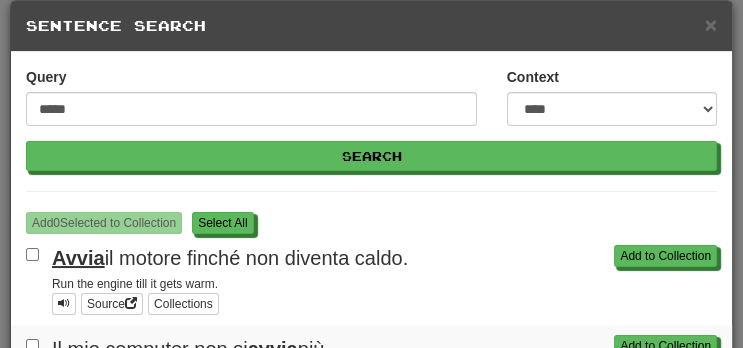 scroll, scrollTop: 4, scrollLeft: 0, axis: vertical 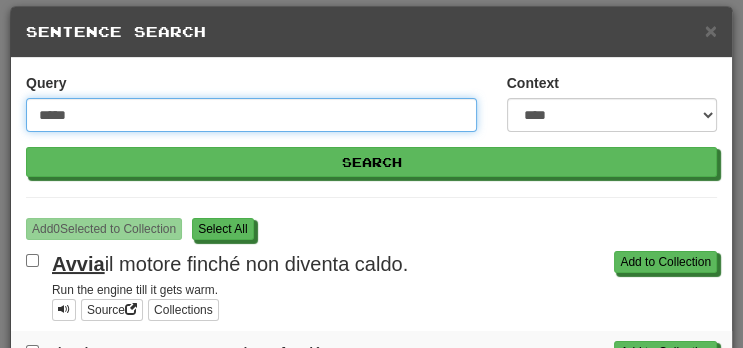 click on "*****" at bounding box center [251, 115] 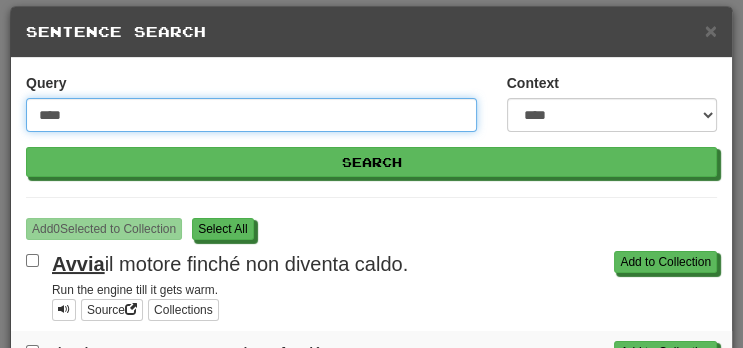 click on "Search" at bounding box center (371, 162) 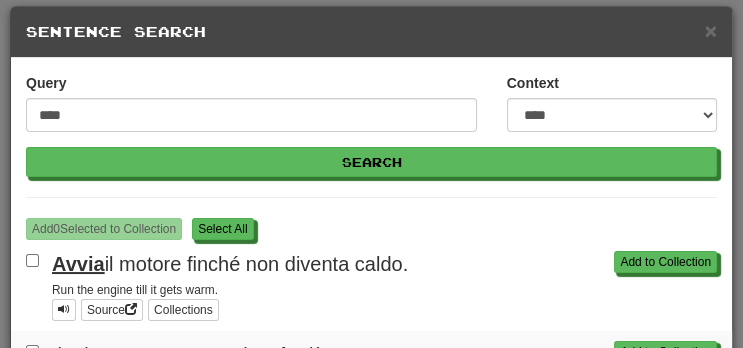 scroll, scrollTop: 0, scrollLeft: 0, axis: both 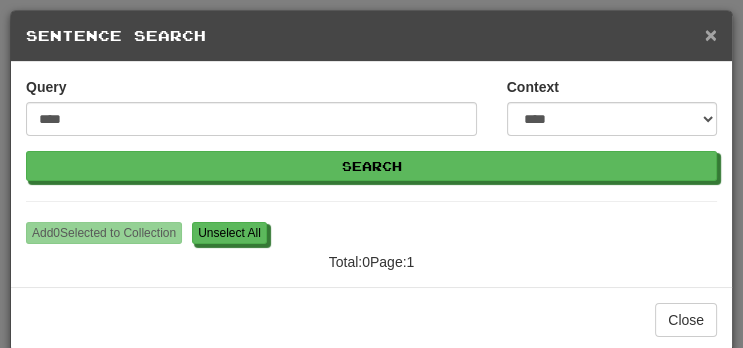 click on "×" at bounding box center (711, 34) 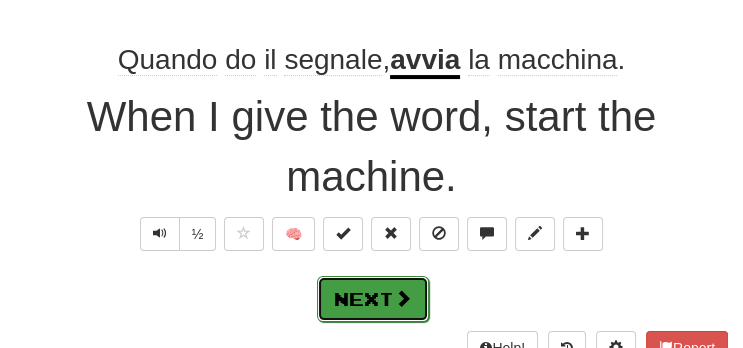 click on "Next" at bounding box center (373, 299) 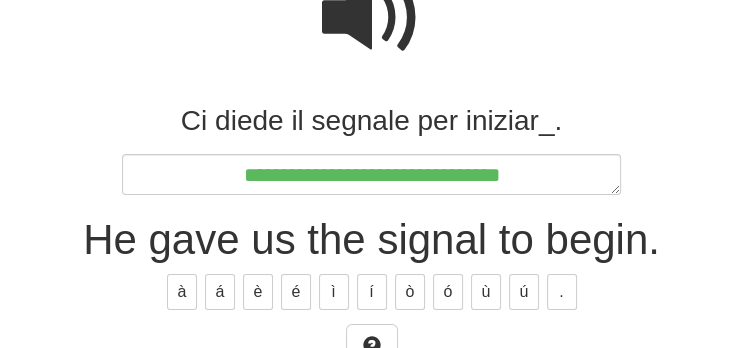 scroll, scrollTop: 222, scrollLeft: 0, axis: vertical 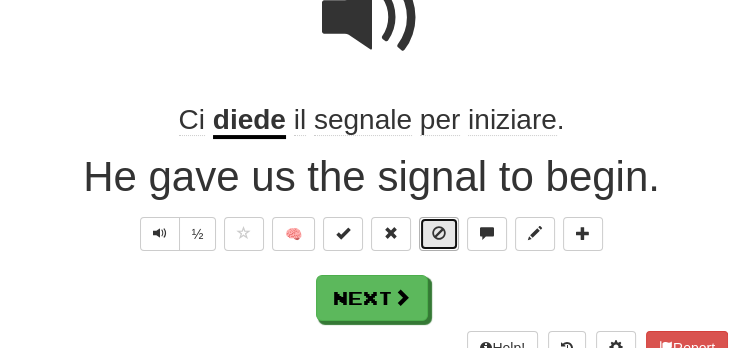 click at bounding box center (439, 234) 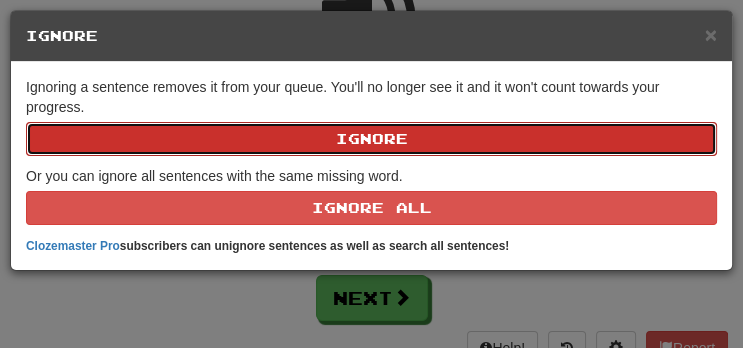click on "Ignore" at bounding box center (371, 139) 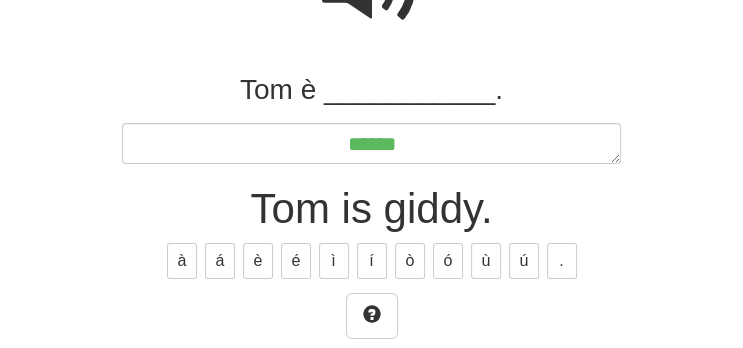 scroll, scrollTop: 244, scrollLeft: 0, axis: vertical 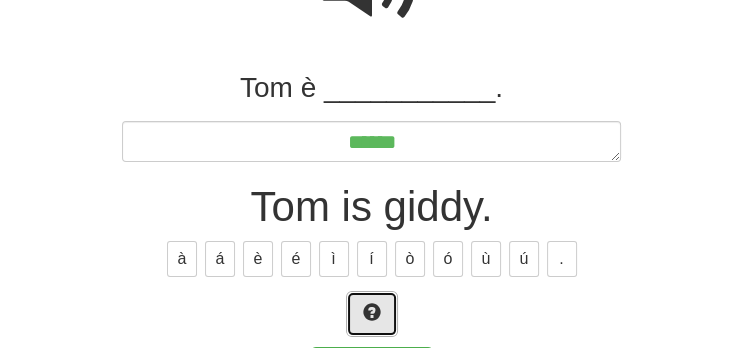 click at bounding box center (372, 314) 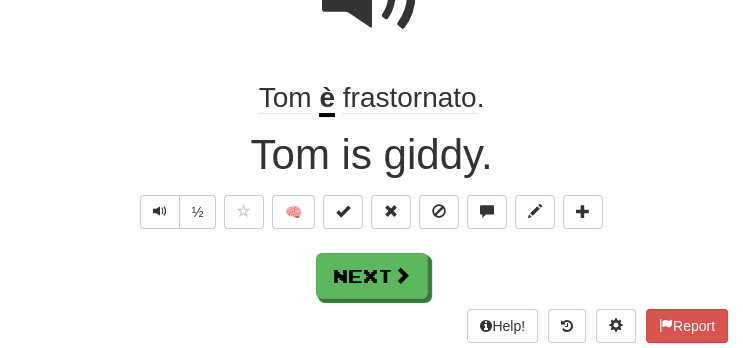 scroll, scrollTop: 256, scrollLeft: 0, axis: vertical 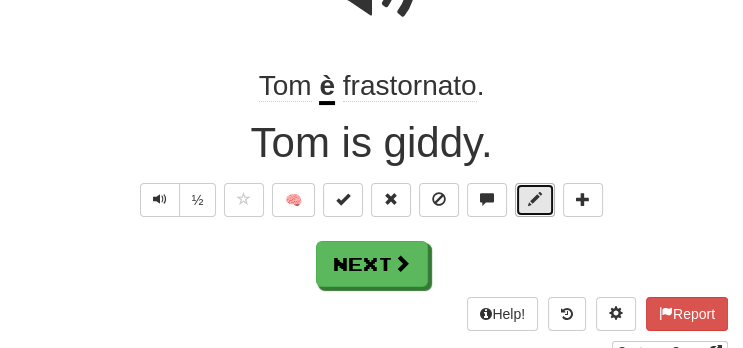 click at bounding box center [535, 200] 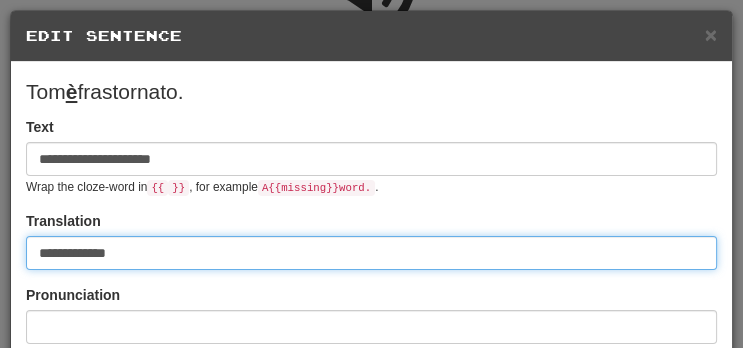 click on "**********" at bounding box center (371, 253) 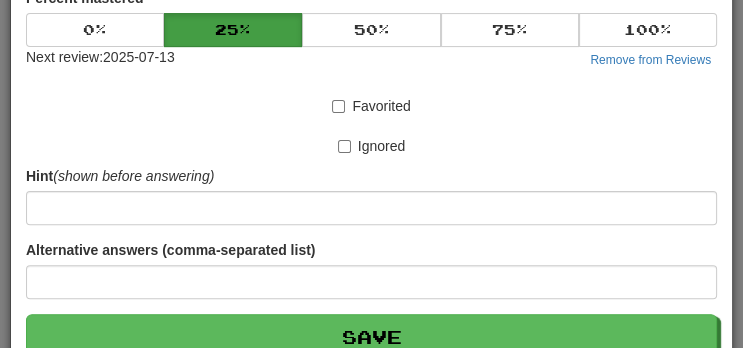 scroll, scrollTop: 542, scrollLeft: 0, axis: vertical 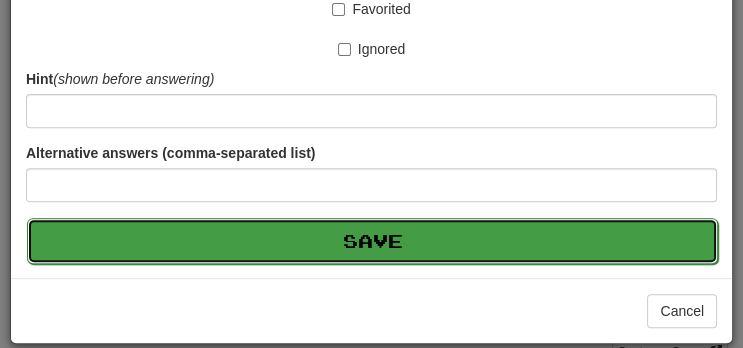 click on "Save" at bounding box center (372, 241) 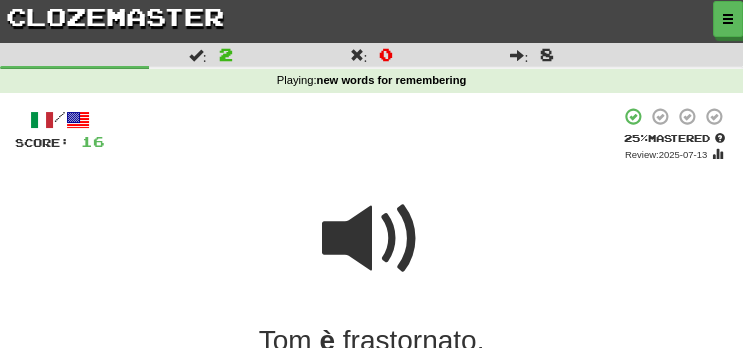 scroll, scrollTop: 0, scrollLeft: 0, axis: both 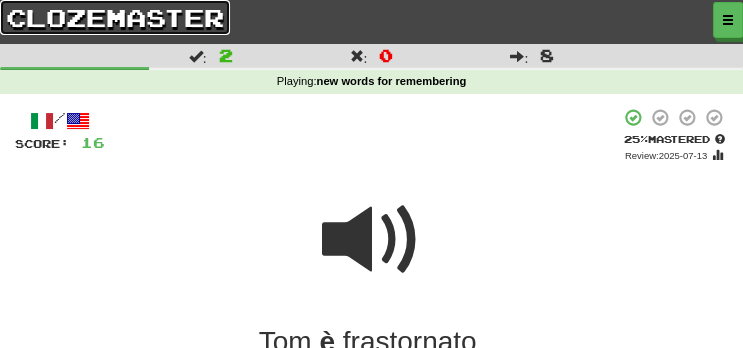 click on "clozemaster" at bounding box center (115, 17) 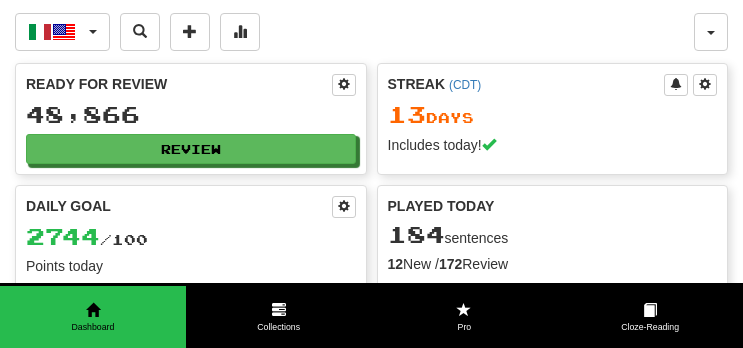 scroll, scrollTop: 0, scrollLeft: 0, axis: both 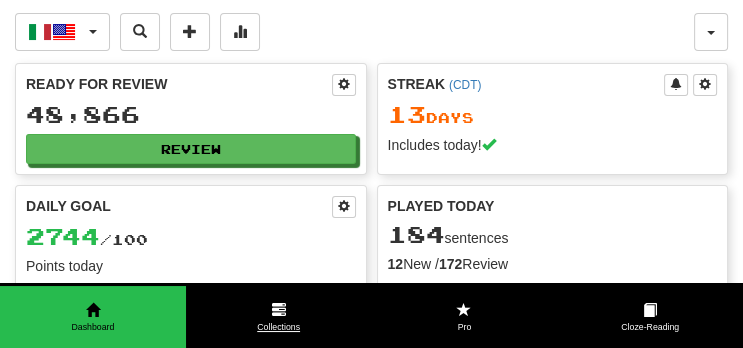 click on "Collections" at bounding box center (279, 317) 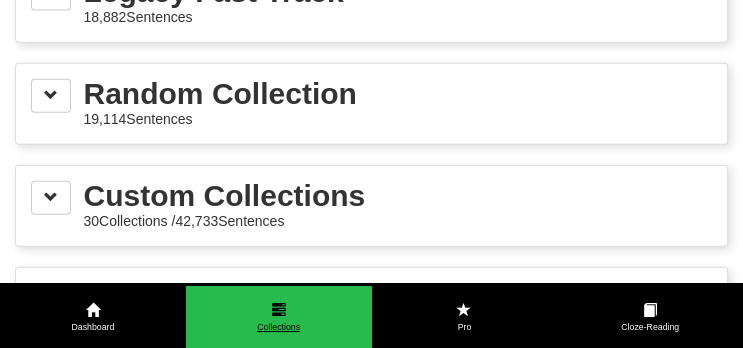 scroll, scrollTop: 3207, scrollLeft: 0, axis: vertical 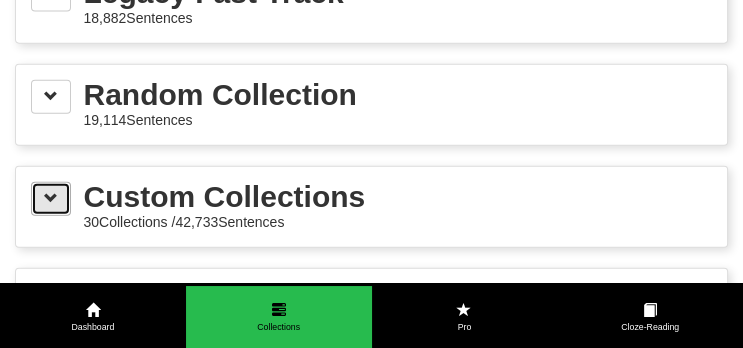 click at bounding box center (51, 199) 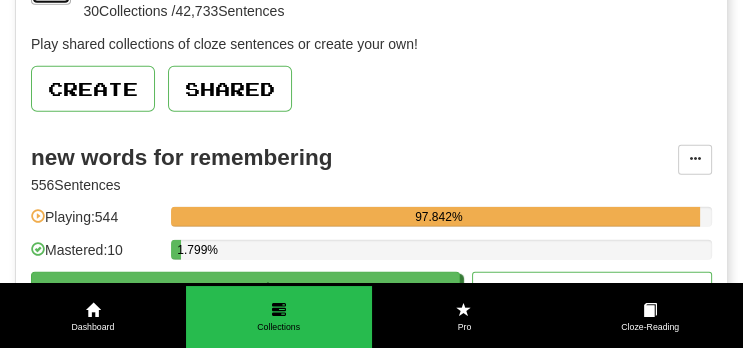 scroll, scrollTop: 3427, scrollLeft: 0, axis: vertical 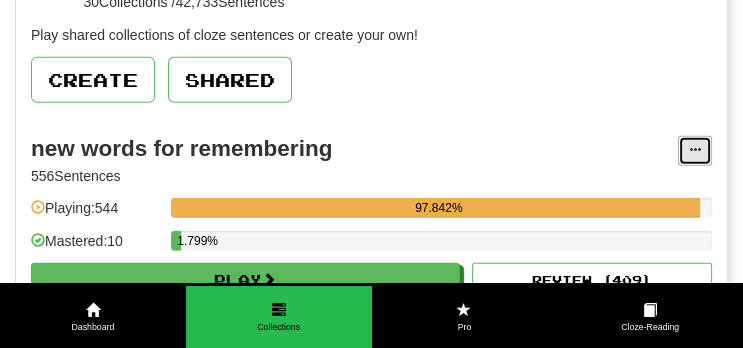 click at bounding box center (695, 150) 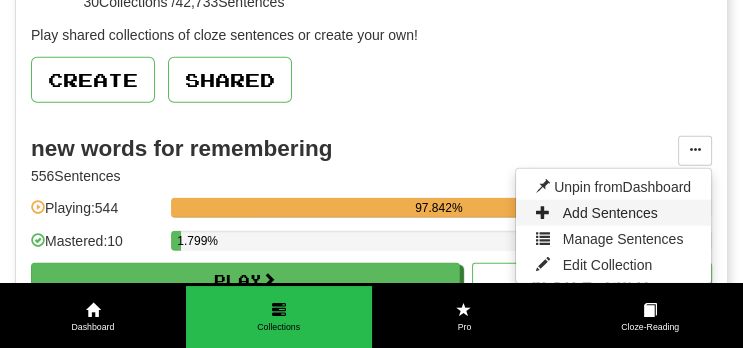 click on "Add Sentences" at bounding box center (610, 213) 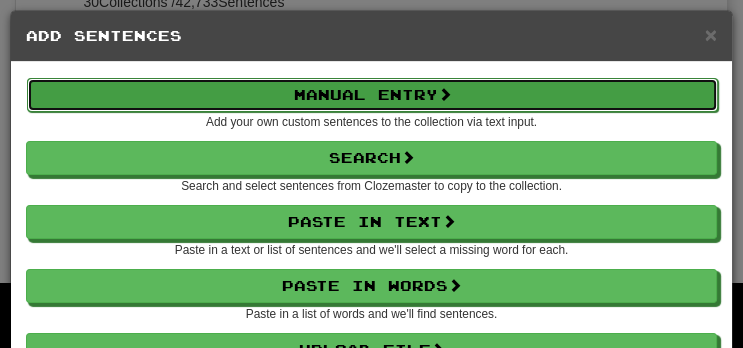 click on "Manual Entry" at bounding box center (372, 95) 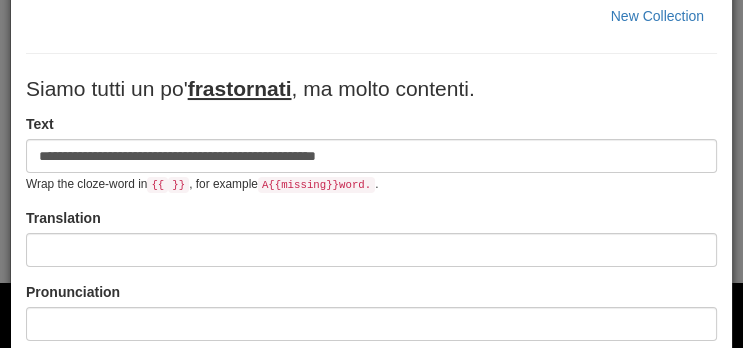 scroll, scrollTop: 135, scrollLeft: 0, axis: vertical 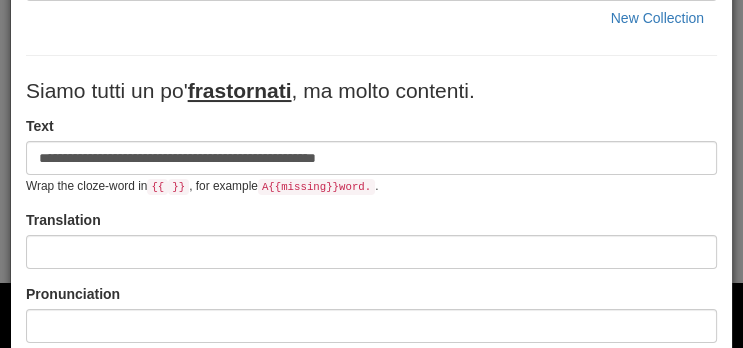 type on "**********" 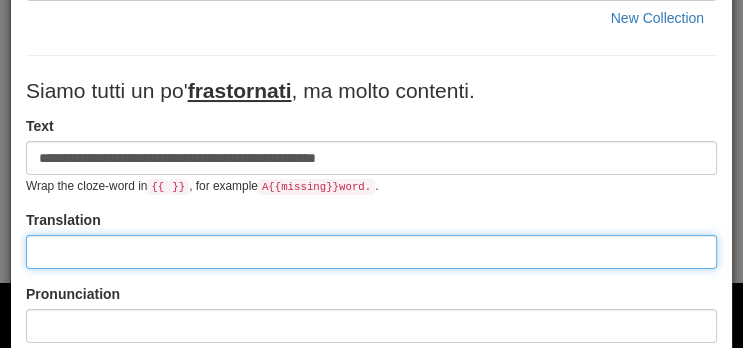 click at bounding box center (371, 252) 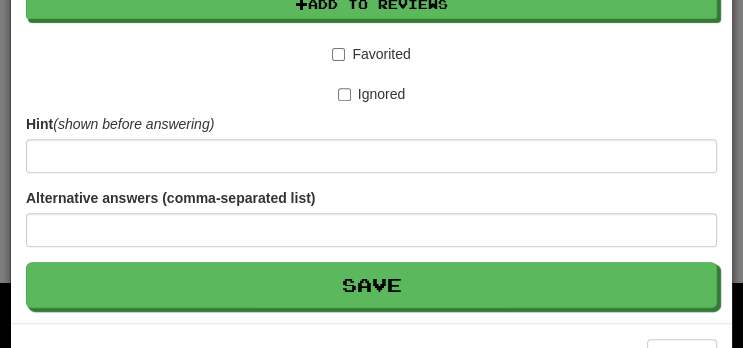 scroll, scrollTop: 622, scrollLeft: 0, axis: vertical 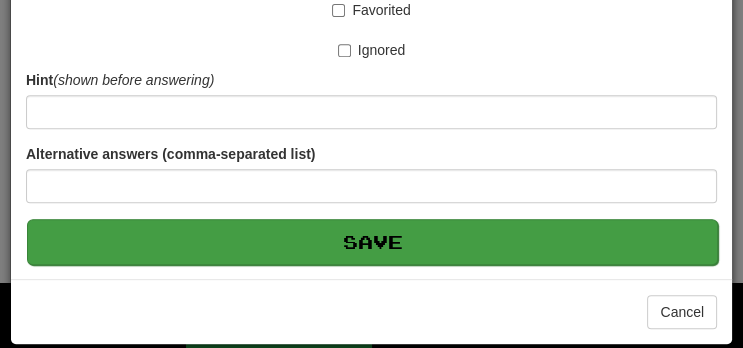 type on "**********" 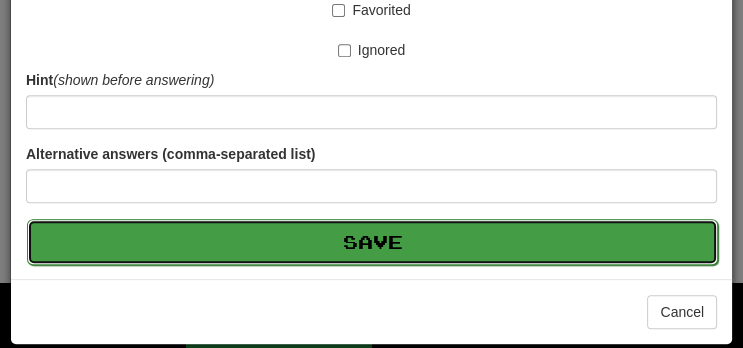 click on "Save" at bounding box center (372, 242) 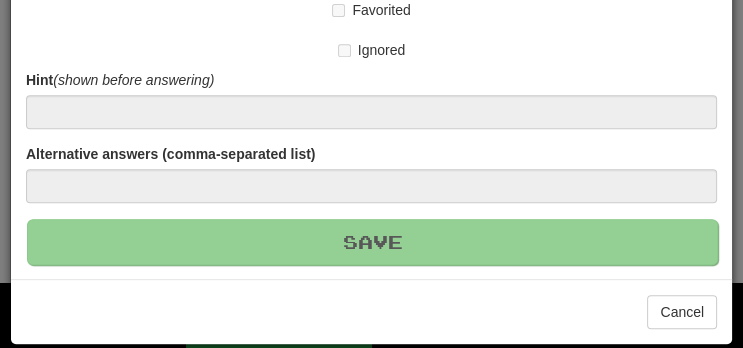 type 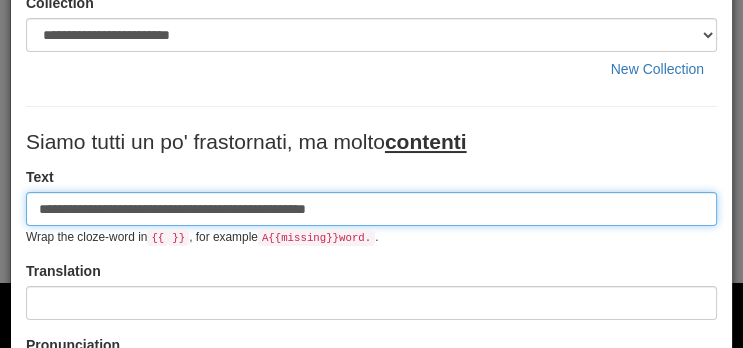 scroll, scrollTop: 127, scrollLeft: 0, axis: vertical 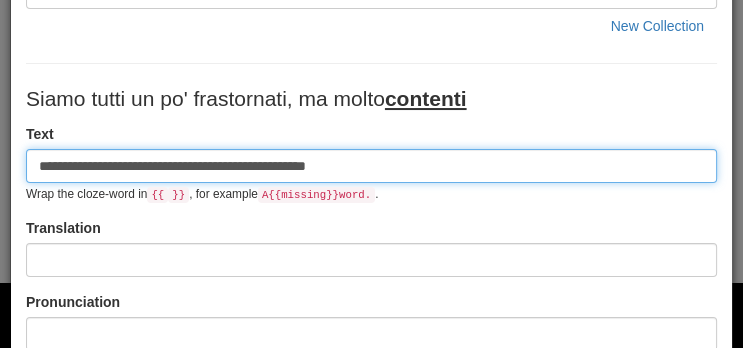 type on "**********" 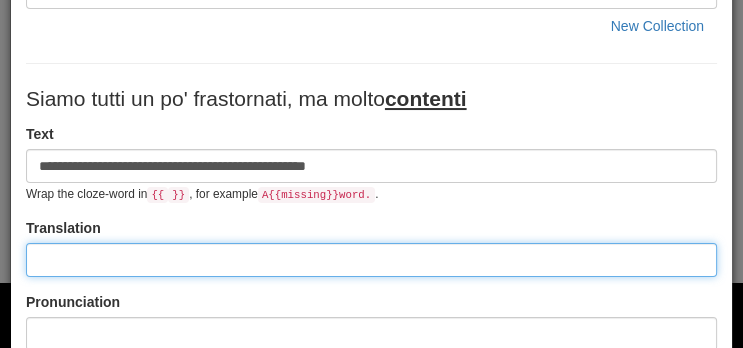click at bounding box center (371, 260) 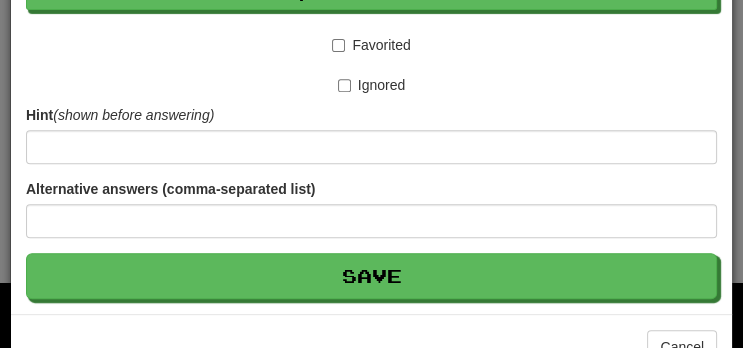 scroll, scrollTop: 622, scrollLeft: 0, axis: vertical 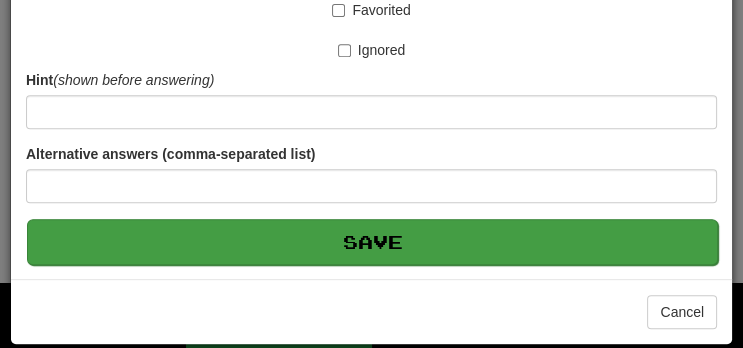 type on "**********" 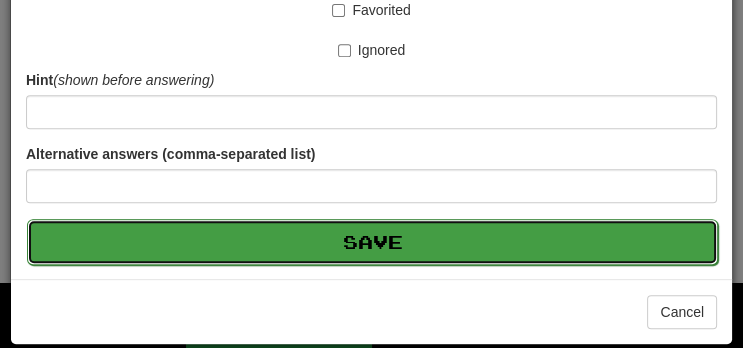 click on "Save" at bounding box center [372, 242] 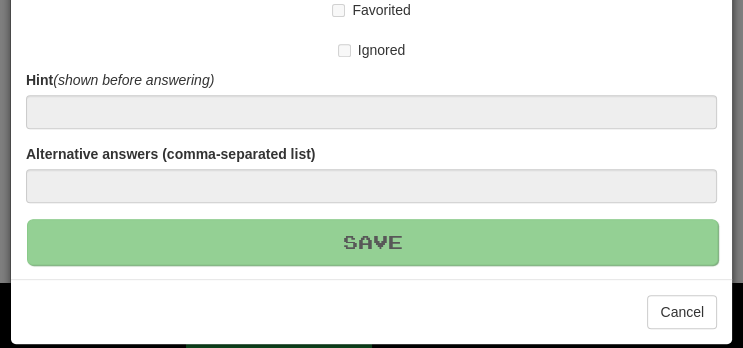 type 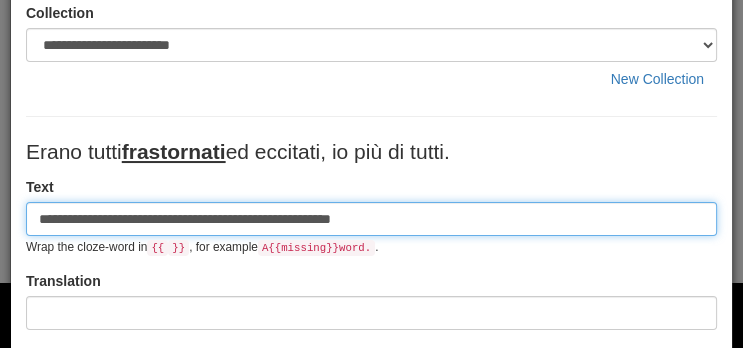 scroll, scrollTop: 73, scrollLeft: 0, axis: vertical 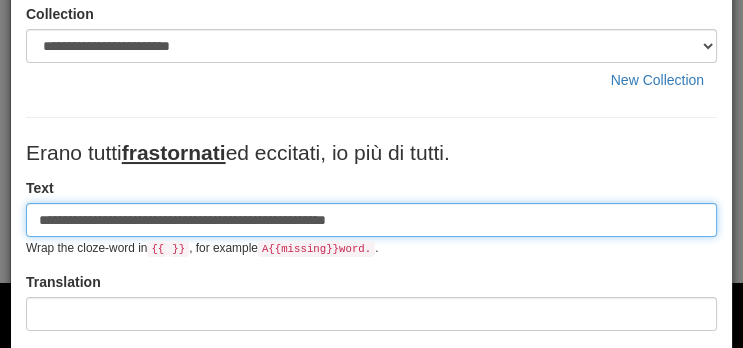 type on "**********" 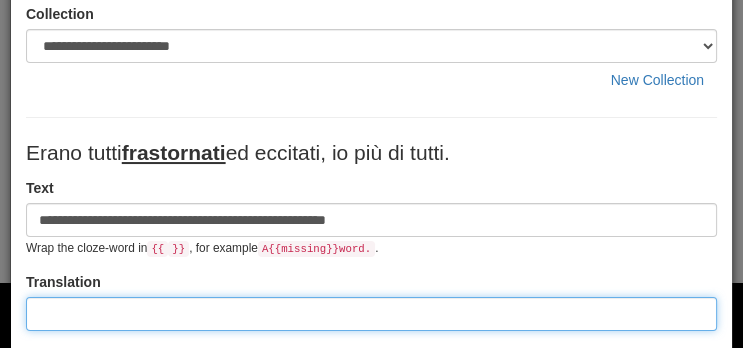 click at bounding box center (371, 314) 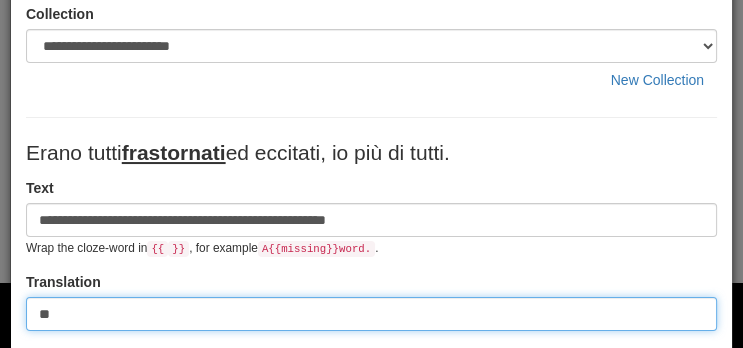 type on "*" 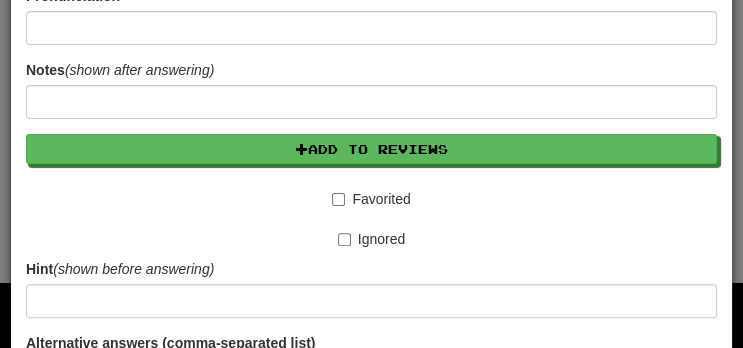 scroll, scrollTop: 622, scrollLeft: 0, axis: vertical 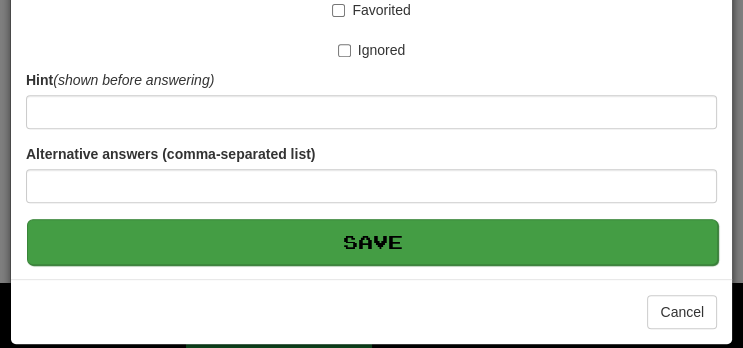 type on "**********" 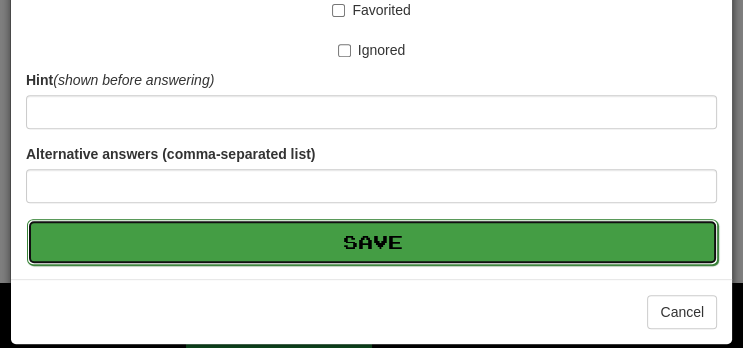 click on "Save" at bounding box center (372, 242) 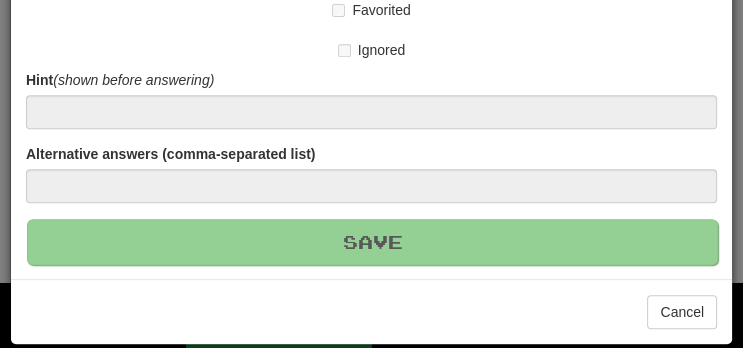 type 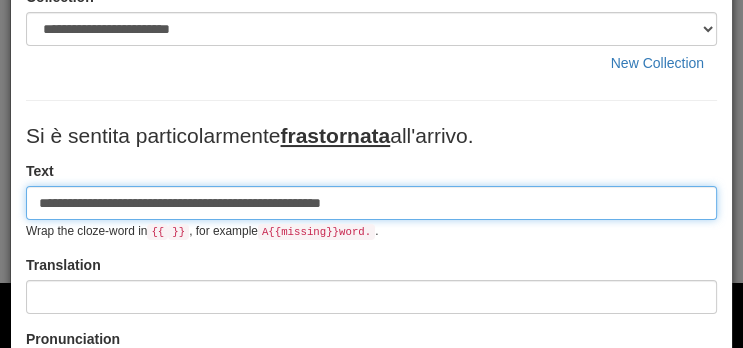 scroll, scrollTop: 91, scrollLeft: 0, axis: vertical 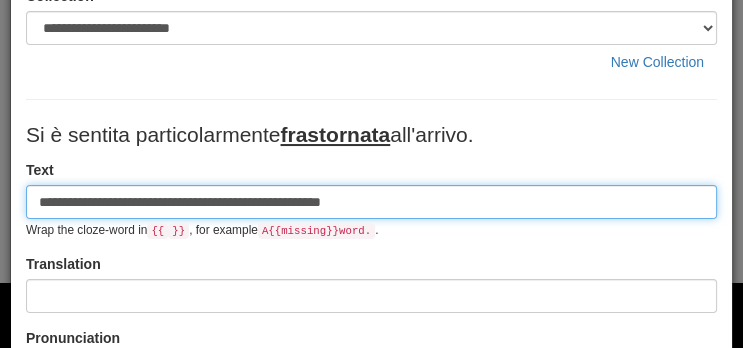 click on "**********" at bounding box center [371, 202] 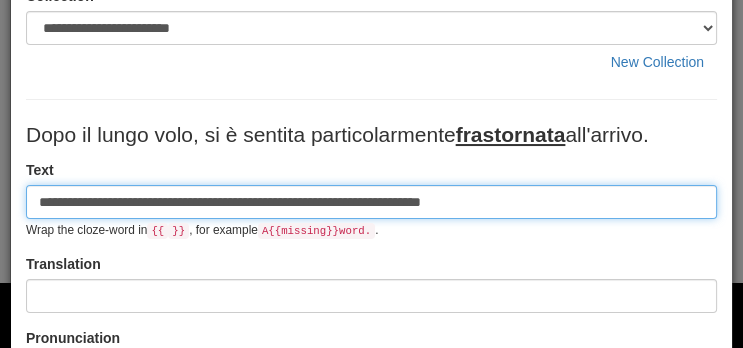 type on "**********" 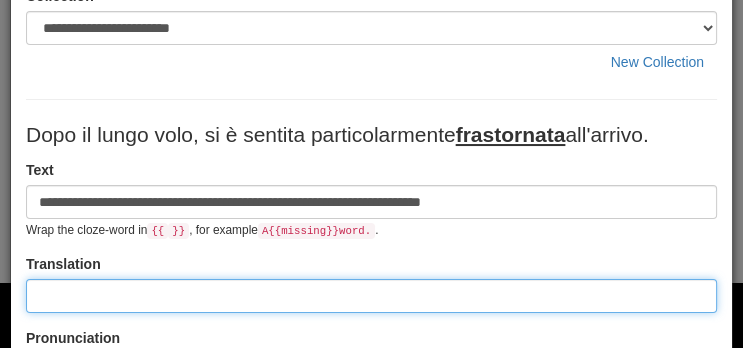 click at bounding box center [371, 296] 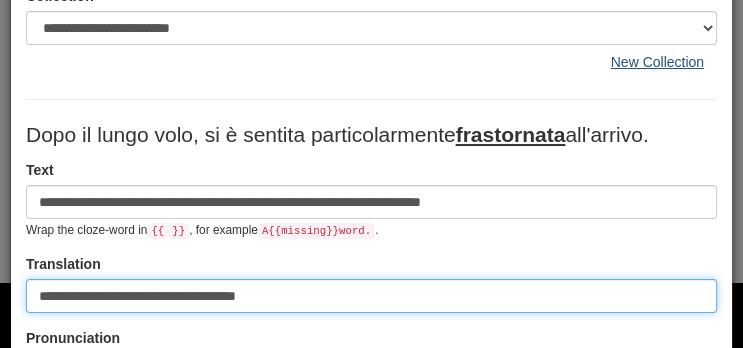 type on "**********" 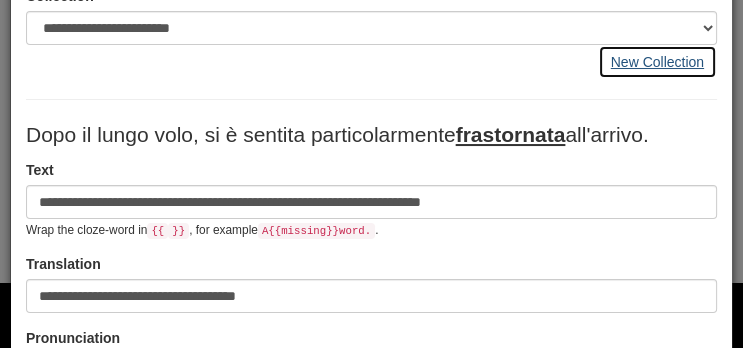 click on "New Collection" at bounding box center (657, 62) 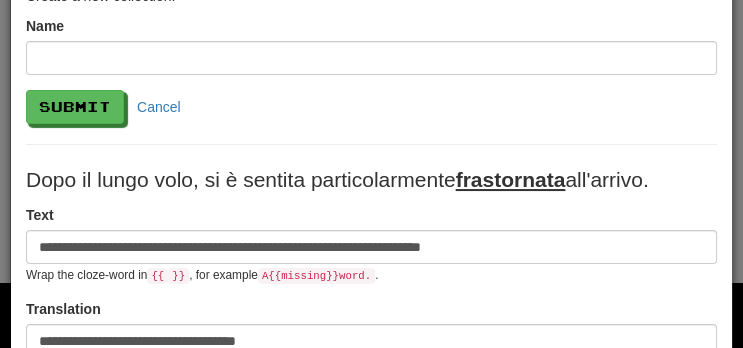 scroll, scrollTop: 131, scrollLeft: 0, axis: vertical 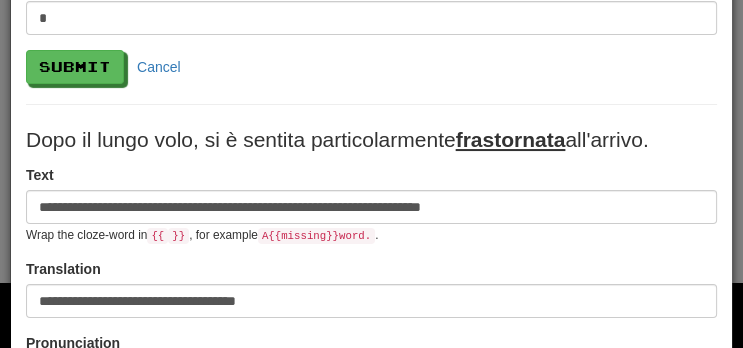 type on "*" 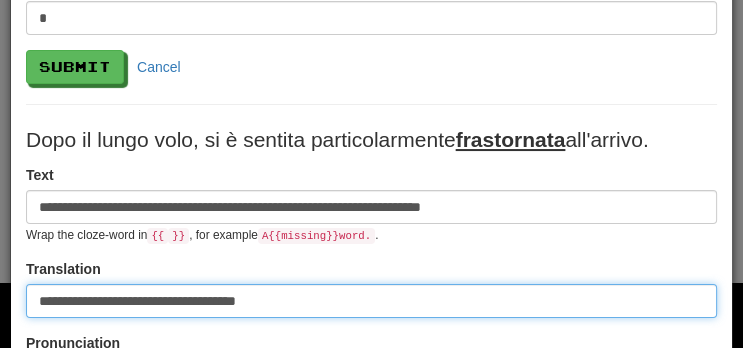 click on "**********" at bounding box center [371, 301] 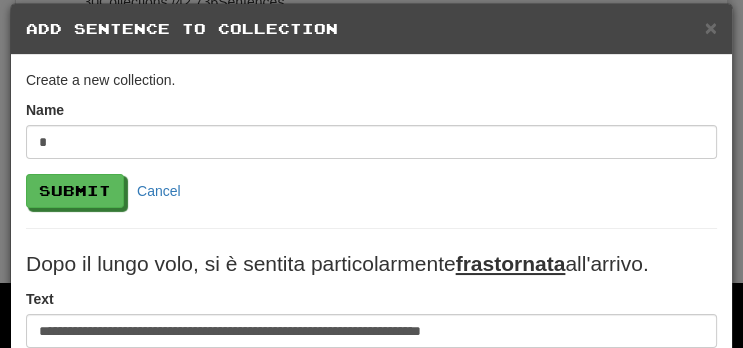 scroll, scrollTop: 0, scrollLeft: 0, axis: both 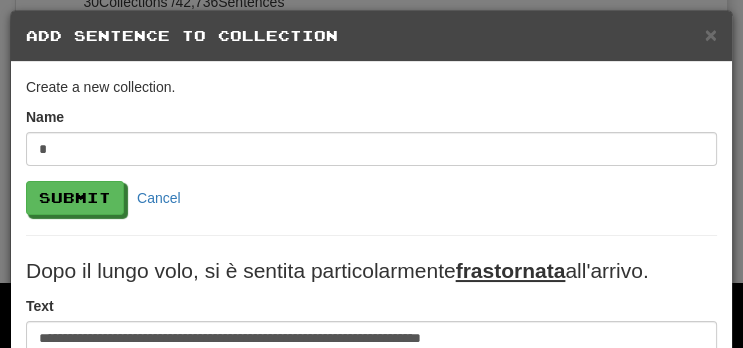 type on "**********" 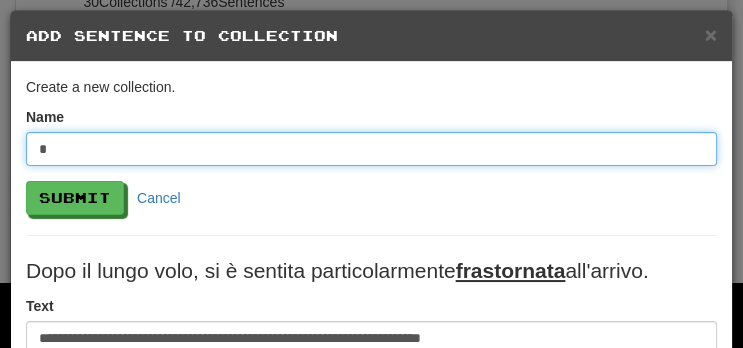 click on "*" at bounding box center [371, 149] 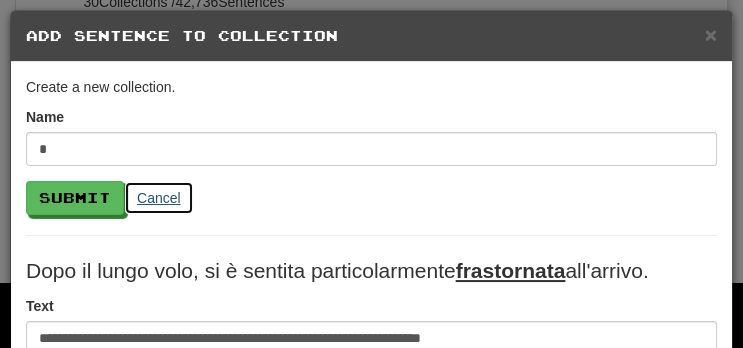 click on "Cancel" at bounding box center (159, 198) 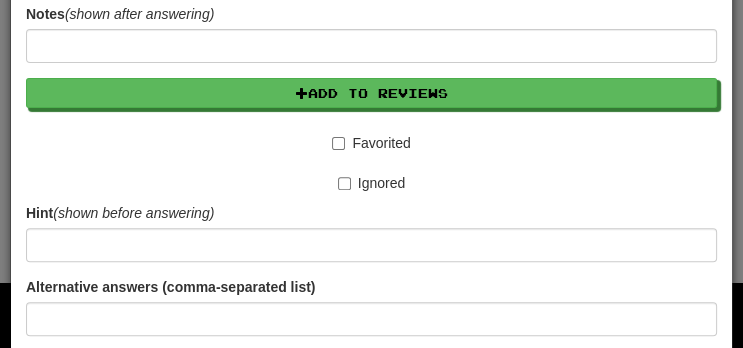 scroll, scrollTop: 622, scrollLeft: 0, axis: vertical 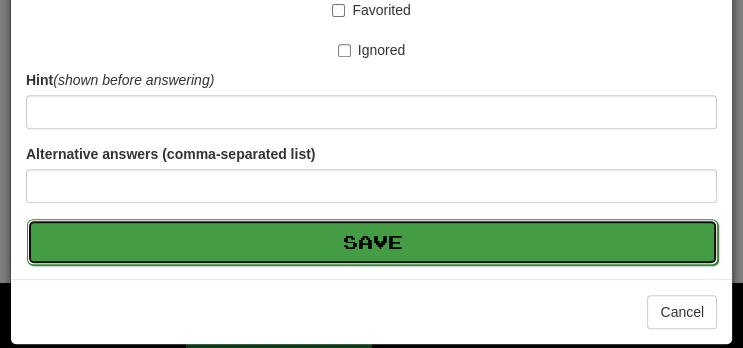 click on "Save" at bounding box center (372, 242) 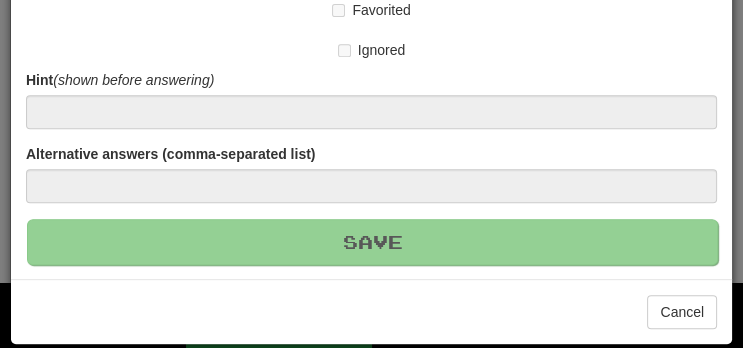 type 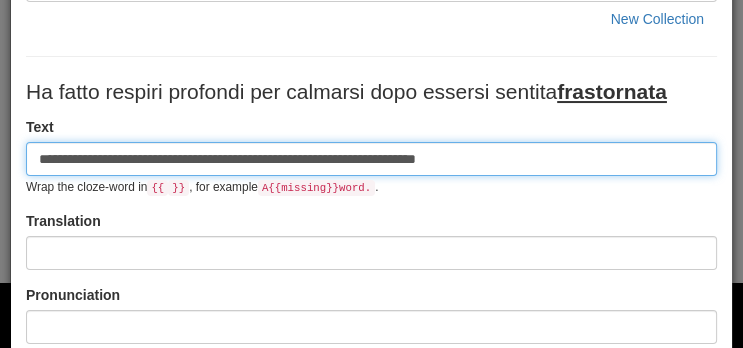 scroll, scrollTop: 134, scrollLeft: 0, axis: vertical 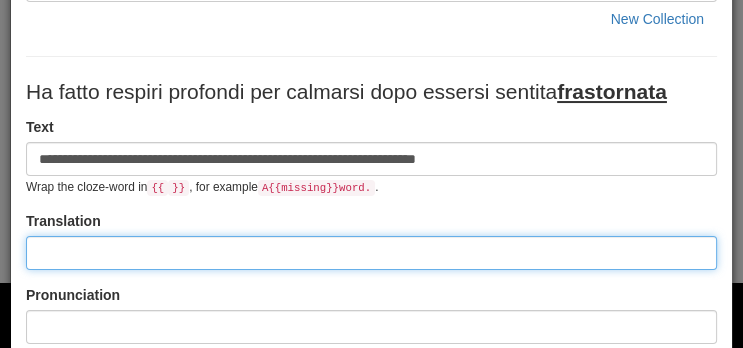 click at bounding box center [371, 253] 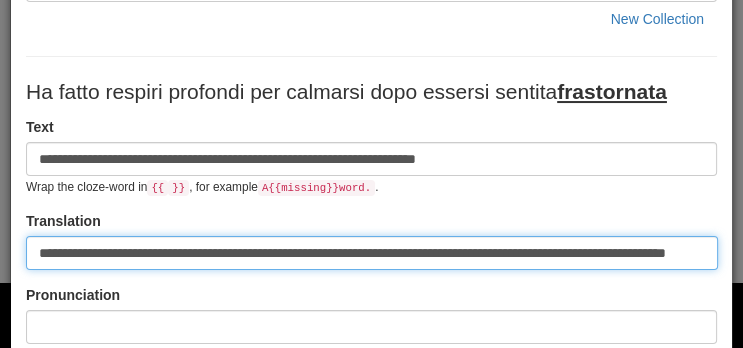 scroll, scrollTop: 0, scrollLeft: 96, axis: horizontal 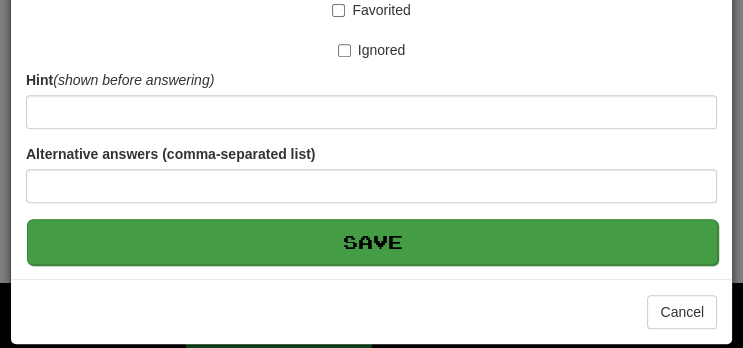type on "**********" 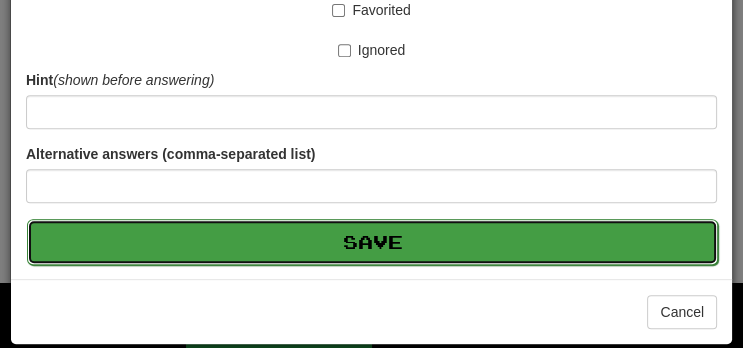click on "Save" at bounding box center (372, 242) 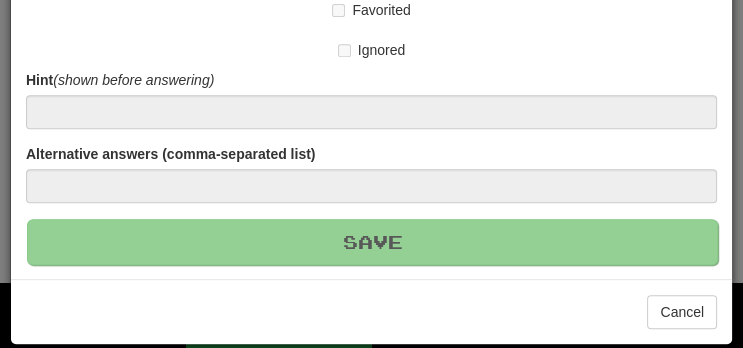 scroll, scrollTop: 0, scrollLeft: 0, axis: both 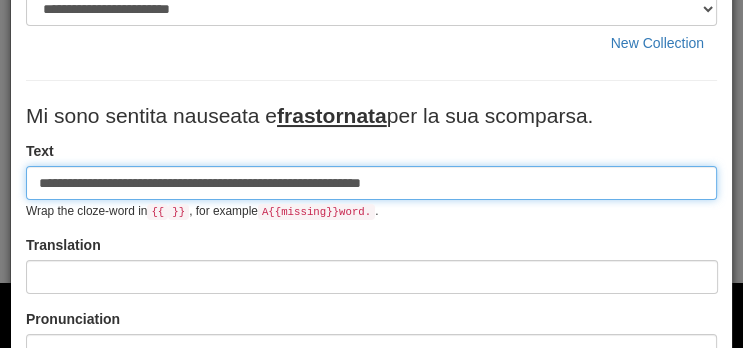 type on "**********" 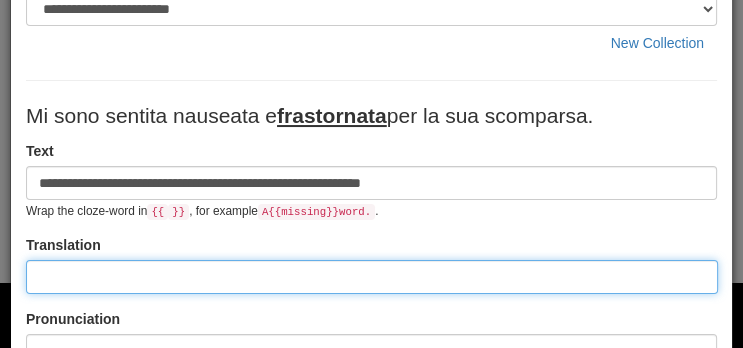 click at bounding box center [372, 277] 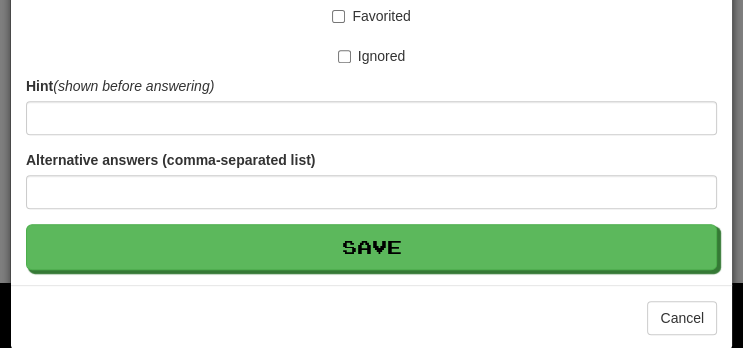scroll, scrollTop: 622, scrollLeft: 0, axis: vertical 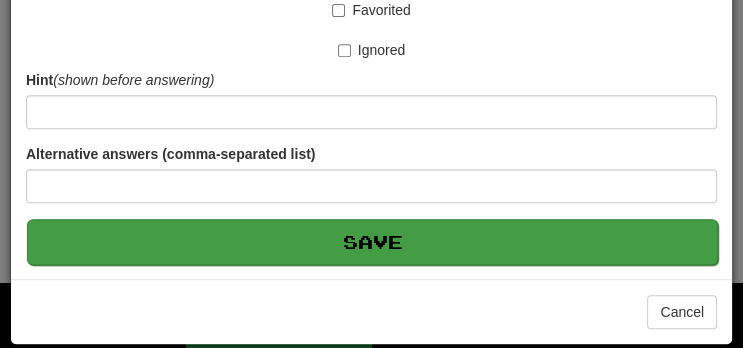 type on "**********" 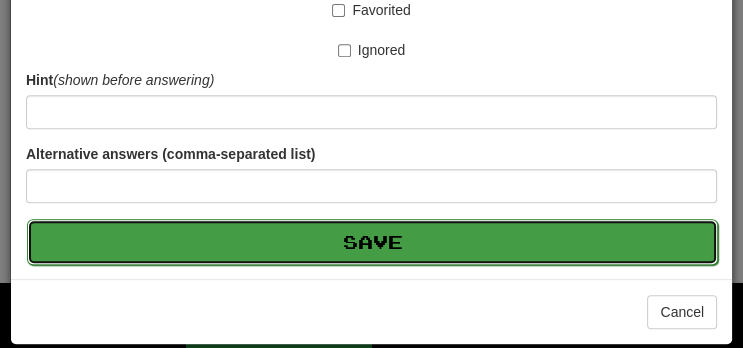 click on "Save" at bounding box center (372, 242) 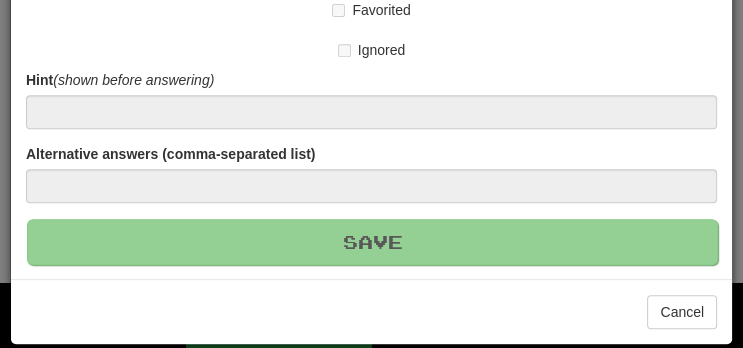 type 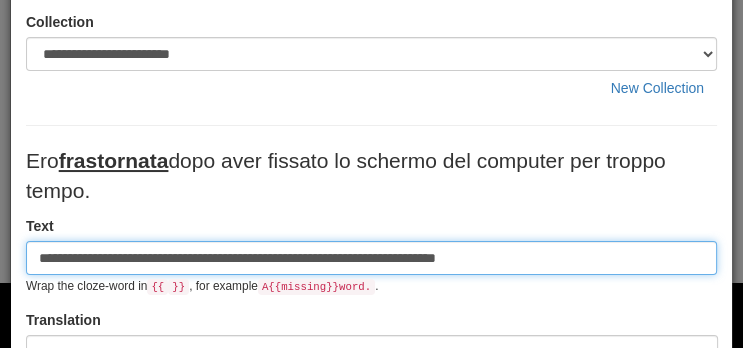 scroll, scrollTop: 136, scrollLeft: 0, axis: vertical 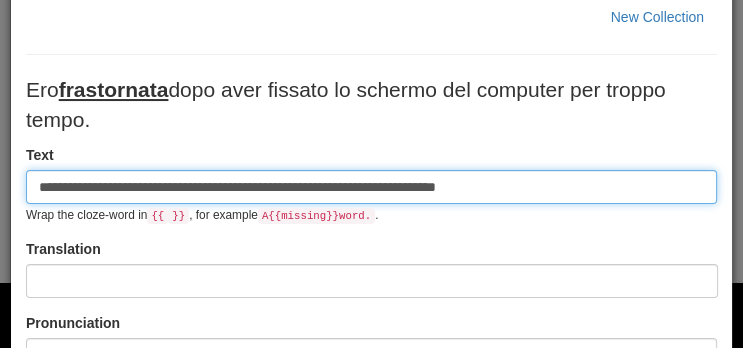 type on "**********" 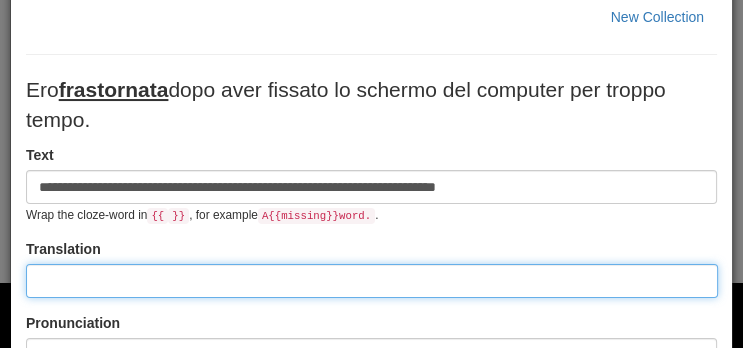 click at bounding box center [372, 281] 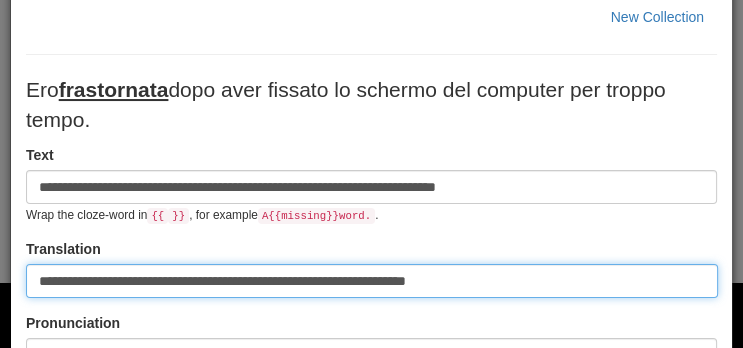 click on "**********" at bounding box center (372, 281) 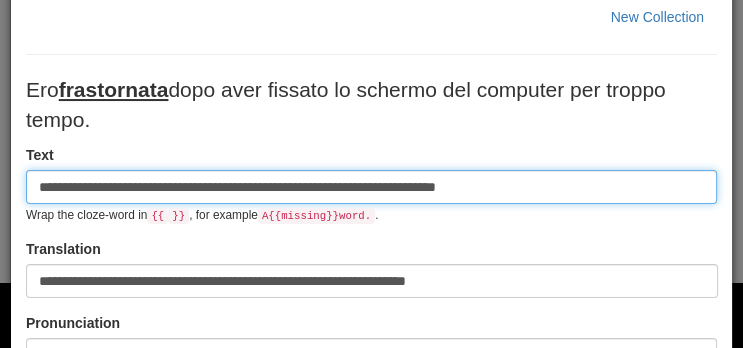 click on "**********" at bounding box center [371, 187] 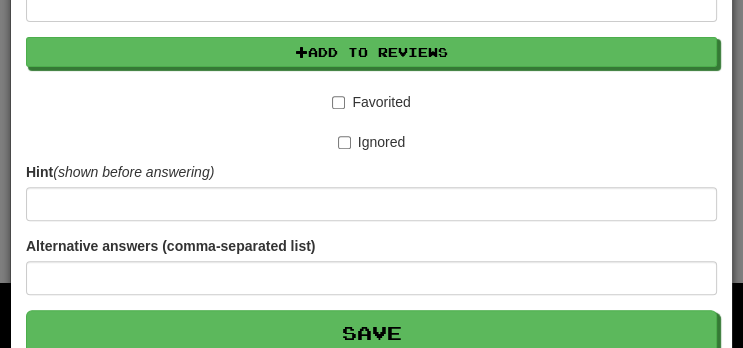 scroll, scrollTop: 653, scrollLeft: 0, axis: vertical 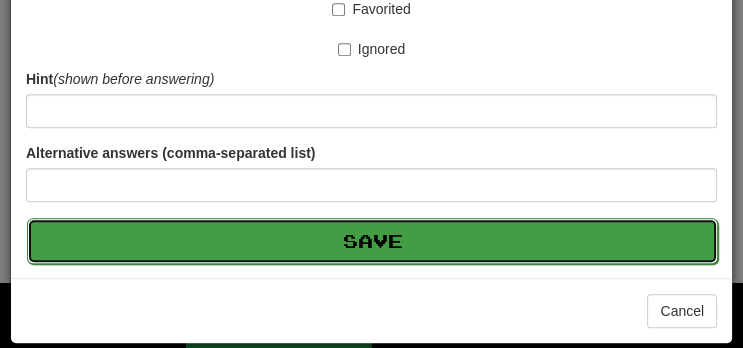 click on "Save" at bounding box center [372, 241] 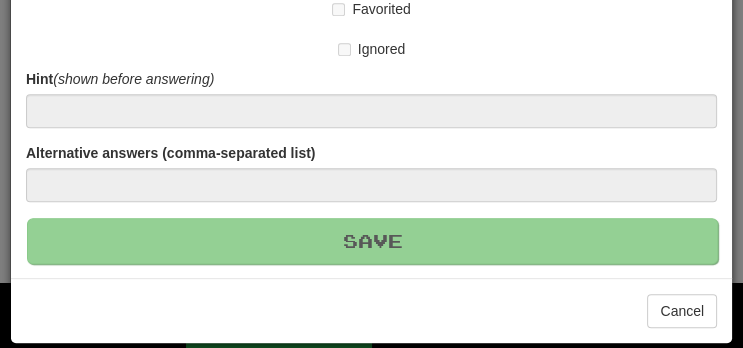 type 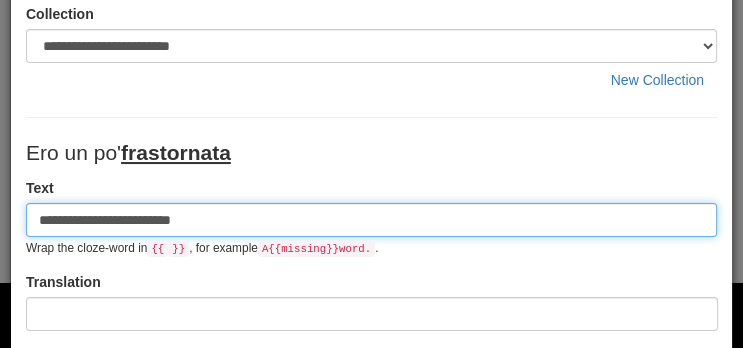 scroll, scrollTop: 79, scrollLeft: 0, axis: vertical 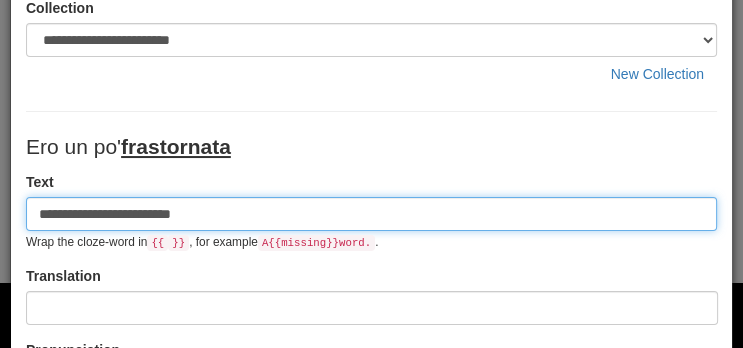 type on "**********" 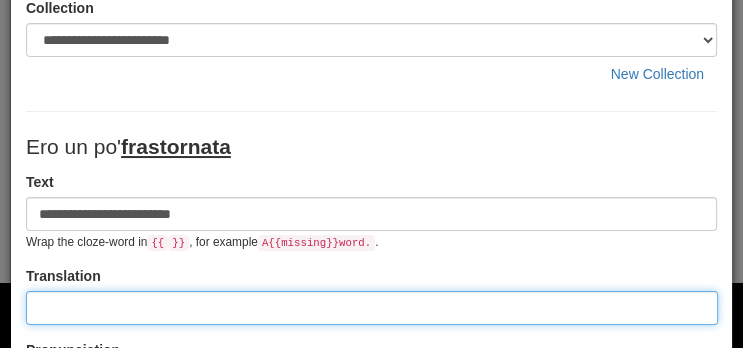 click at bounding box center [372, 308] 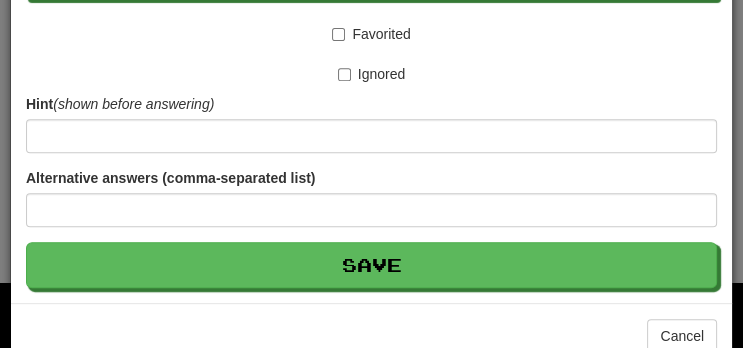 scroll, scrollTop: 622, scrollLeft: 0, axis: vertical 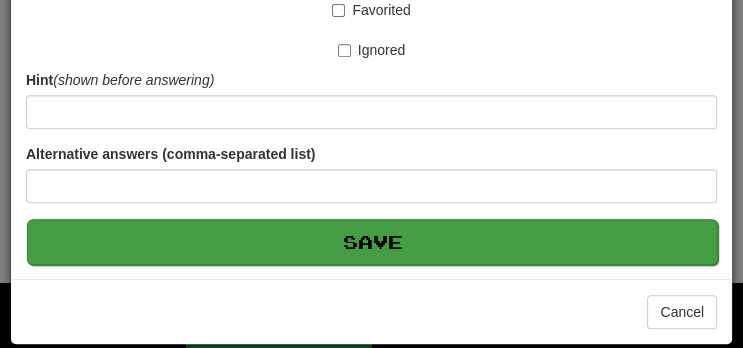 type on "**********" 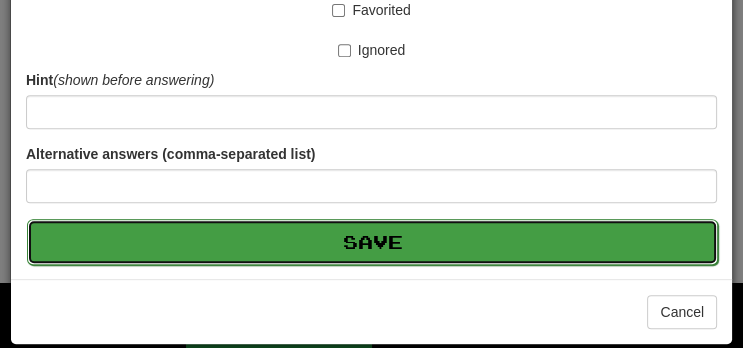 click on "Save" at bounding box center (372, 242) 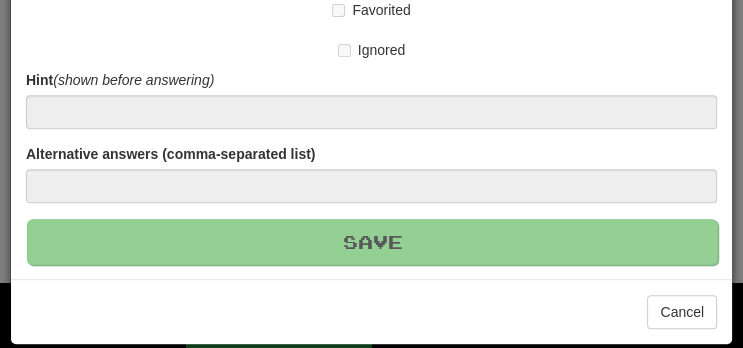 type 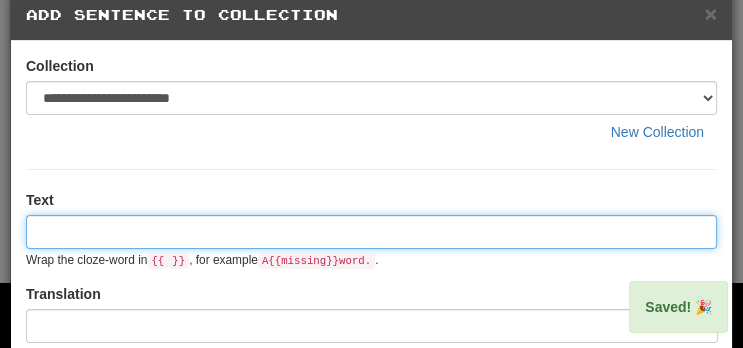 scroll, scrollTop: 0, scrollLeft: 0, axis: both 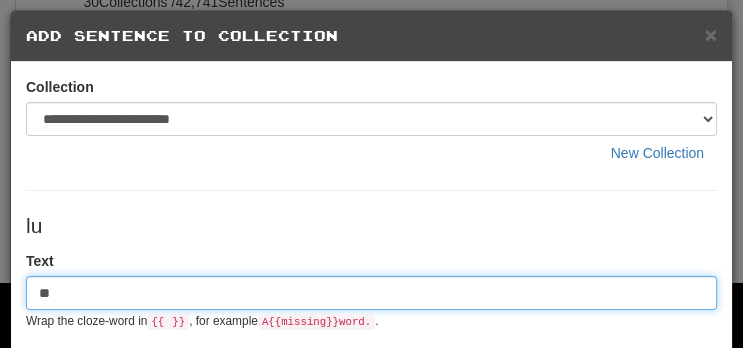 type on "*" 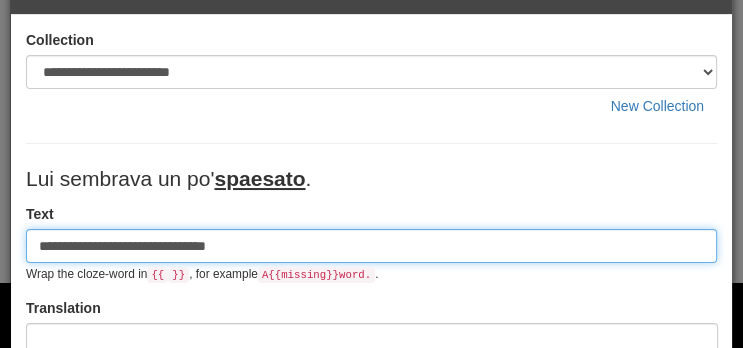 scroll, scrollTop: 119, scrollLeft: 0, axis: vertical 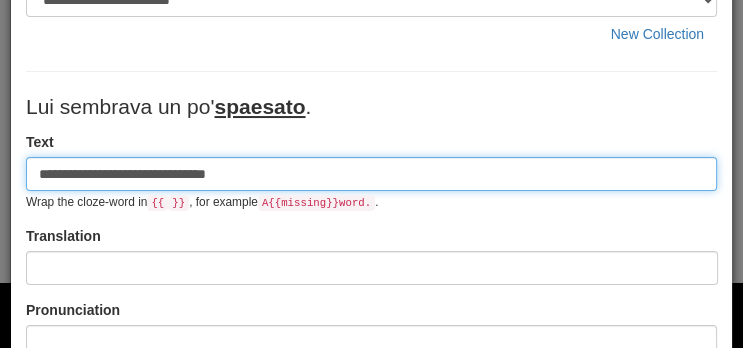 type on "**********" 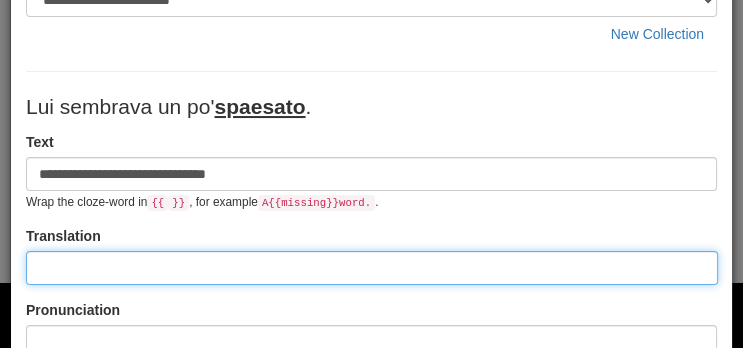 click at bounding box center (372, 268) 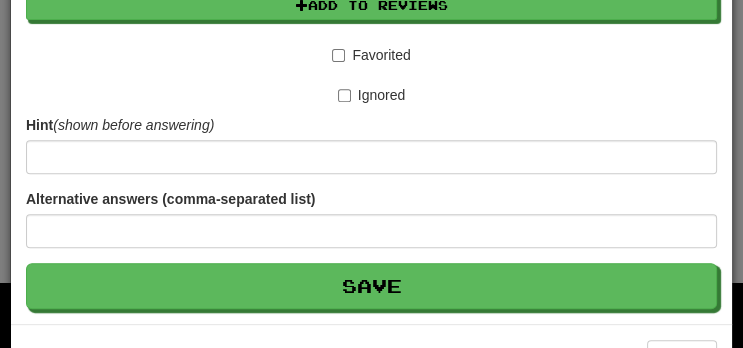 scroll, scrollTop: 622, scrollLeft: 0, axis: vertical 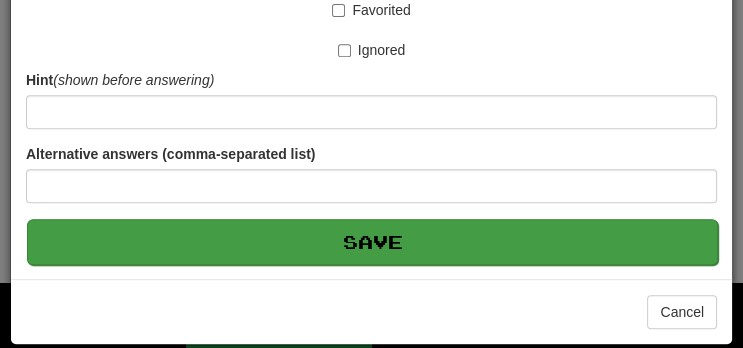type on "**********" 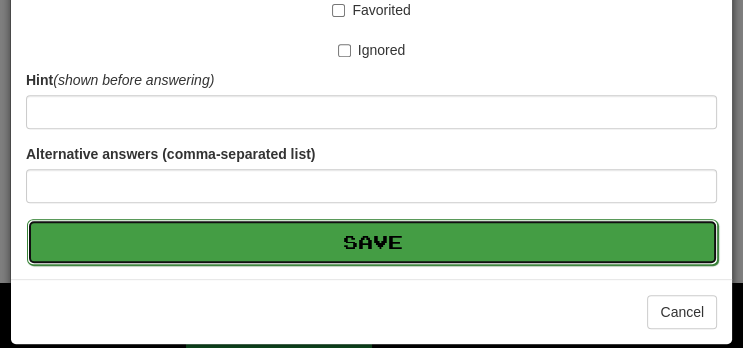 click on "Save" at bounding box center (372, 242) 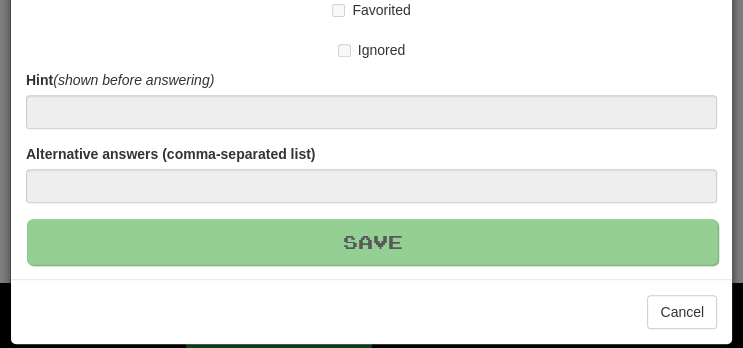 type 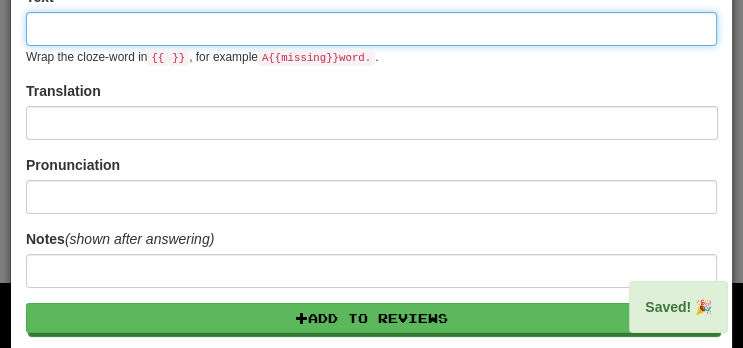 scroll, scrollTop: 0, scrollLeft: 0, axis: both 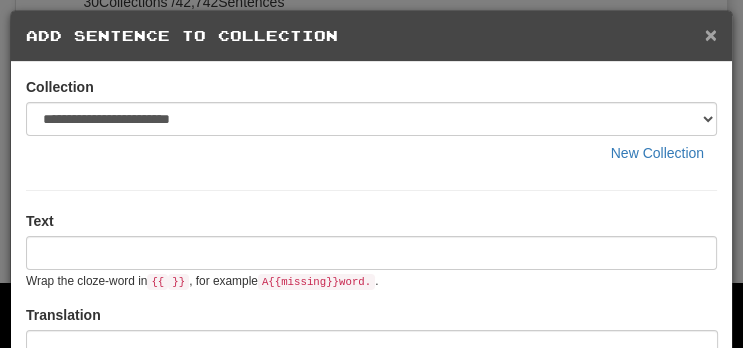 click on "×" at bounding box center [711, 34] 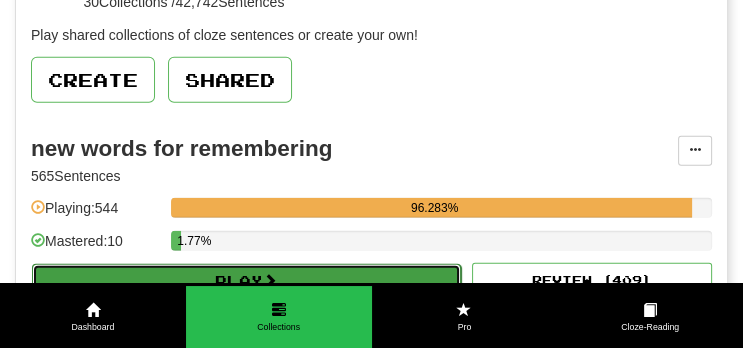 click on "Play" at bounding box center (246, 281) 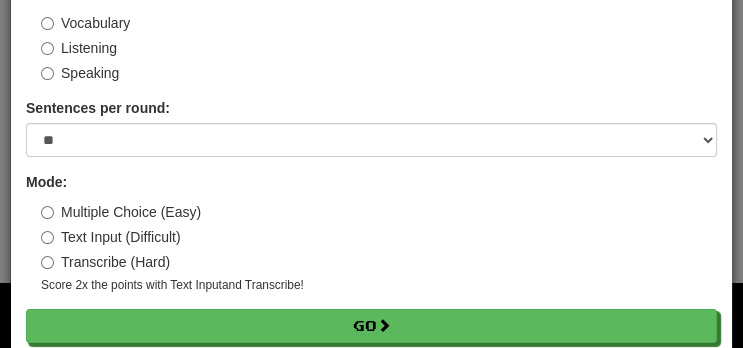 scroll, scrollTop: 126, scrollLeft: 0, axis: vertical 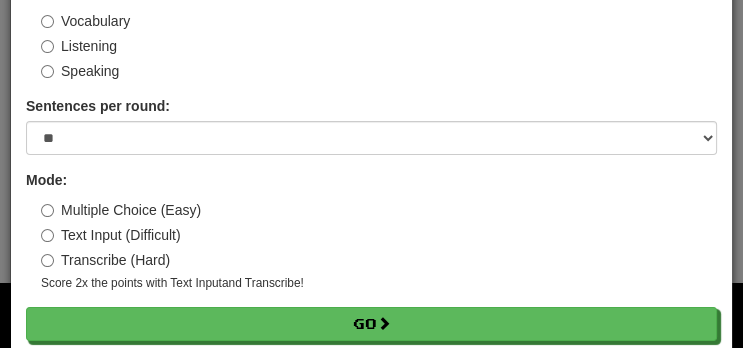 click on "Transcribe (Hard)" at bounding box center [105, 260] 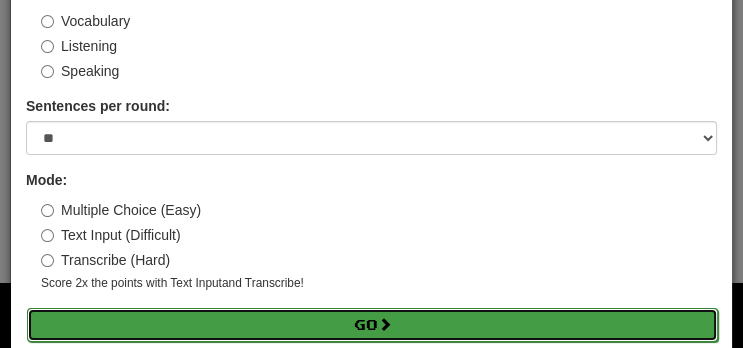 click on "Go" at bounding box center (372, 325) 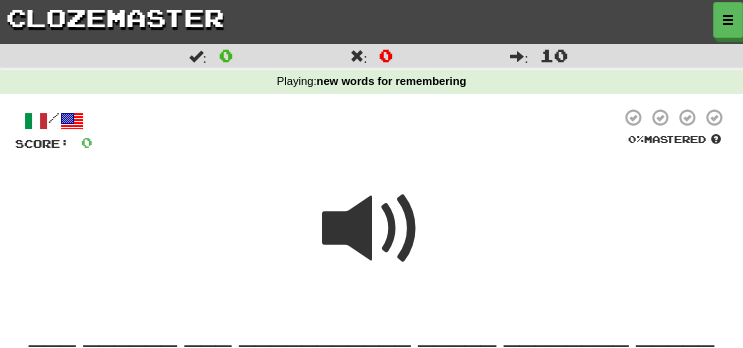 scroll, scrollTop: 247, scrollLeft: 0, axis: vertical 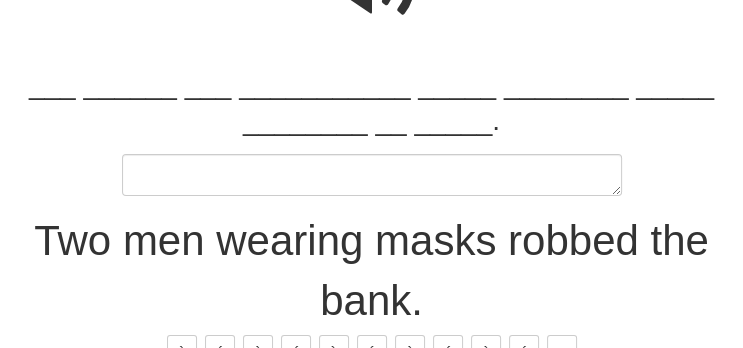 type on "*" 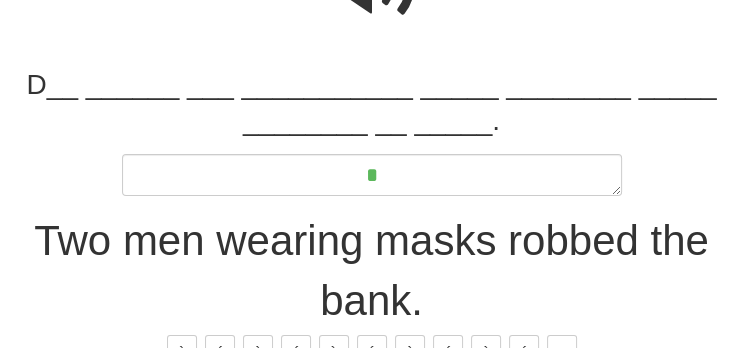 type on "*" 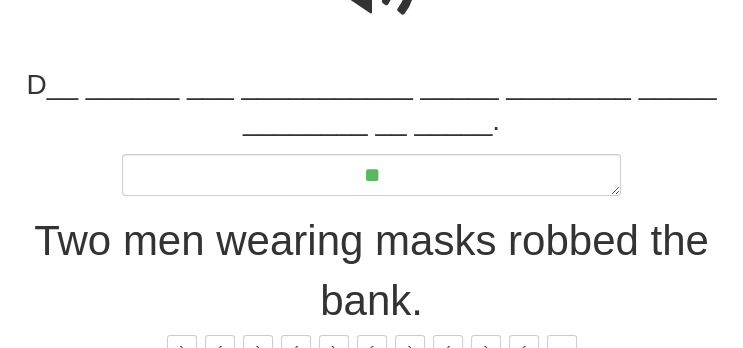 type on "*" 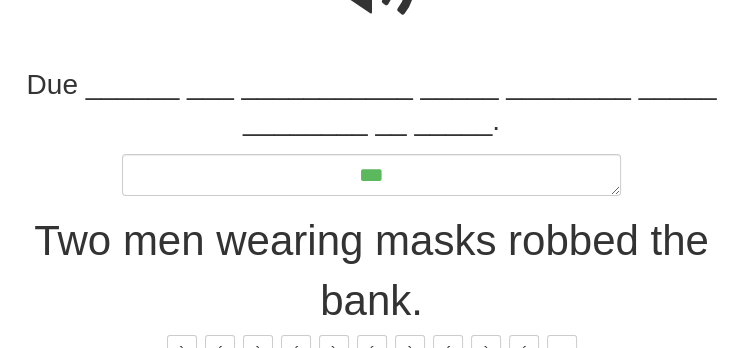 type on "*" 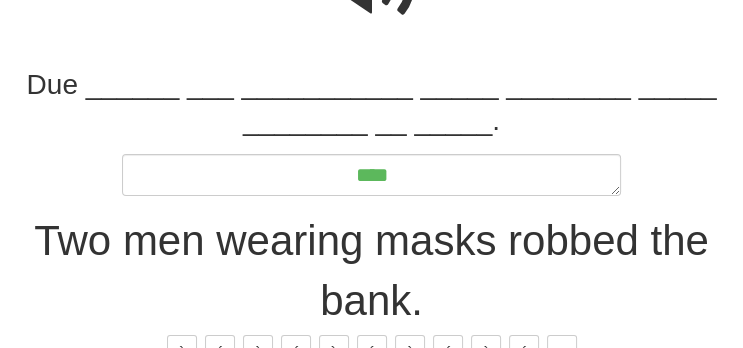 type on "*" 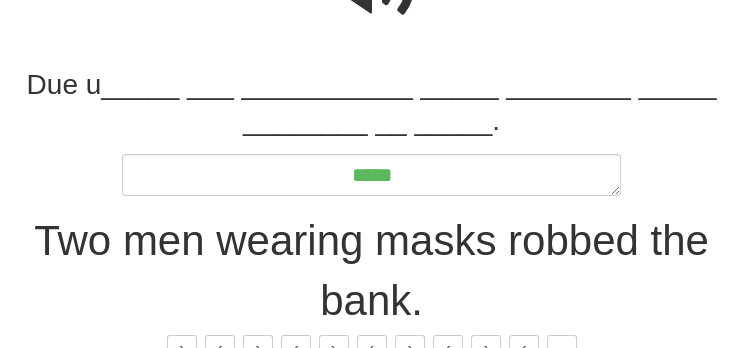 type on "*" 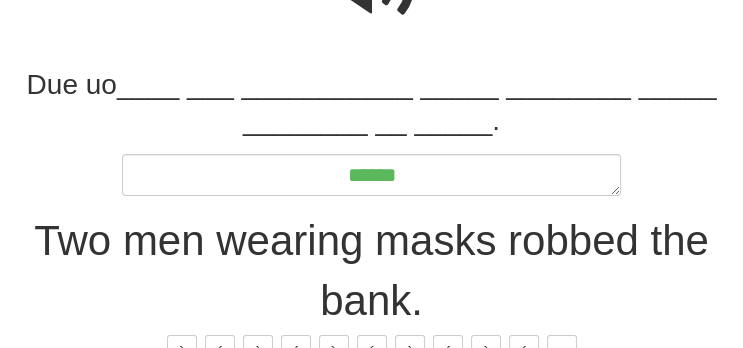 type on "*" 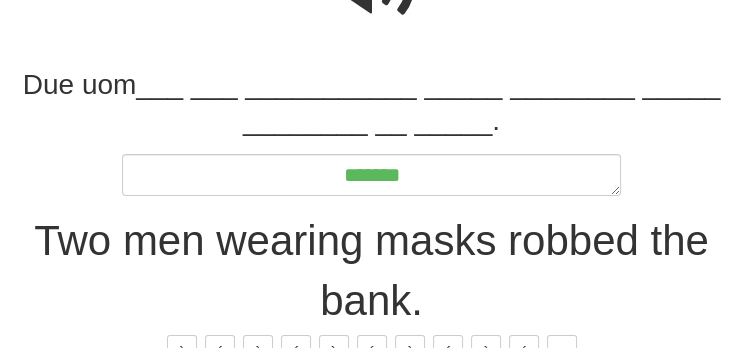 type on "*" 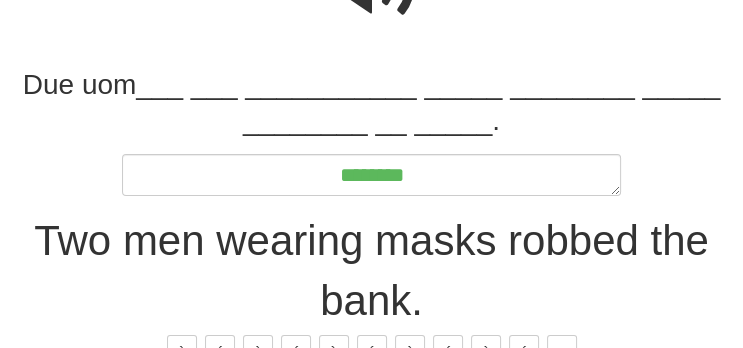 type on "*********" 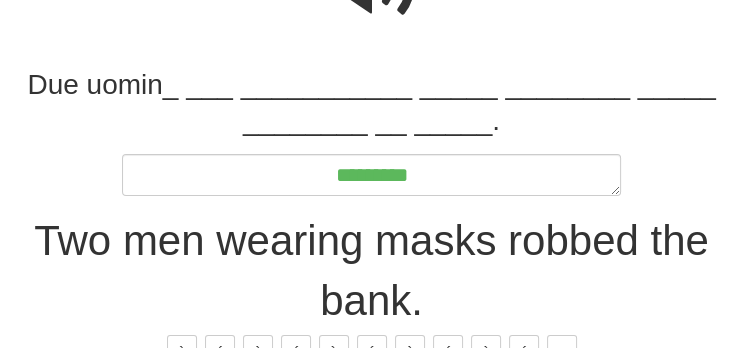 type on "*" 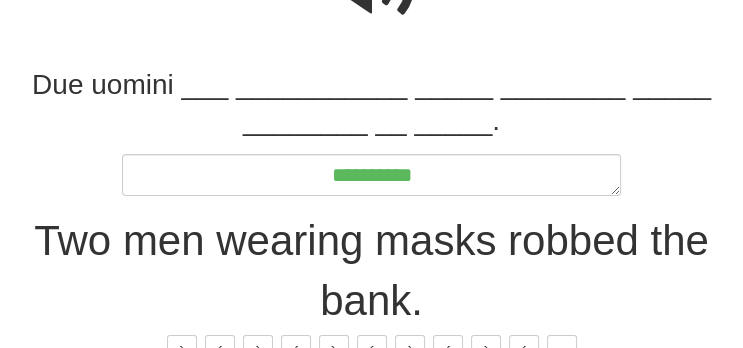 type on "*" 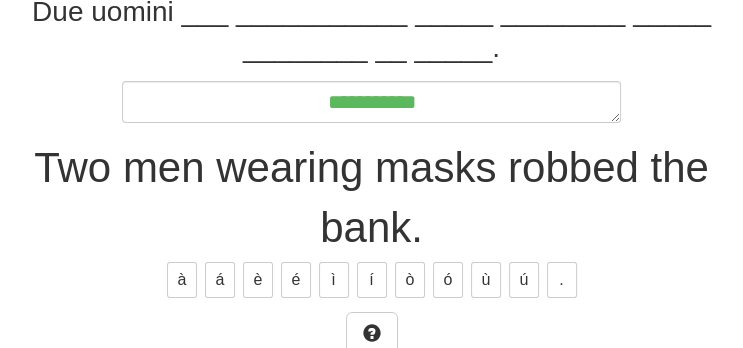 scroll, scrollTop: 320, scrollLeft: 0, axis: vertical 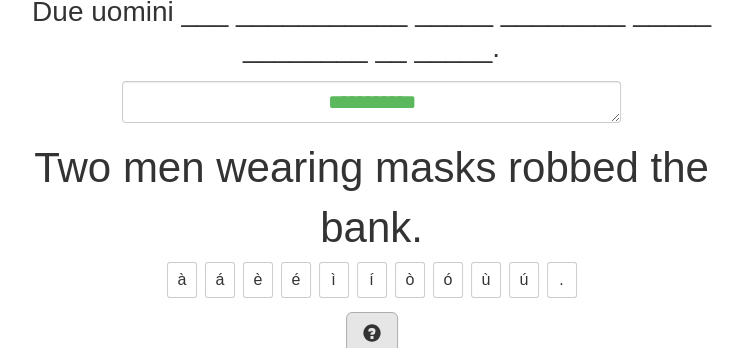 type on "**********" 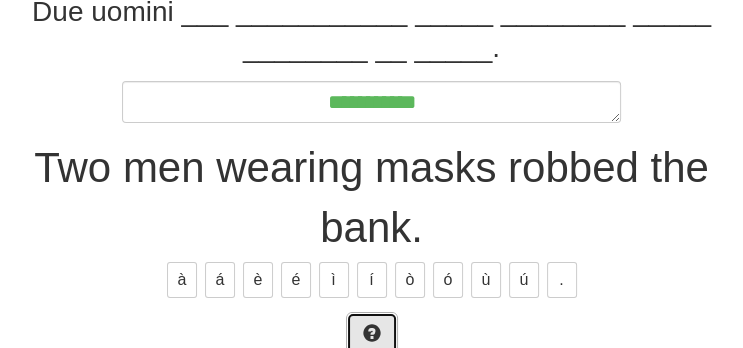 click at bounding box center [372, 333] 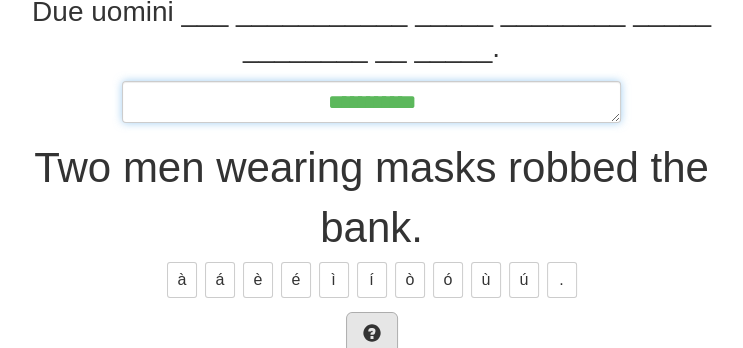 type on "*" 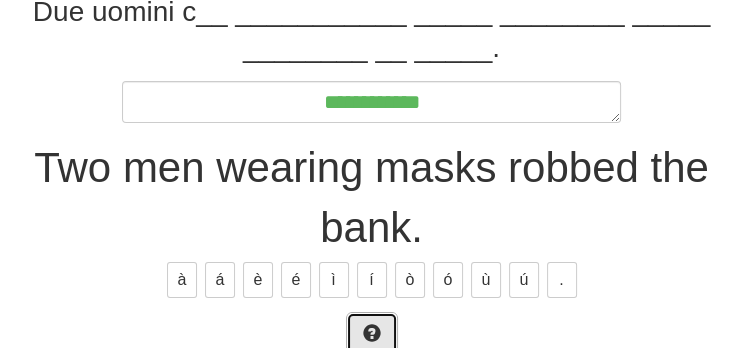 click at bounding box center [372, 333] 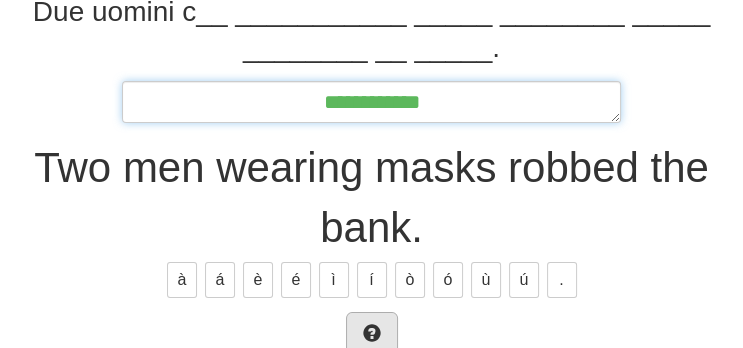 type on "*" 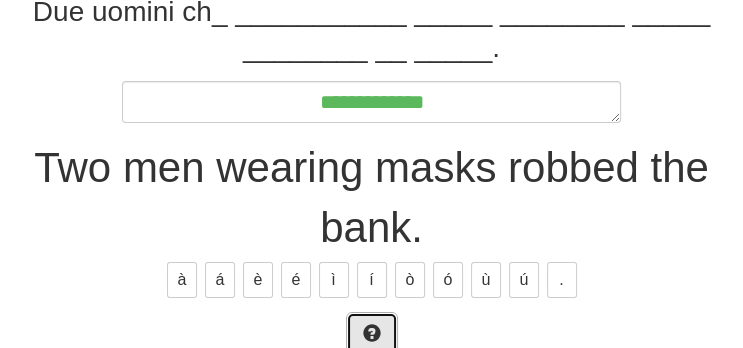 click at bounding box center [372, 333] 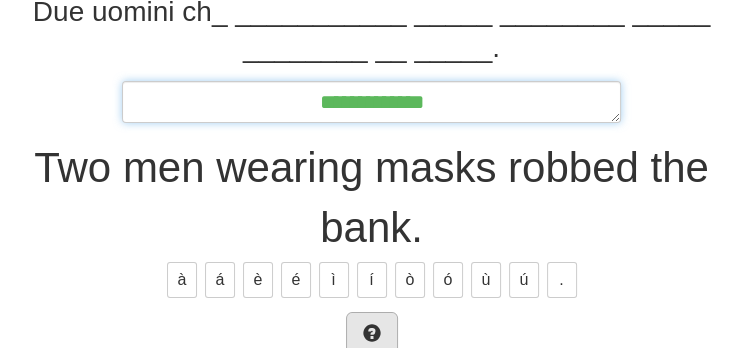 type on "*" 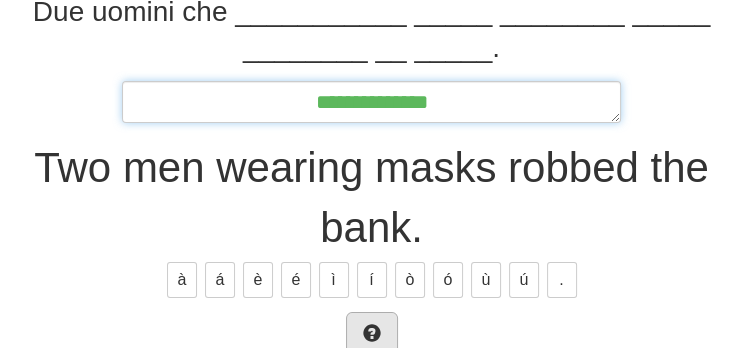 type on "*" 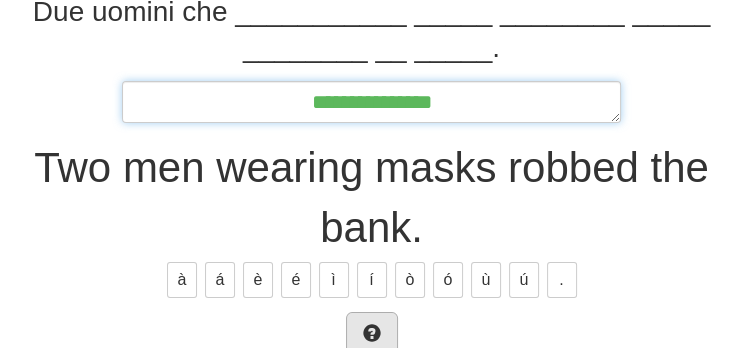 type on "*" 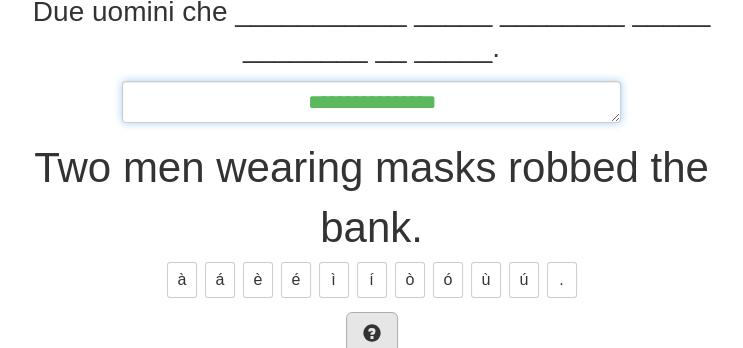 type on "*" 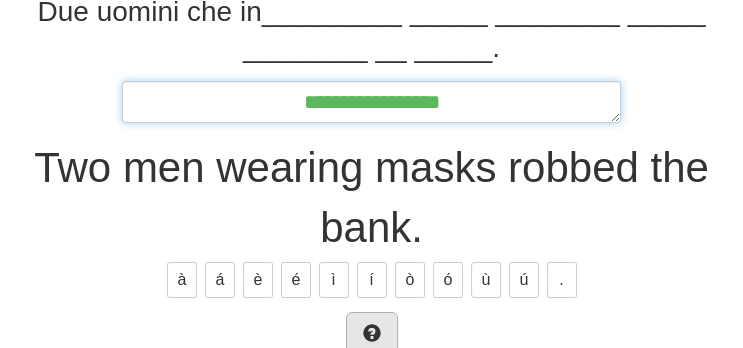 type on "*" 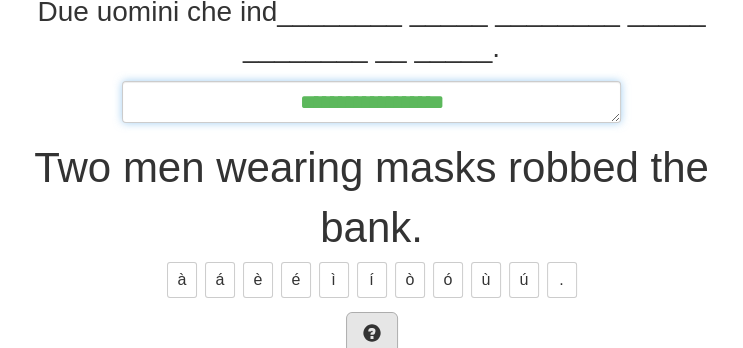 type on "*" 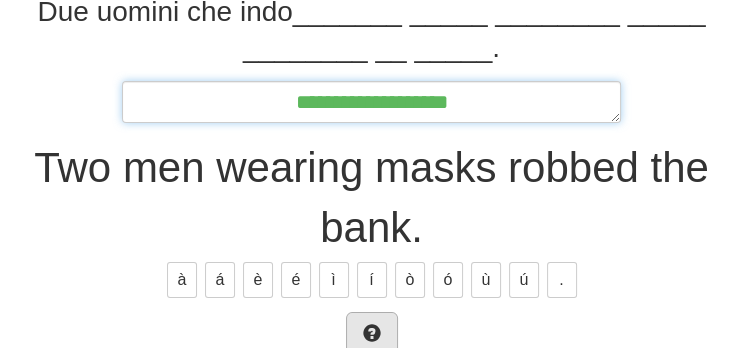type on "*" 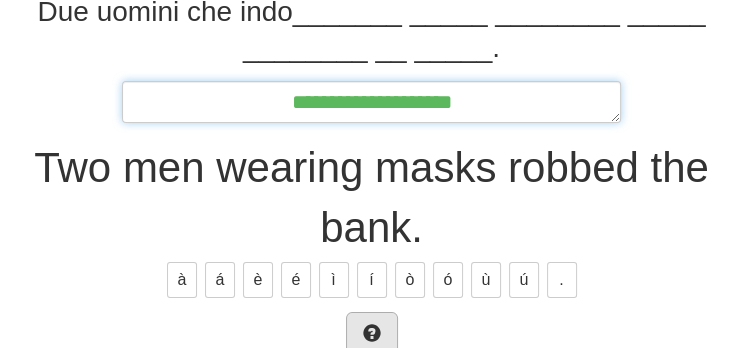 type on "*" 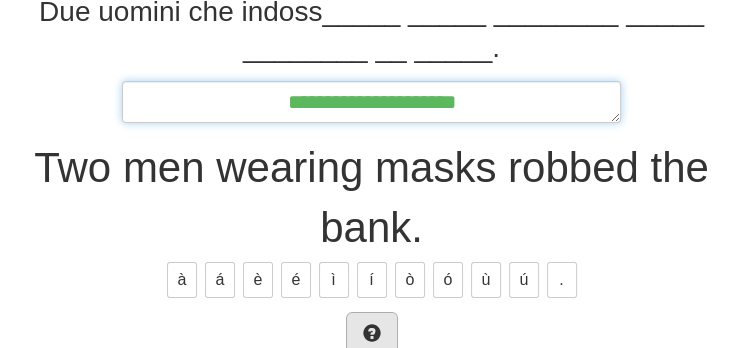 type on "*" 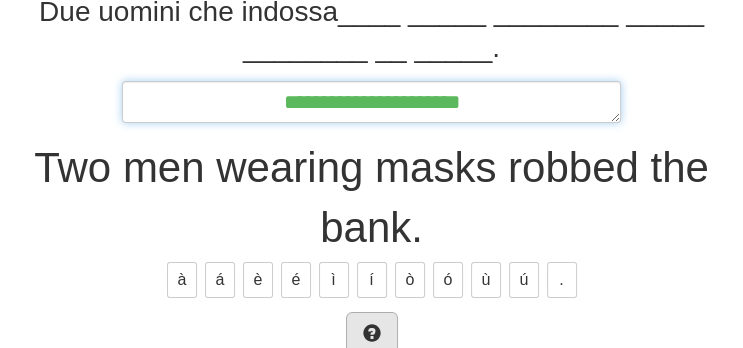 type on "*" 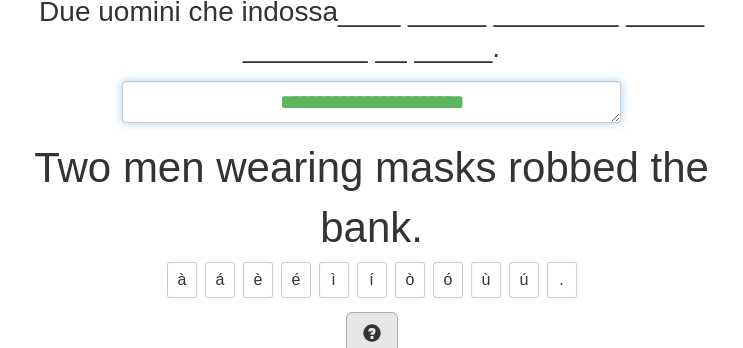 type on "*" 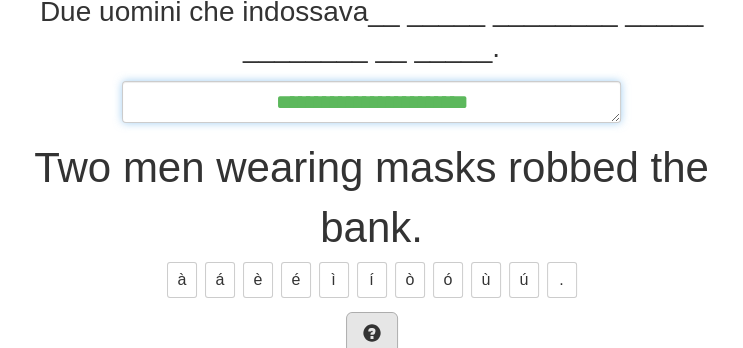 type on "*" 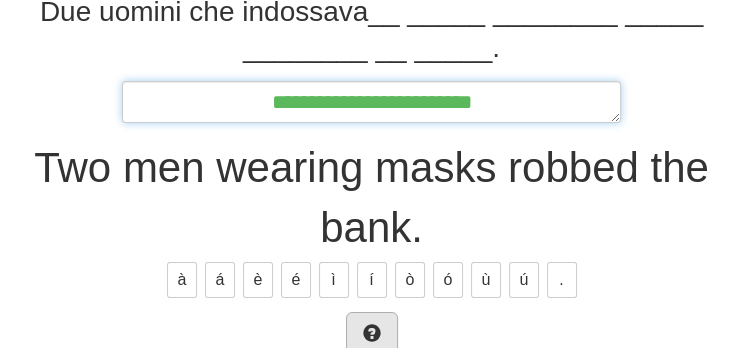 type on "**********" 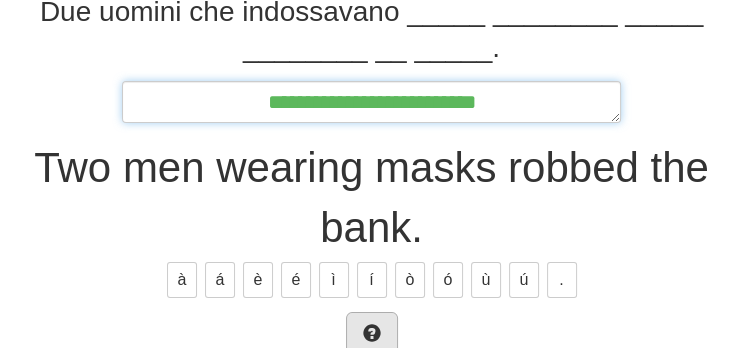 type on "*" 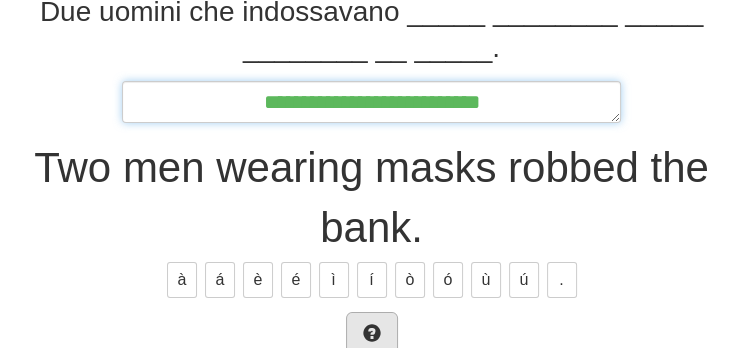 type on "*" 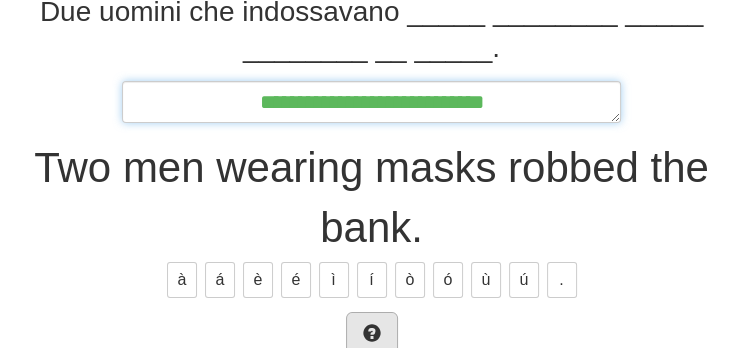 type on "*" 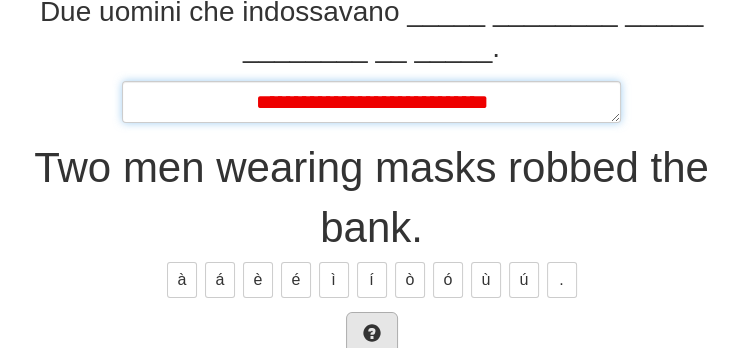type on "*" 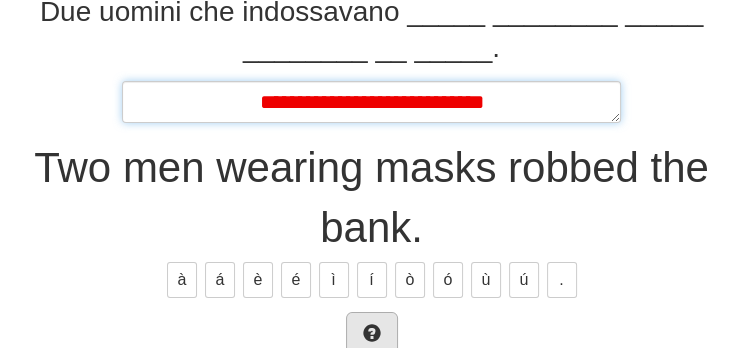 type on "*" 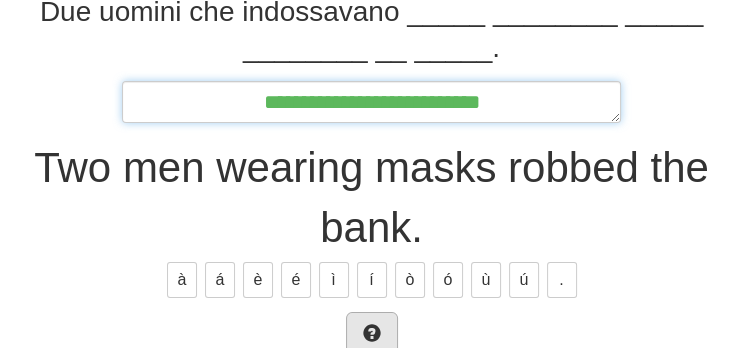 type on "**********" 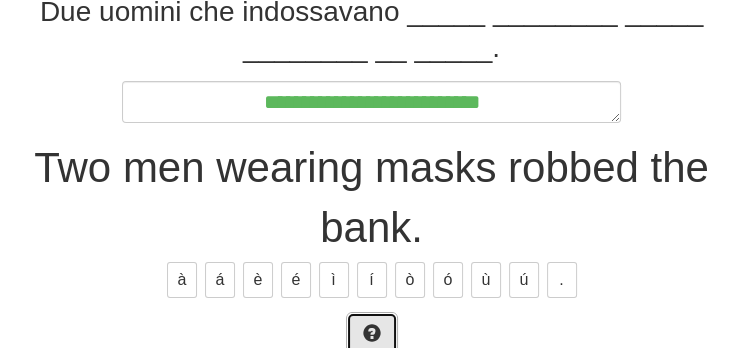 click at bounding box center (372, 335) 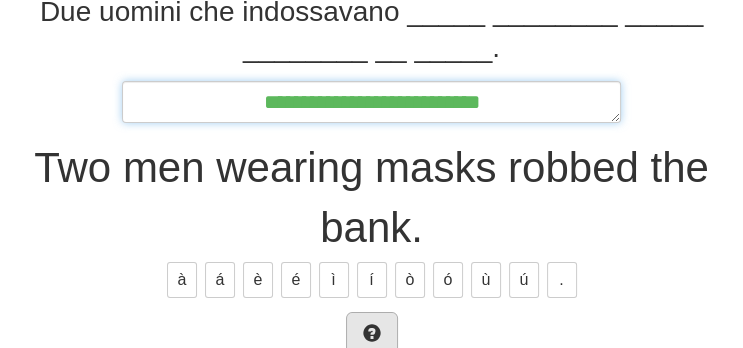 type on "*" 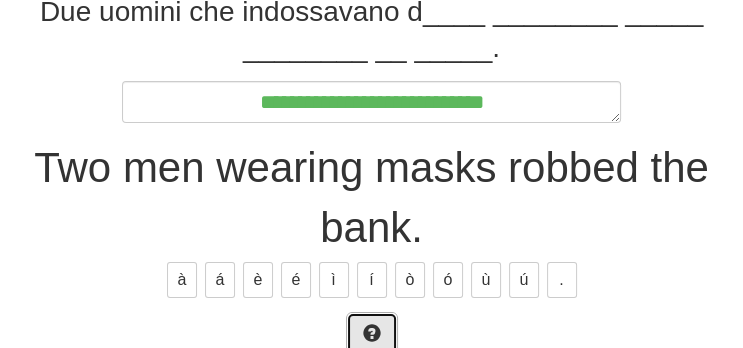 click at bounding box center [372, 335] 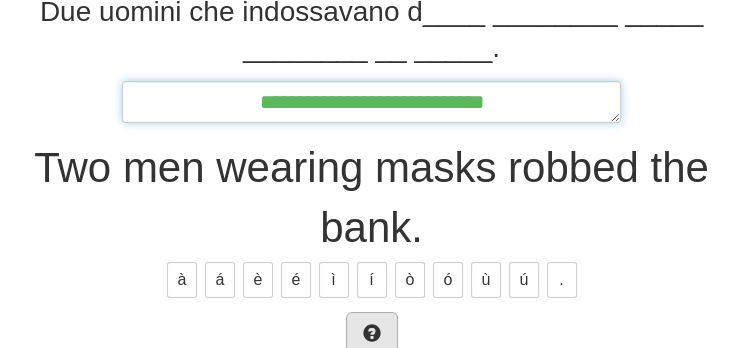 type on "*" 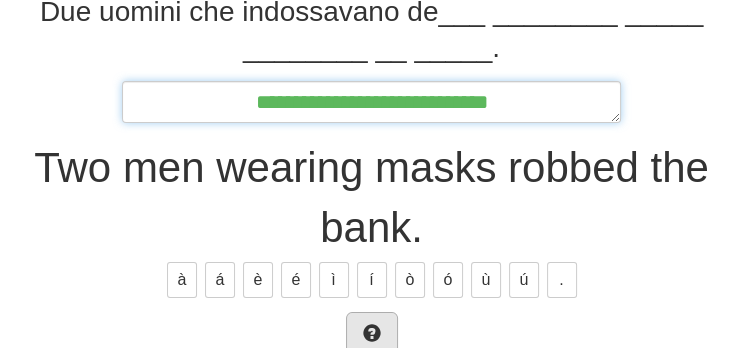 type on "*" 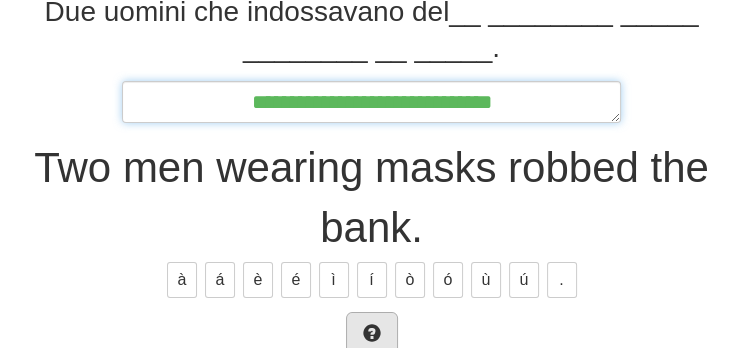 type on "*" 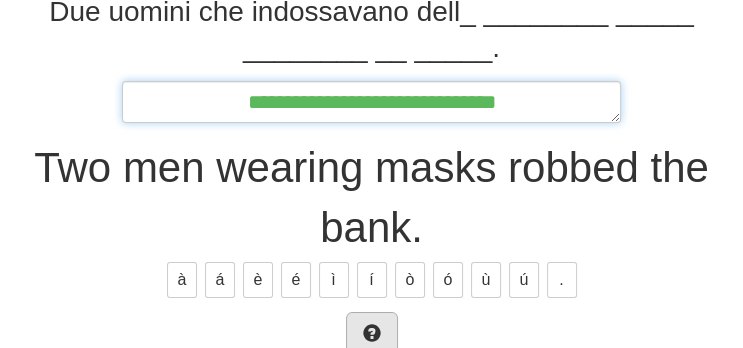 type on "*" 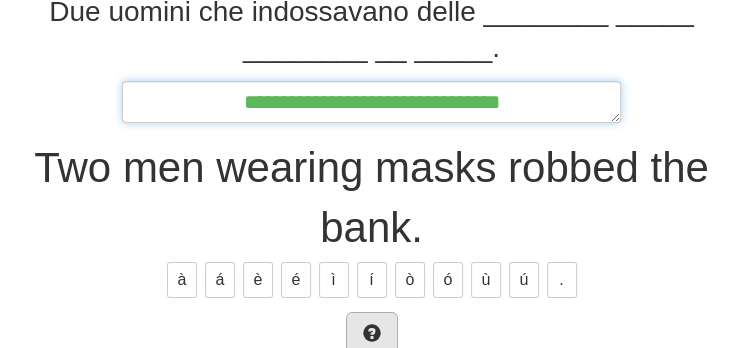 type on "*" 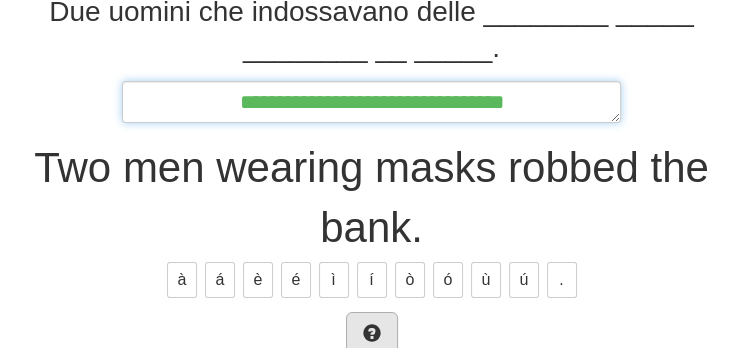 type on "*" 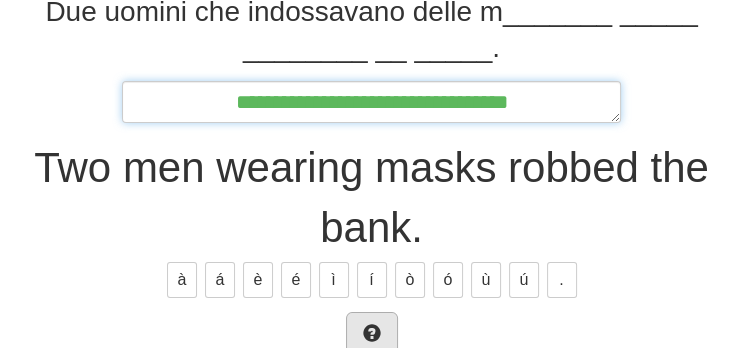 type on "**********" 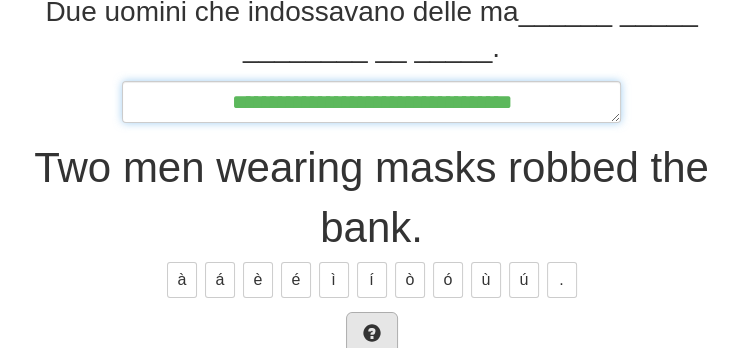 type on "*" 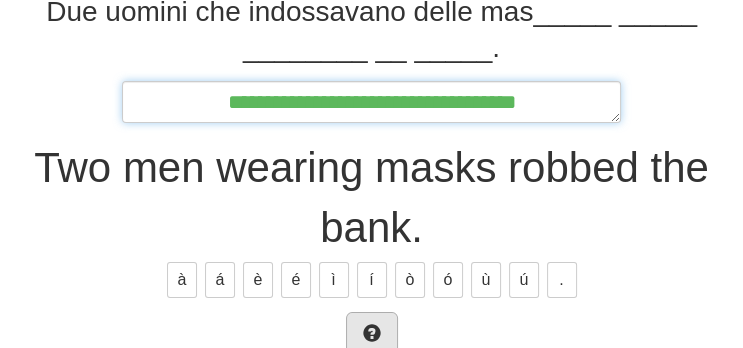 type on "*" 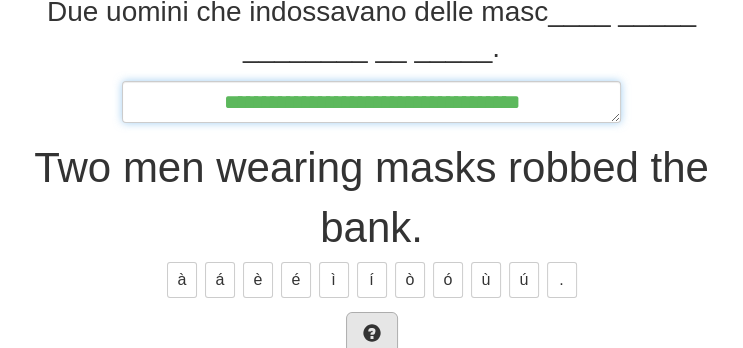 type on "*" 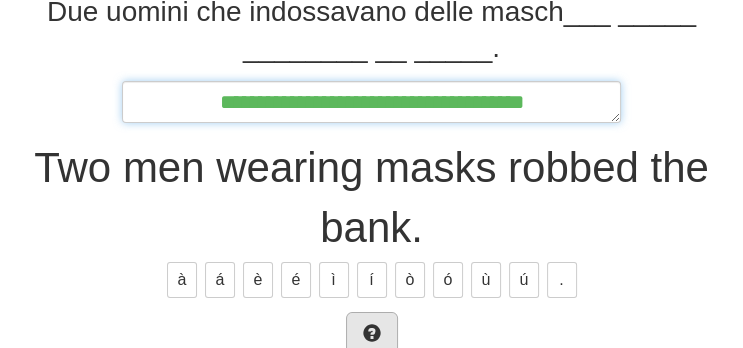 type on "*" 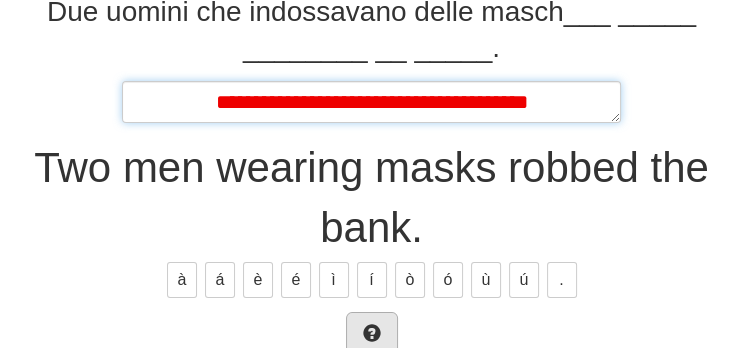 type on "*" 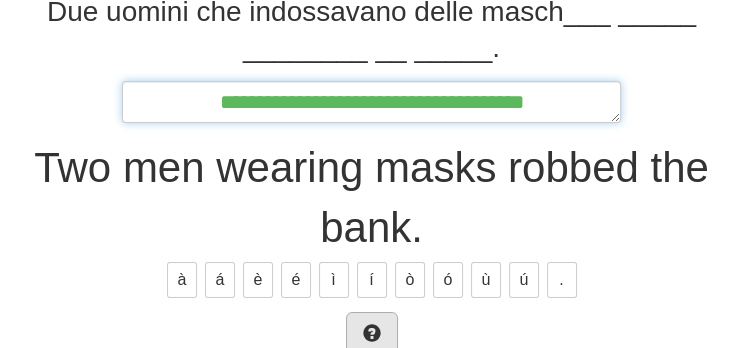 type on "*" 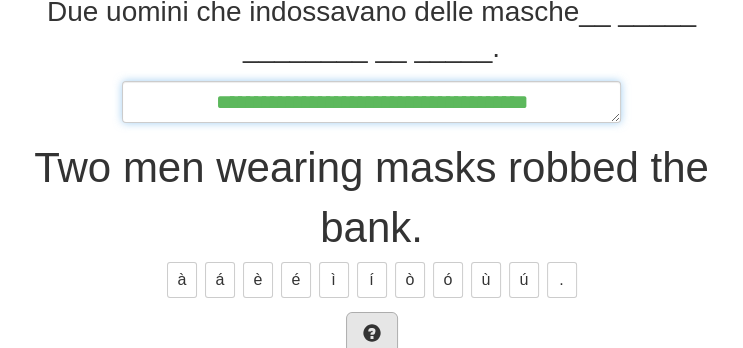 type on "*" 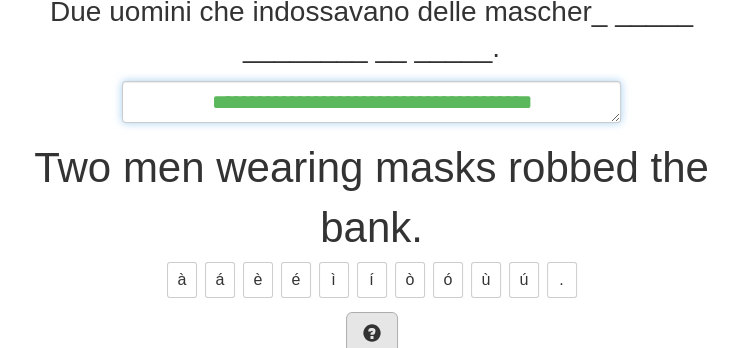 type on "*" 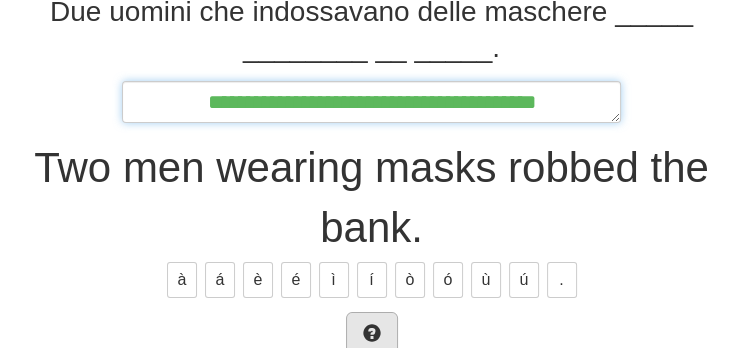 type on "*" 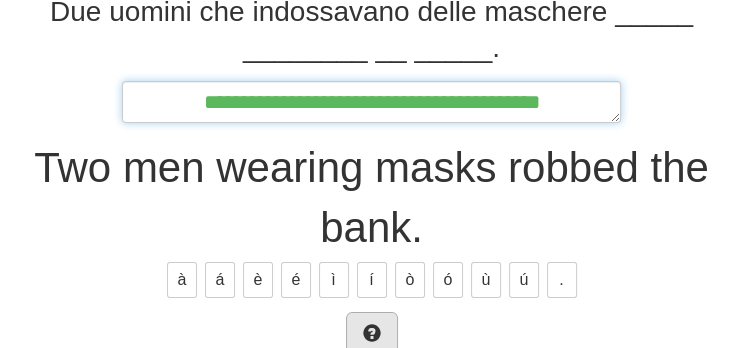 type on "*" 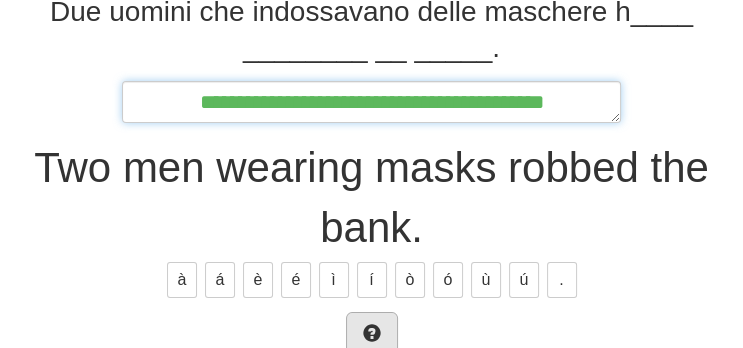 type on "*" 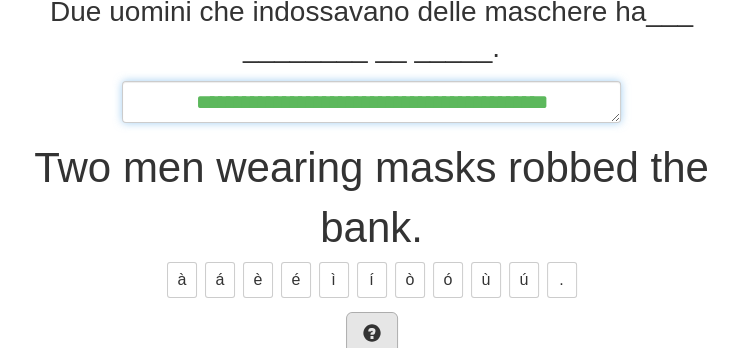 type on "*" 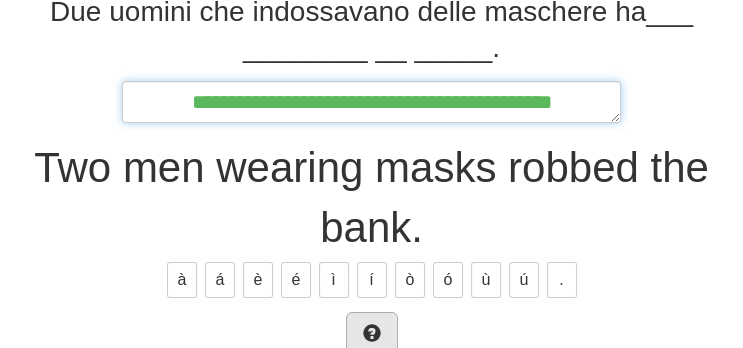 type on "*" 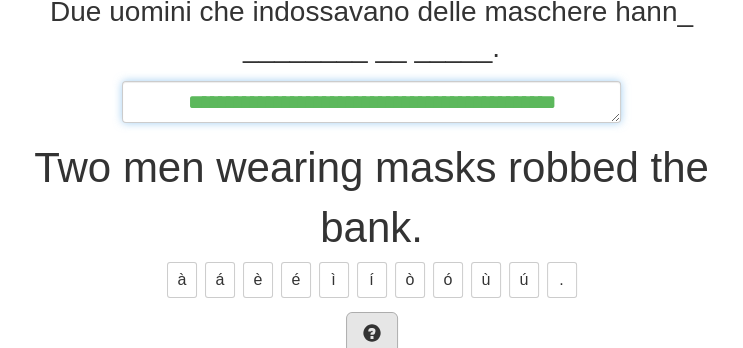 type on "*" 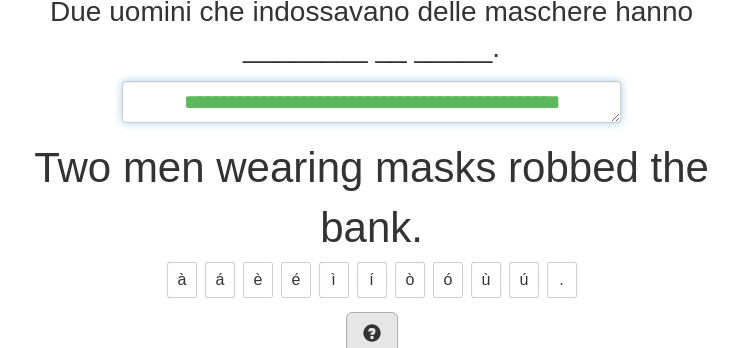 type on "*" 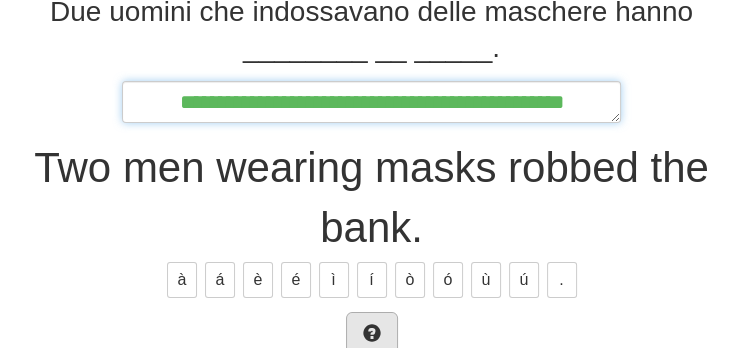 type on "*" 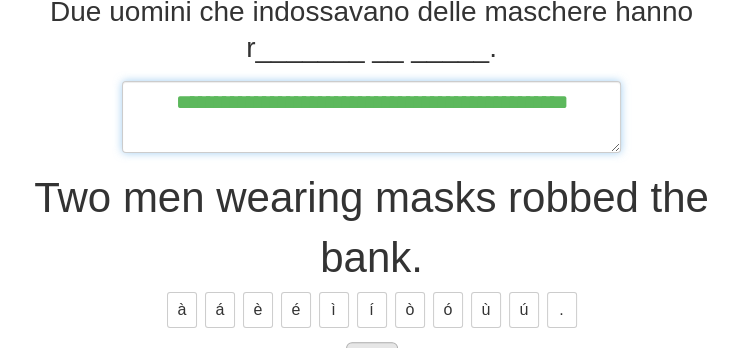 type on "*" 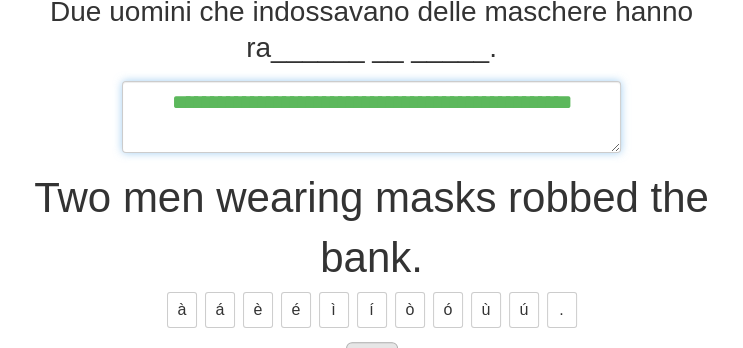 type on "*" 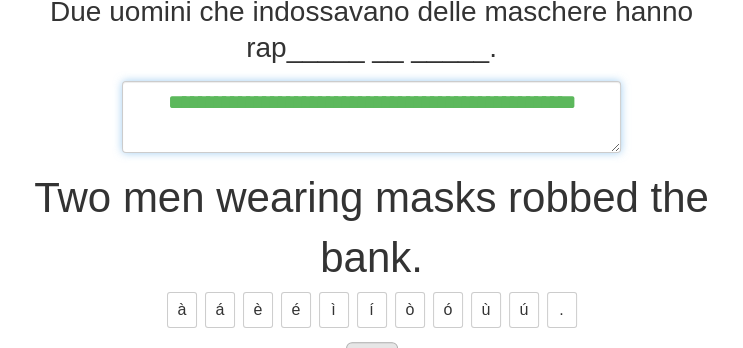 type on "*" 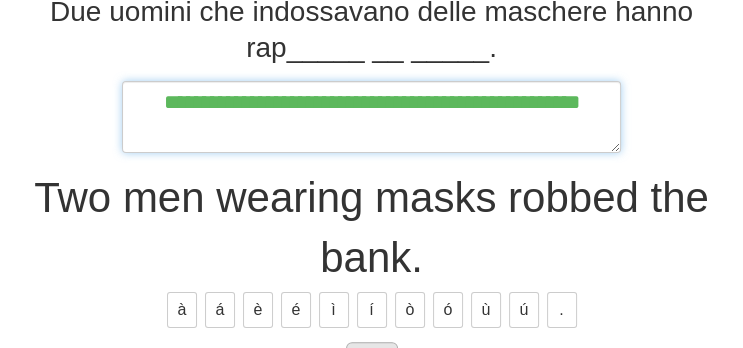 type on "*" 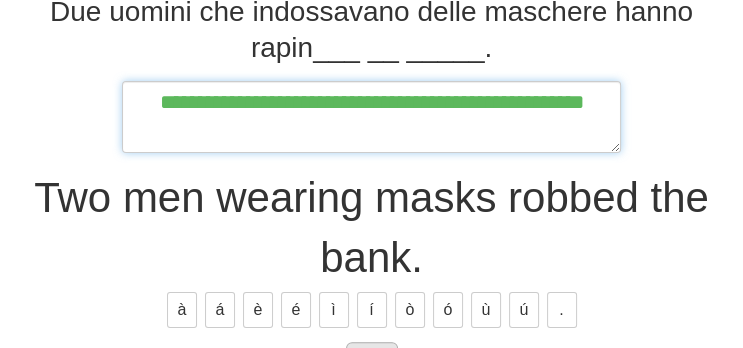 type on "*" 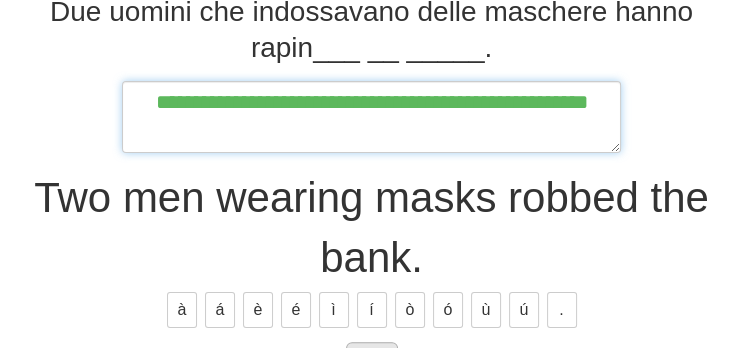 type on "*" 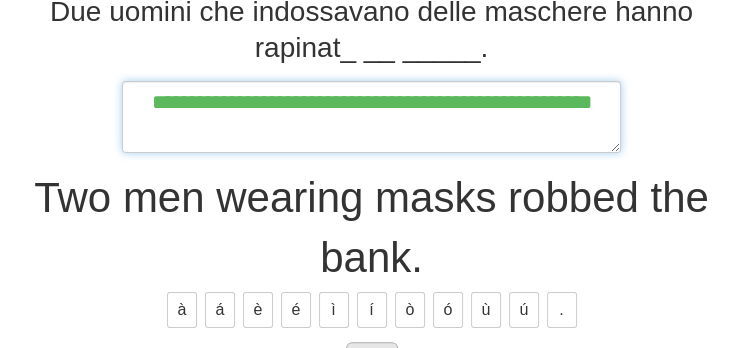 type on "*" 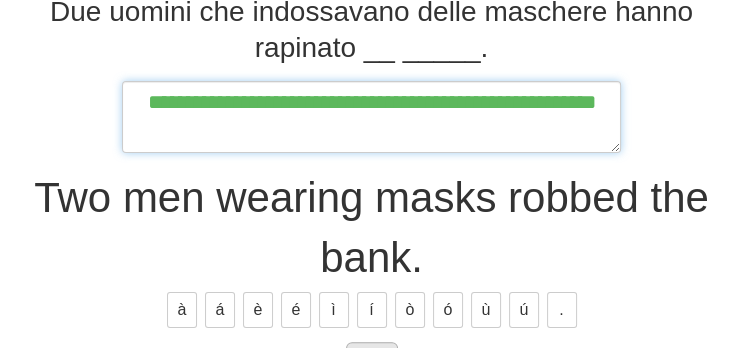 type on "*" 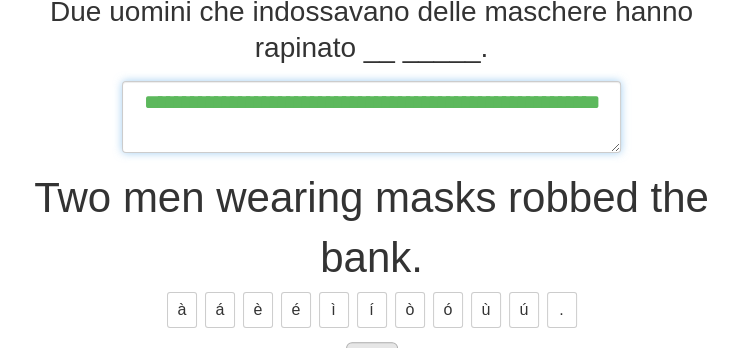 type on "*" 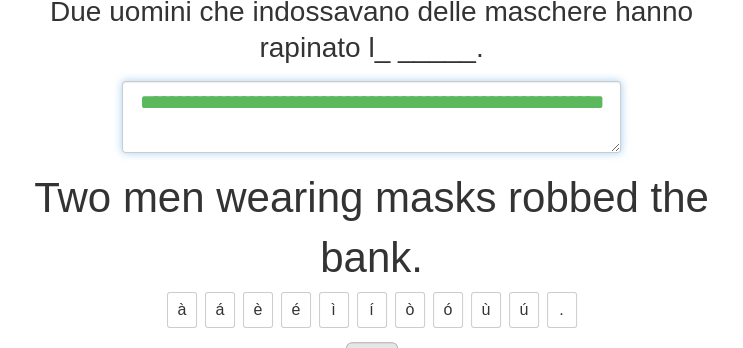 type on "**********" 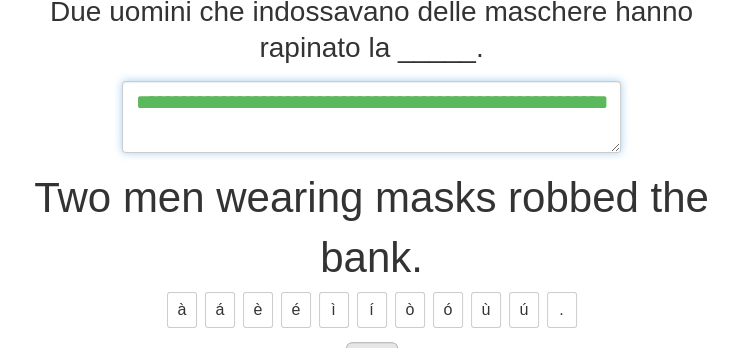 type on "*" 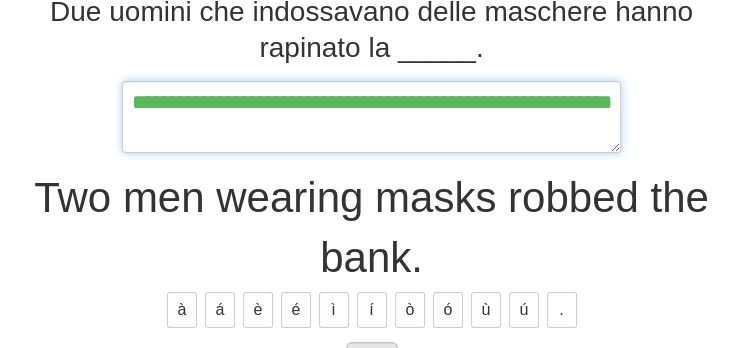 type on "*" 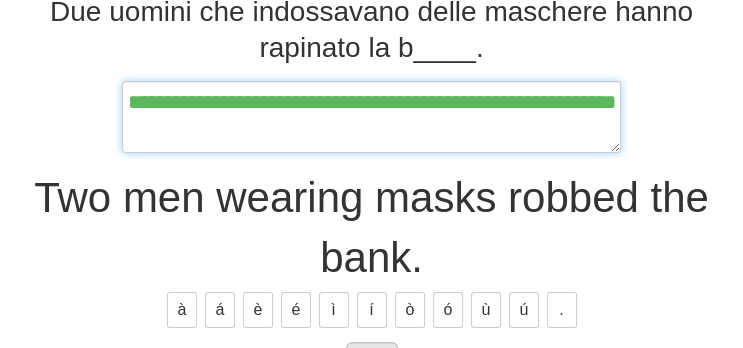 type on "*" 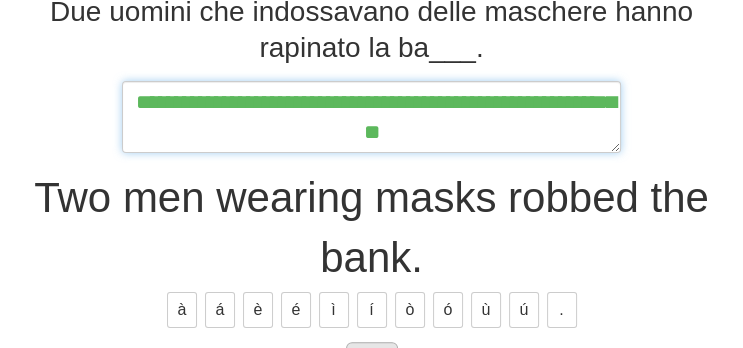 type on "*" 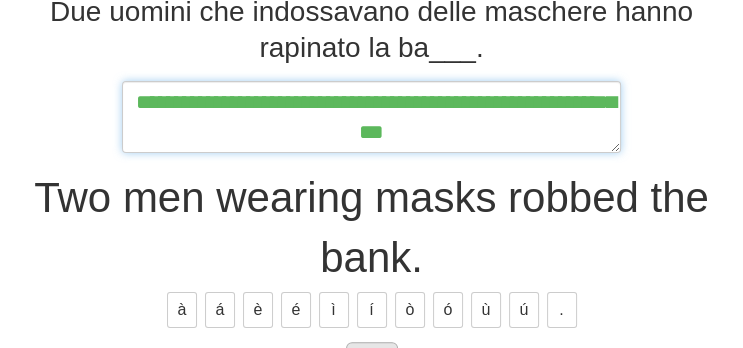 type on "*" 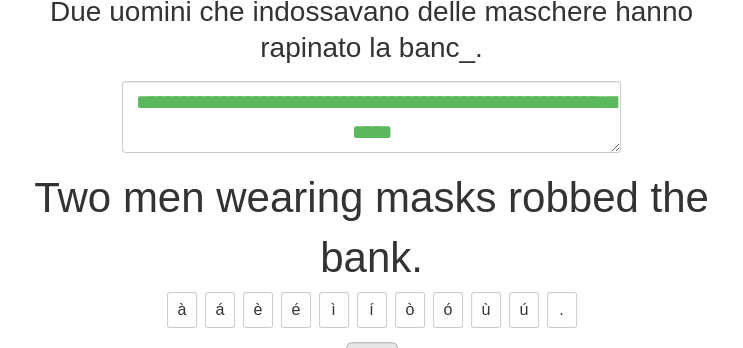 type on "*" 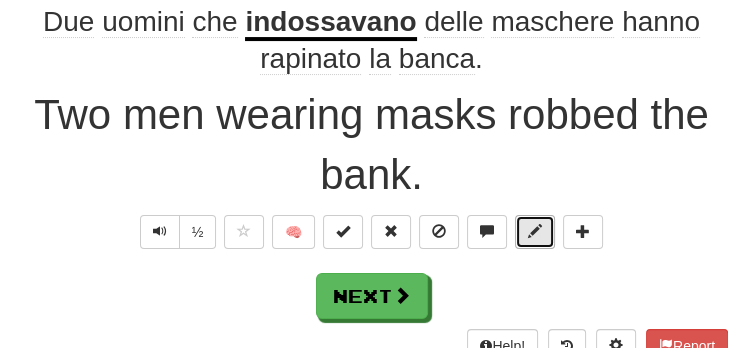 click at bounding box center [535, 232] 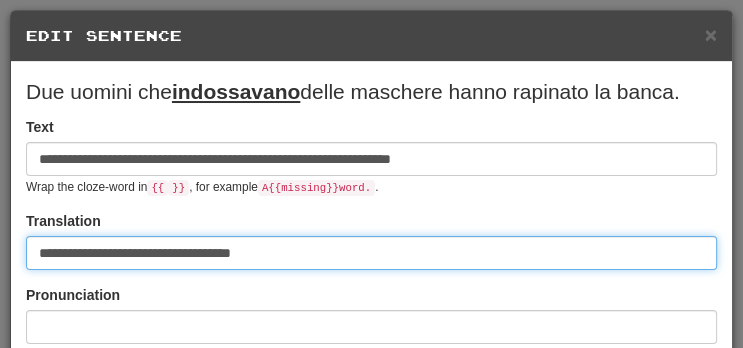 click on "**********" at bounding box center (371, 253) 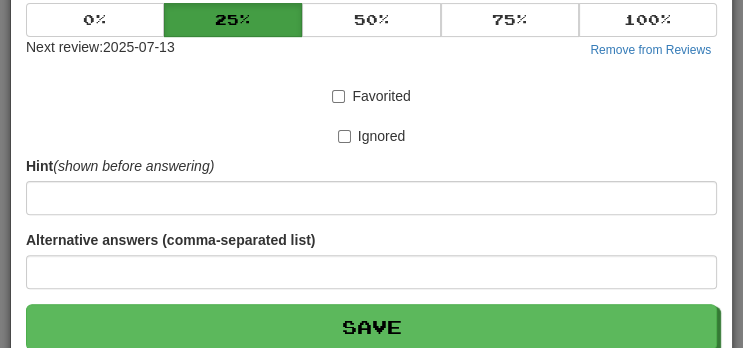 scroll, scrollTop: 542, scrollLeft: 0, axis: vertical 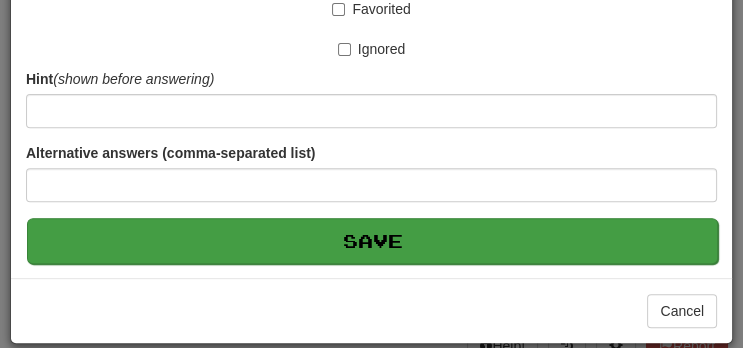 type on "**********" 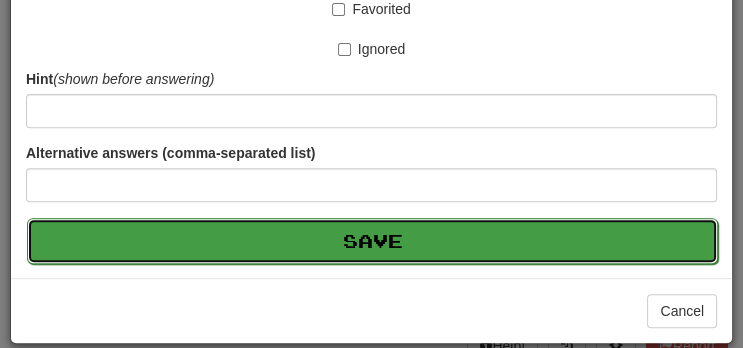 click on "Save" at bounding box center (372, 241) 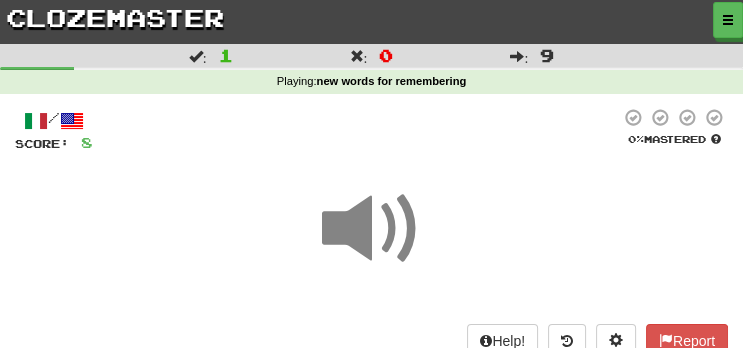 scroll, scrollTop: 211, scrollLeft: 0, axis: vertical 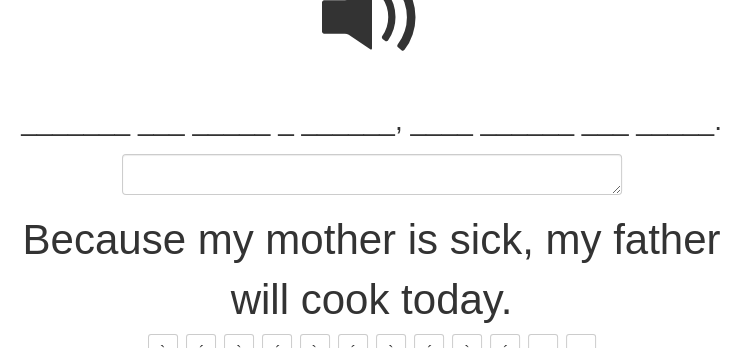 type on "*" 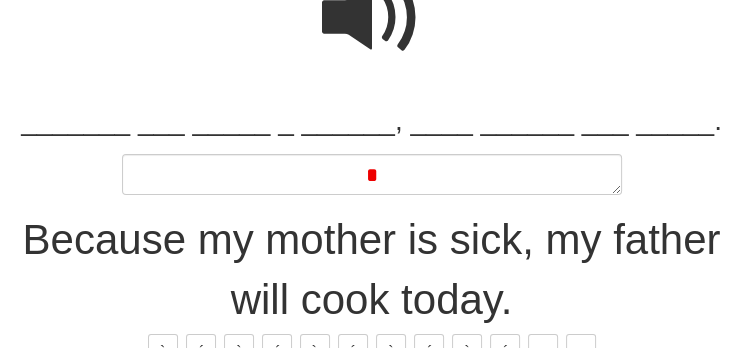 type on "**" 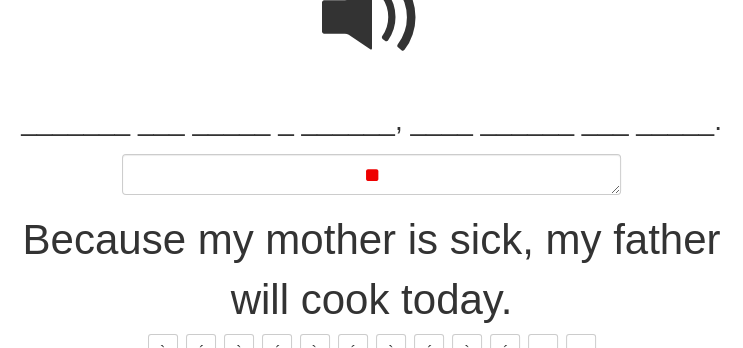type on "*" 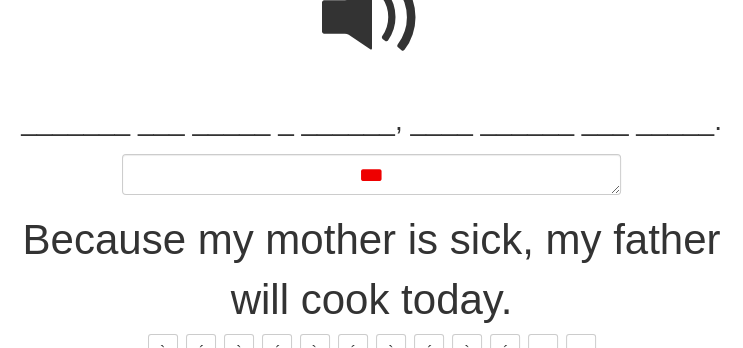 type on "*" 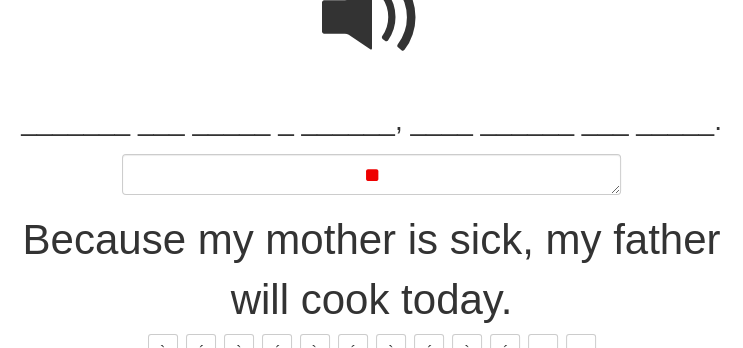 type on "*" 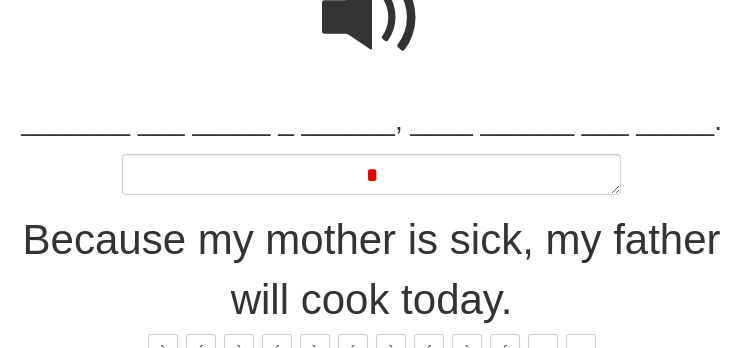 type 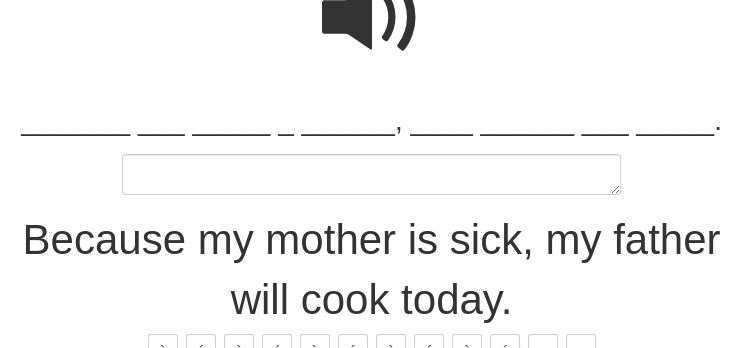 type on "*" 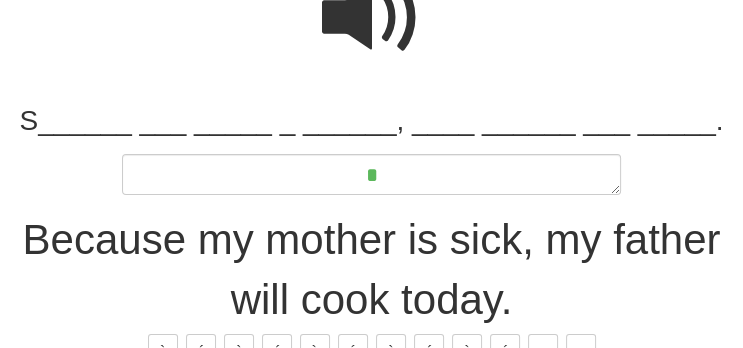 type on "**" 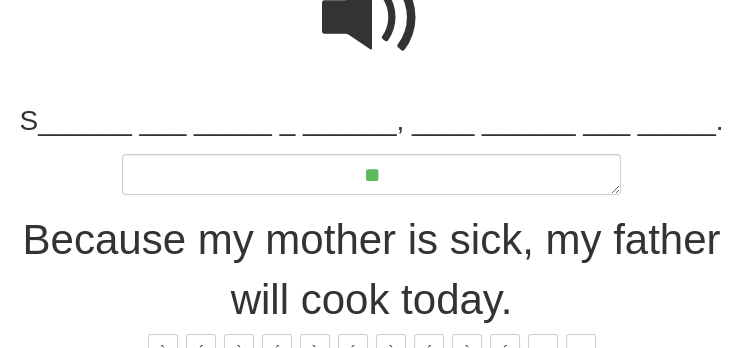 type on "*" 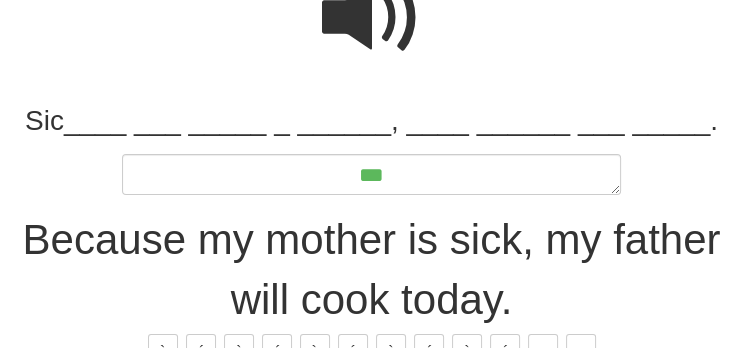 type on "*" 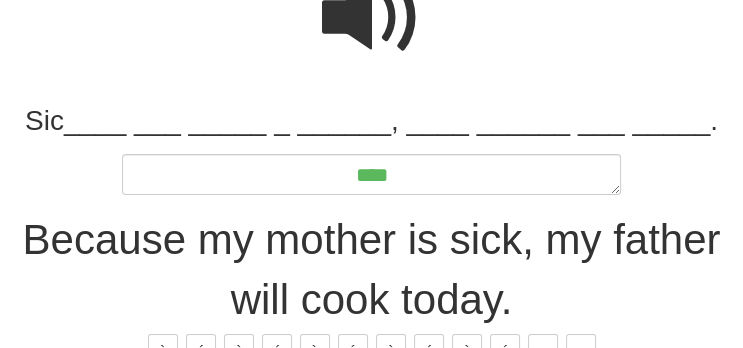 type on "*" 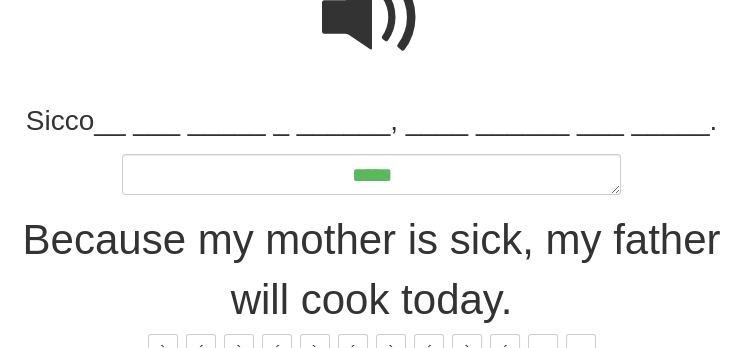 type on "*" 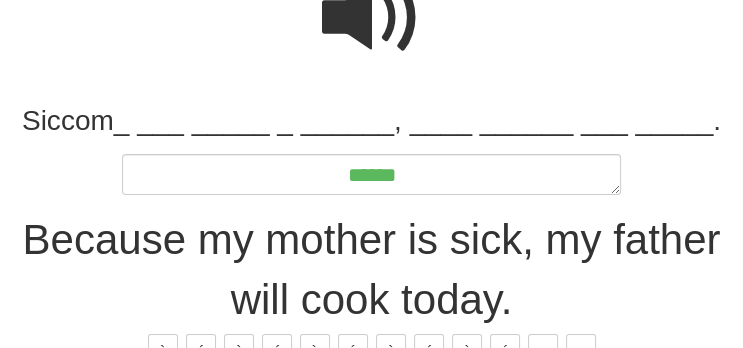 type on "*" 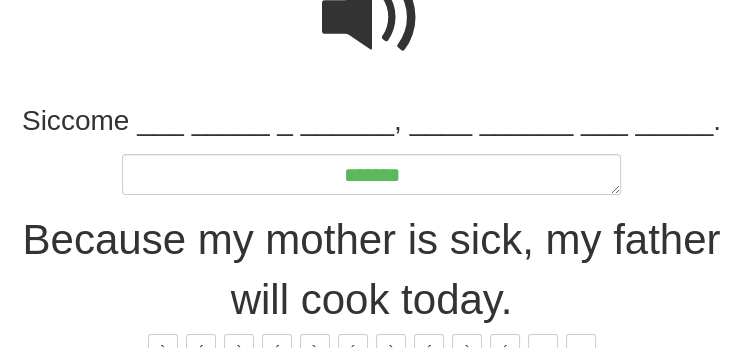 type on "*" 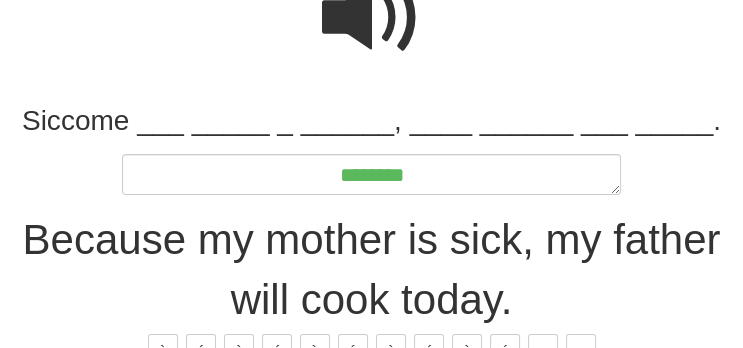 type on "*" 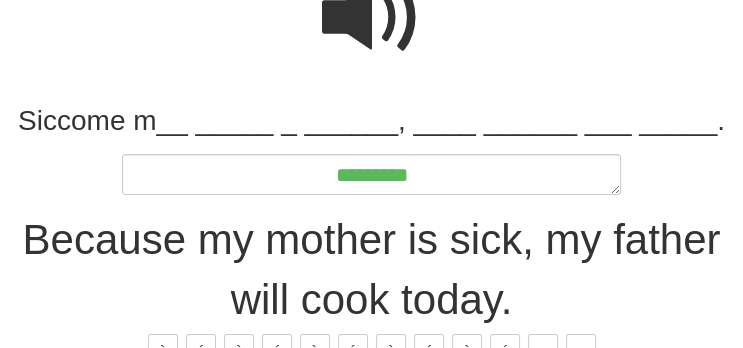 type on "*" 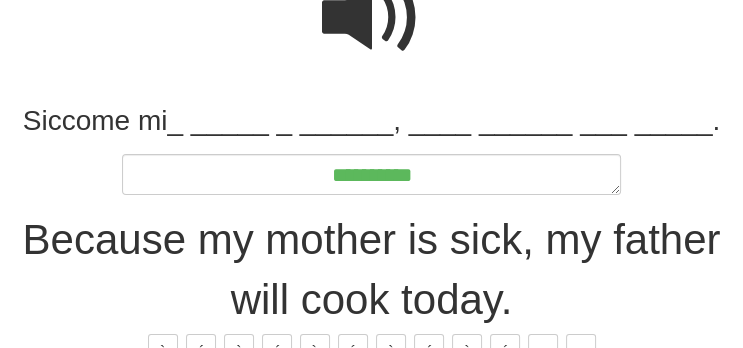 type on "*" 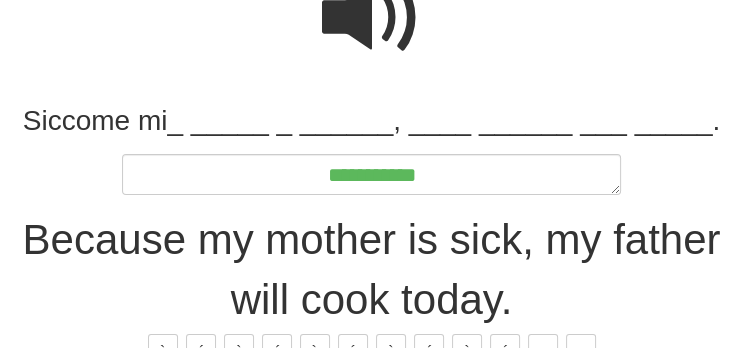 type on "*" 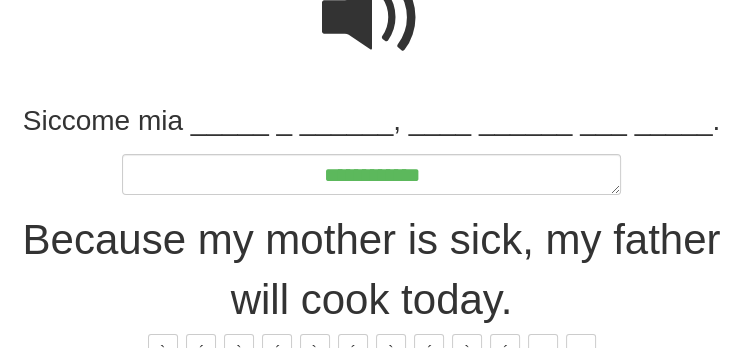 type on "*" 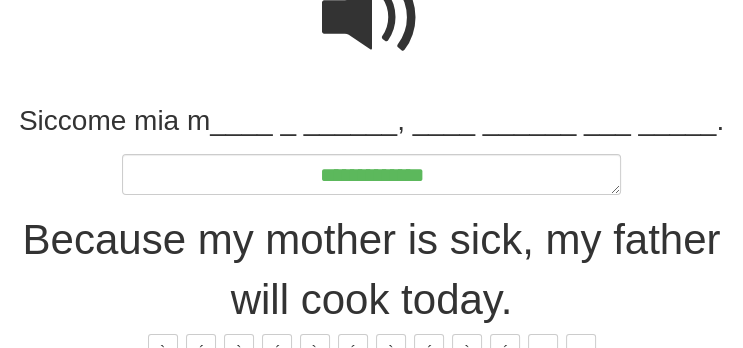 type on "**********" 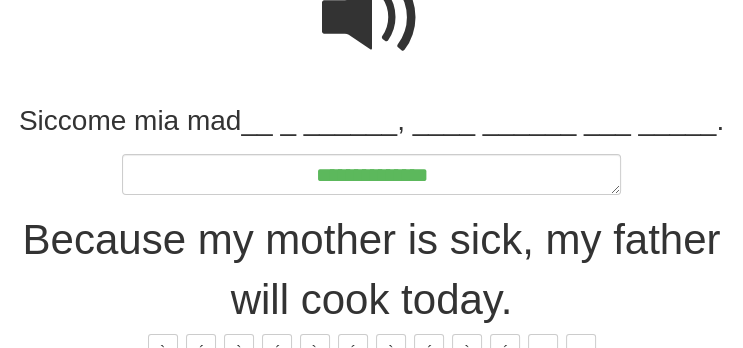 type on "*" 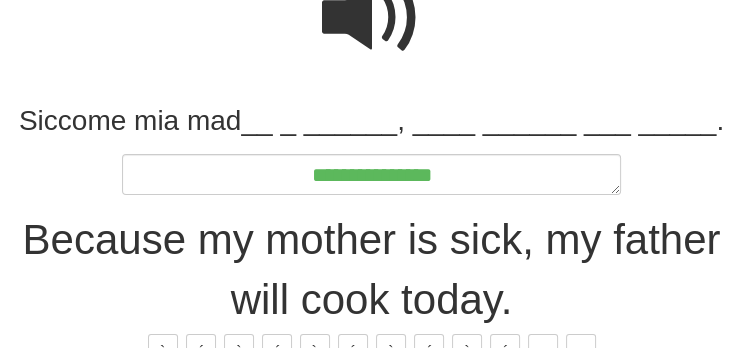 type on "*" 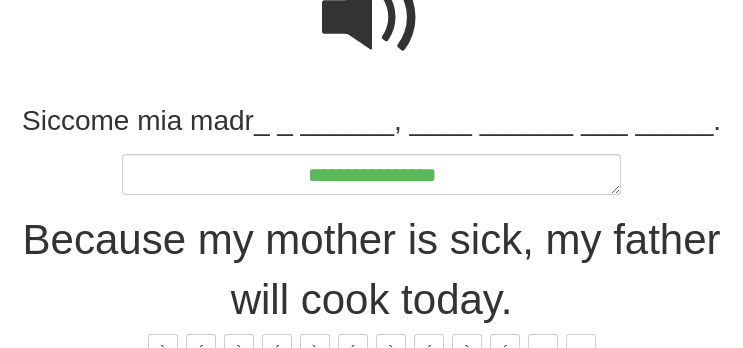 type on "*" 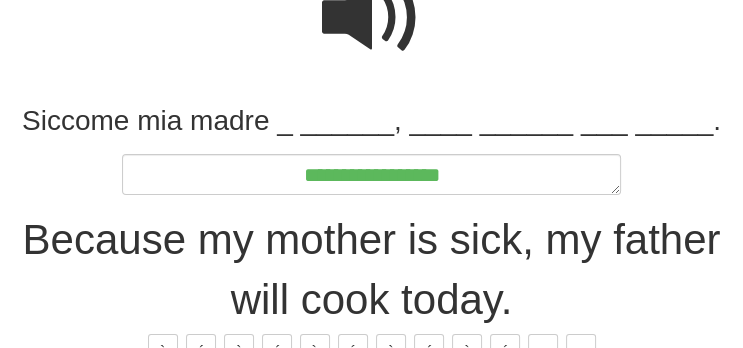 type on "*" 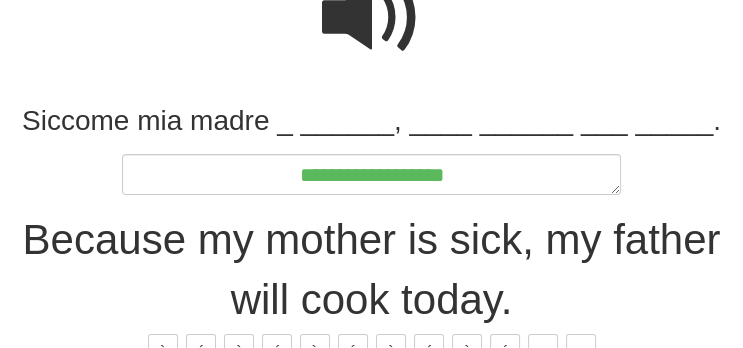 type on "*" 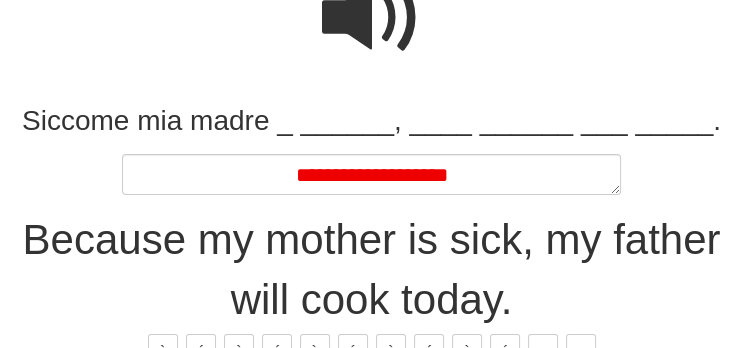 type on "*" 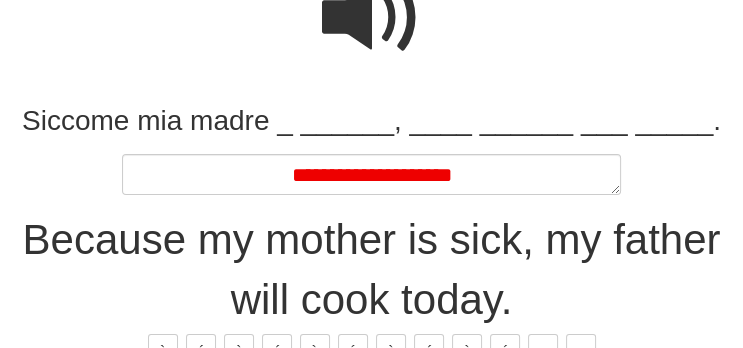 type on "*" 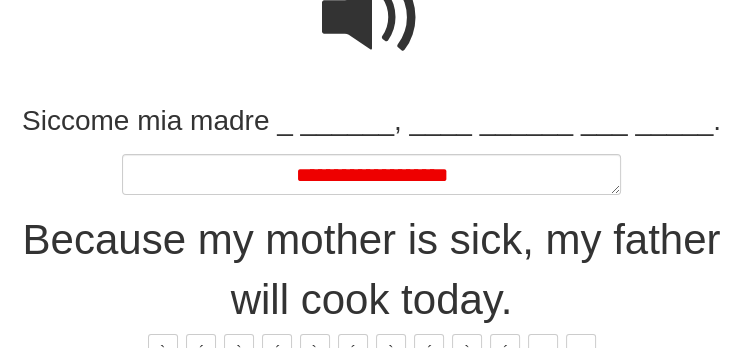 type on "*" 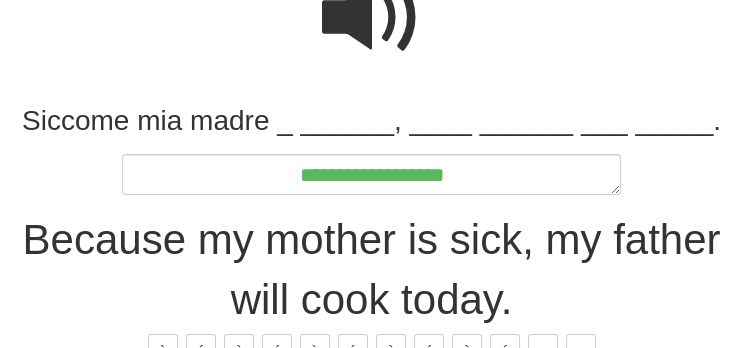 type on "*" 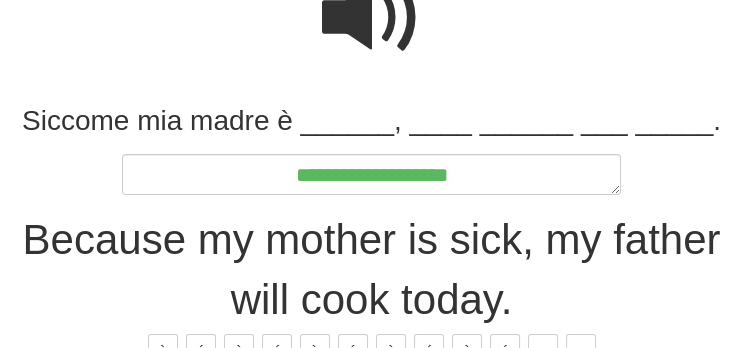 type on "*" 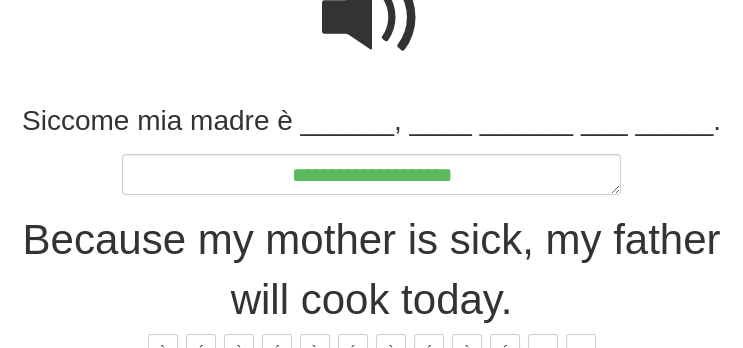 type on "*" 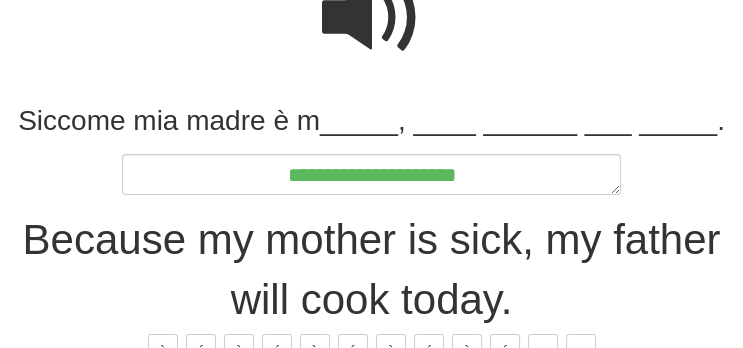type on "*" 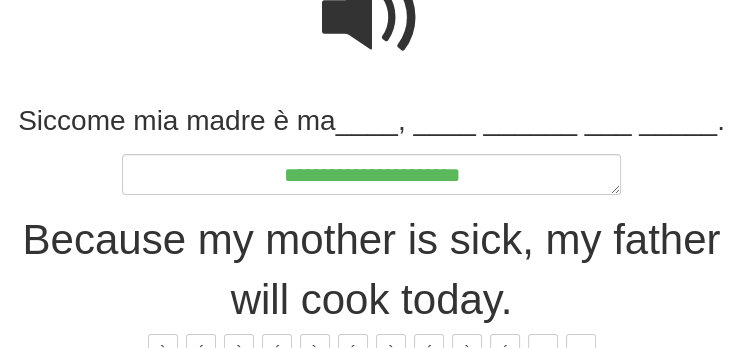 type on "*" 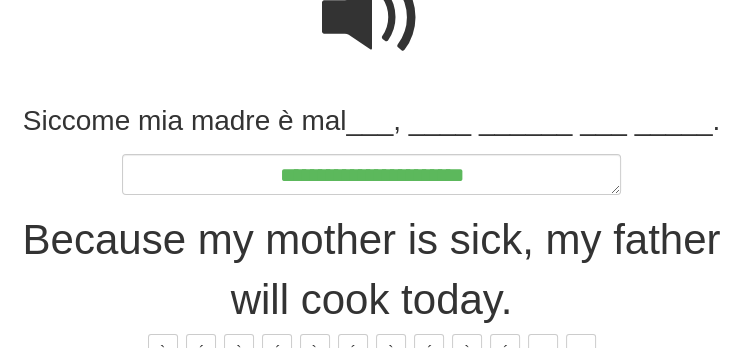 type on "*" 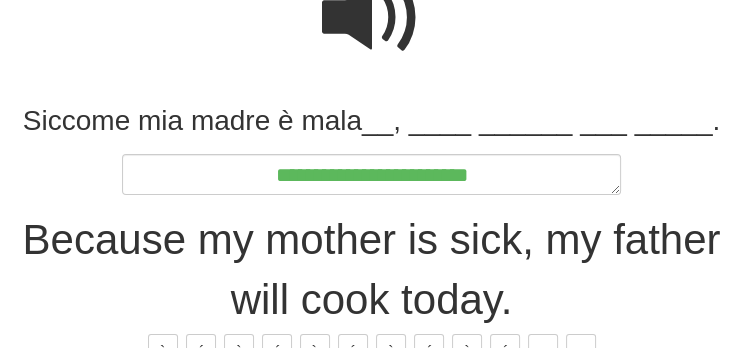 type on "*" 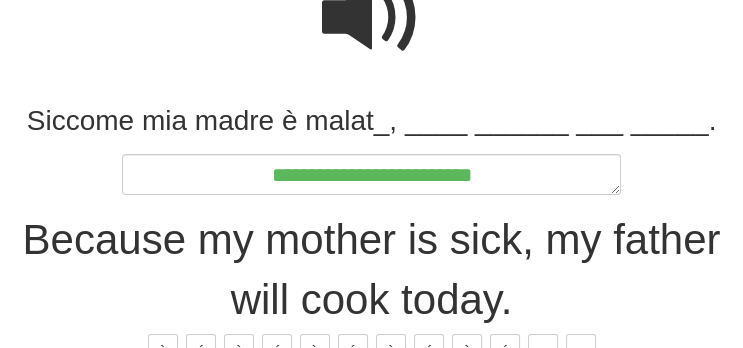 type on "*" 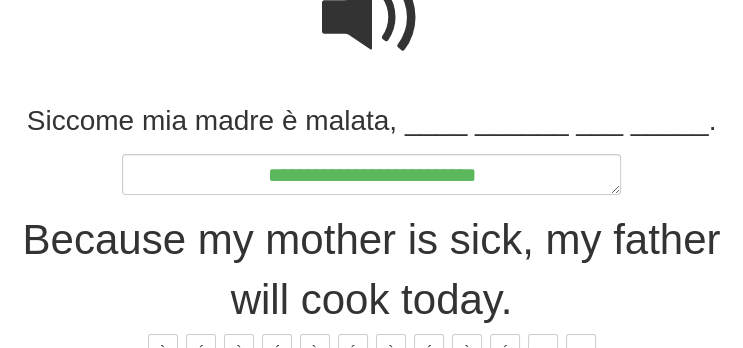 type on "*" 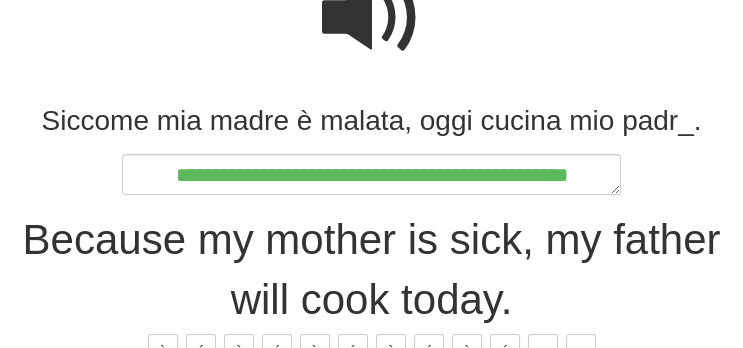 scroll, scrollTop: 222, scrollLeft: 0, axis: vertical 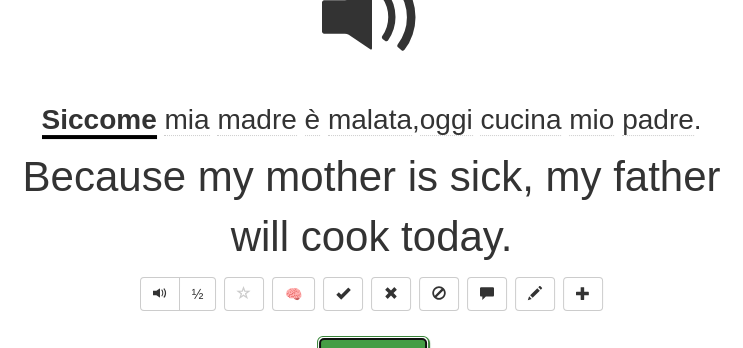 click on "Next" at bounding box center (373, 359) 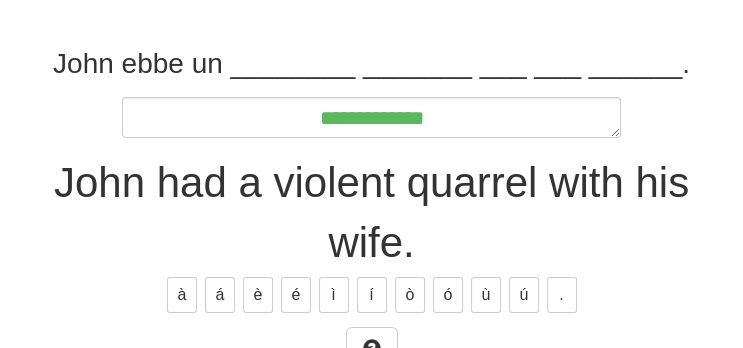 scroll, scrollTop: 268, scrollLeft: 0, axis: vertical 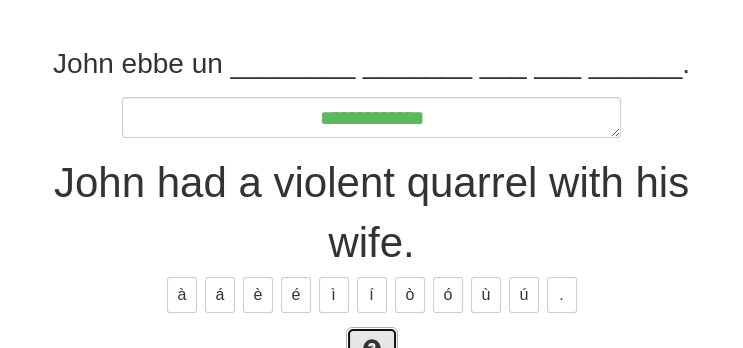 click at bounding box center [372, 350] 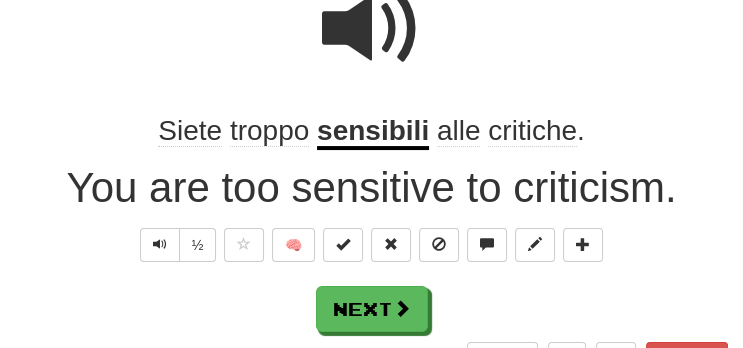 scroll, scrollTop: 222, scrollLeft: 0, axis: vertical 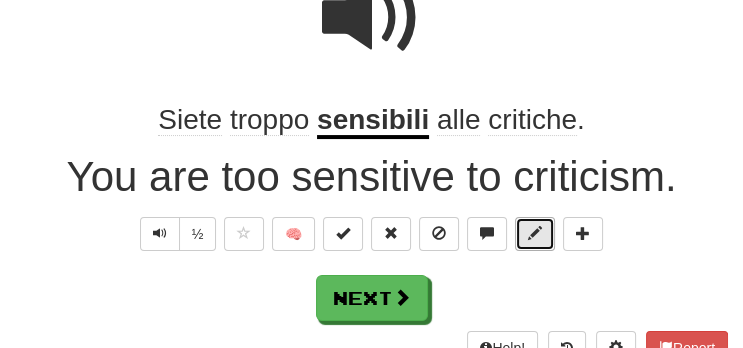 click at bounding box center (535, 234) 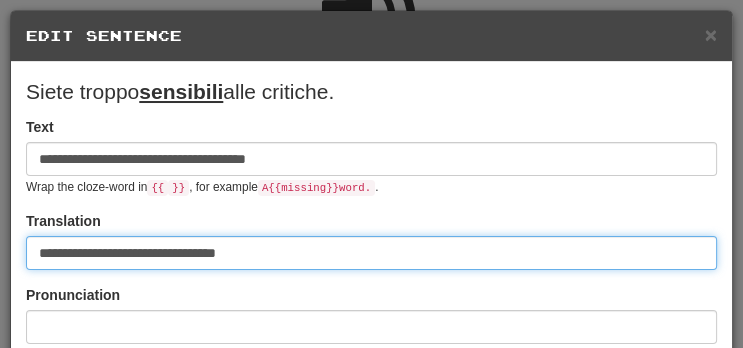 click on "**********" at bounding box center (371, 253) 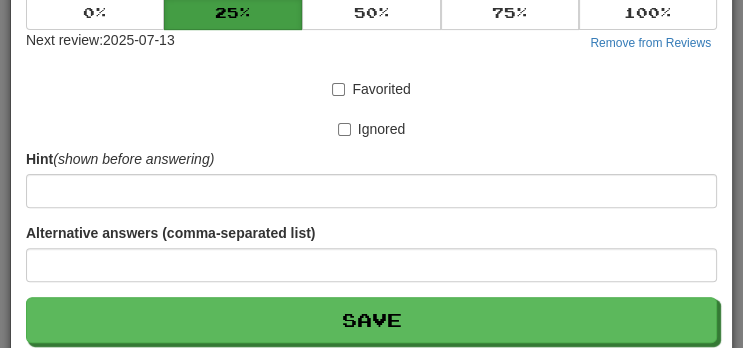 scroll, scrollTop: 542, scrollLeft: 0, axis: vertical 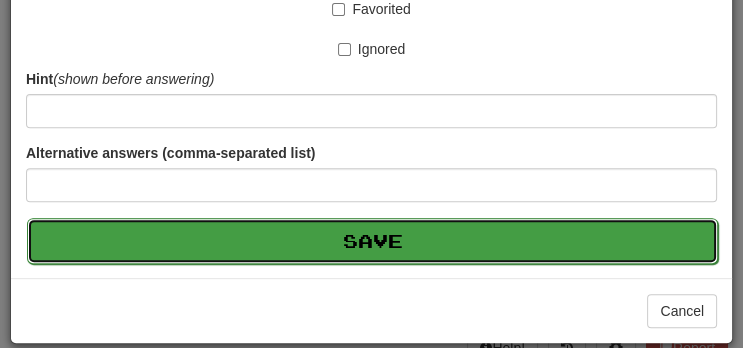 click on "Save" at bounding box center [372, 241] 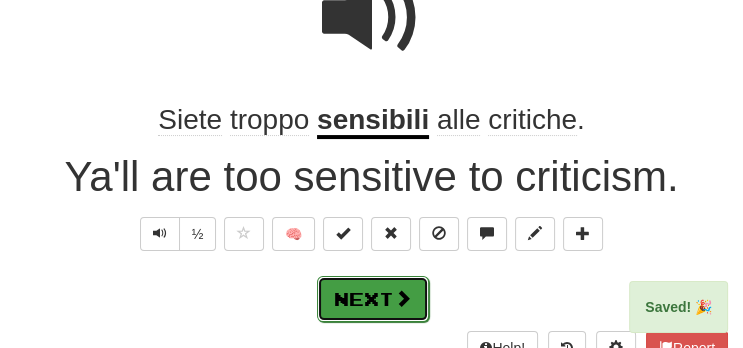 click on "Next" at bounding box center [373, 299] 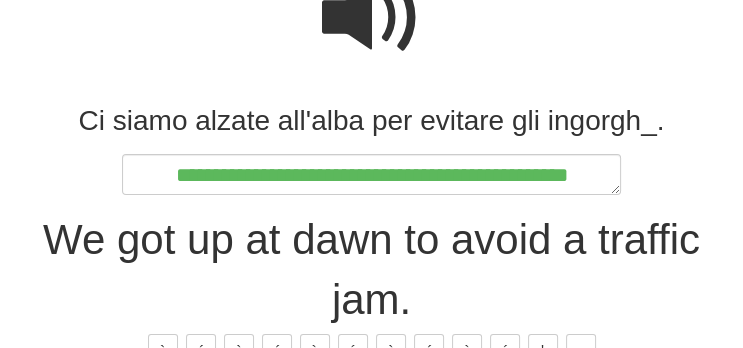 scroll, scrollTop: 222, scrollLeft: 0, axis: vertical 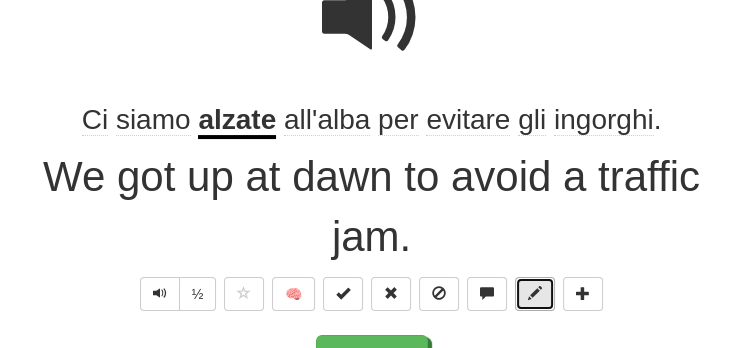 click at bounding box center (535, 293) 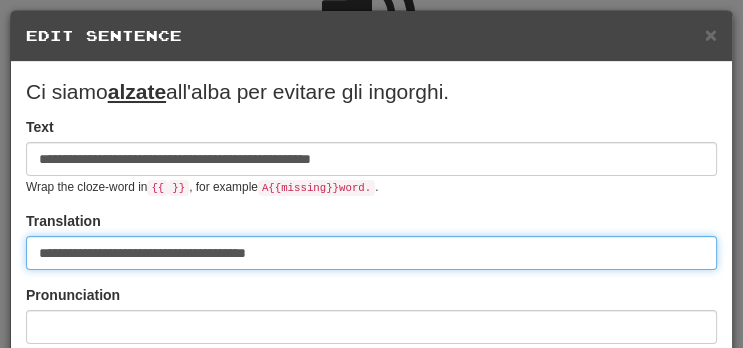 click on "**********" at bounding box center [371, 253] 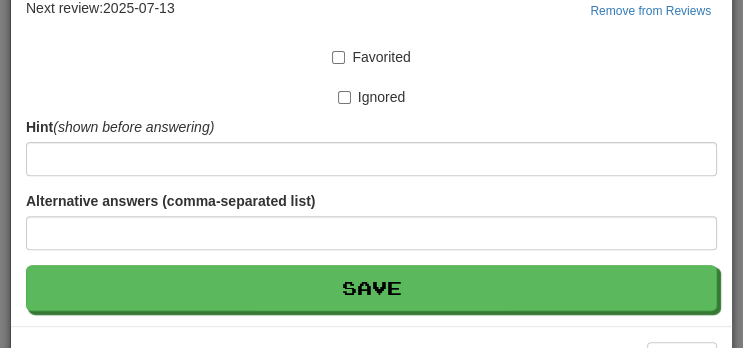 scroll, scrollTop: 542, scrollLeft: 0, axis: vertical 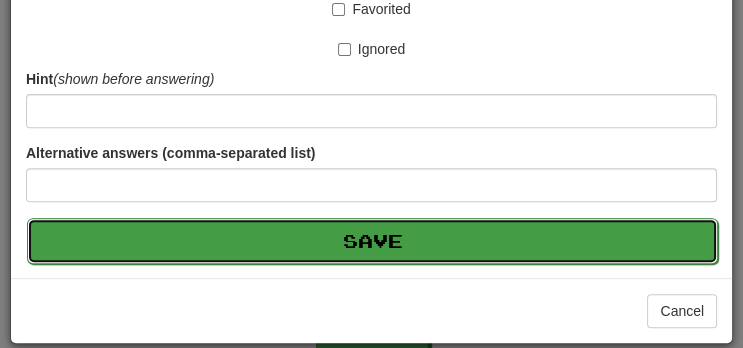 click on "Save" at bounding box center (372, 241) 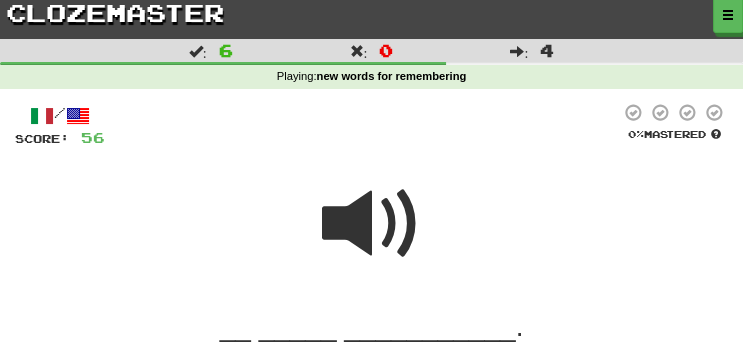 scroll, scrollTop: 326, scrollLeft: 0, axis: vertical 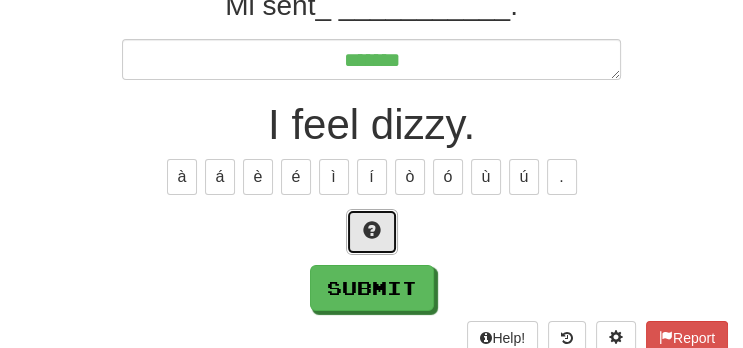 click at bounding box center (372, 232) 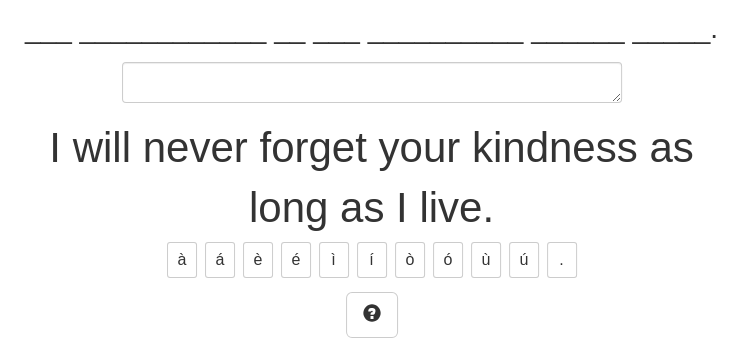 scroll, scrollTop: 286, scrollLeft: 0, axis: vertical 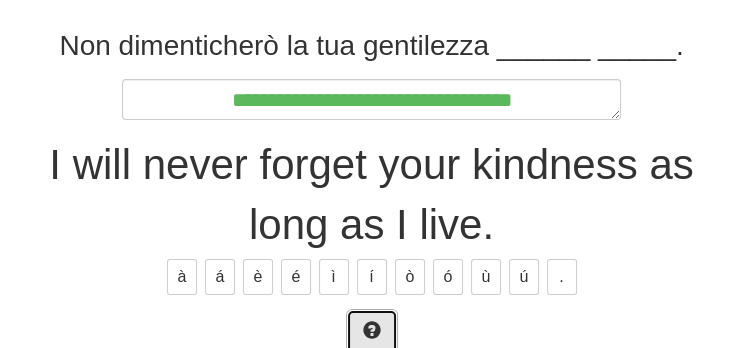 click at bounding box center [372, 332] 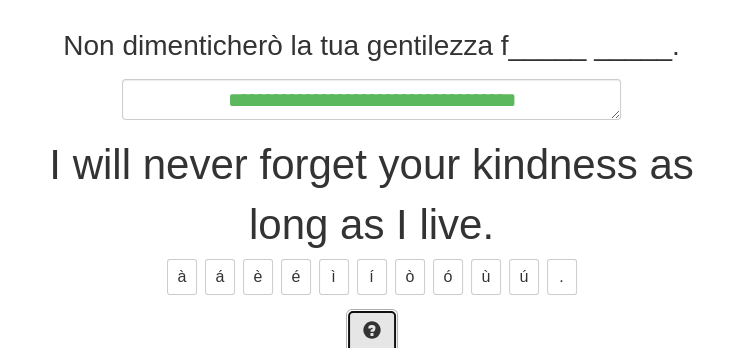click at bounding box center [372, 332] 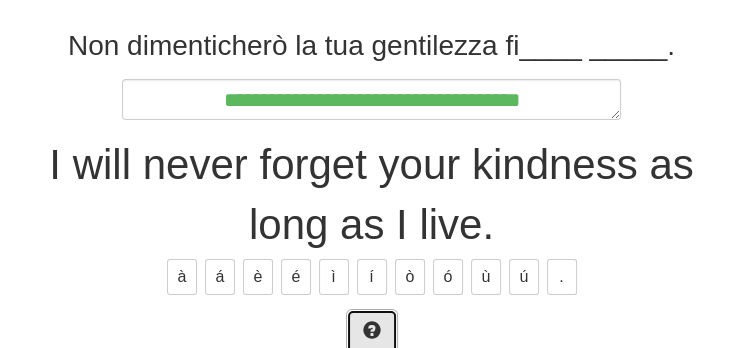click at bounding box center (372, 332) 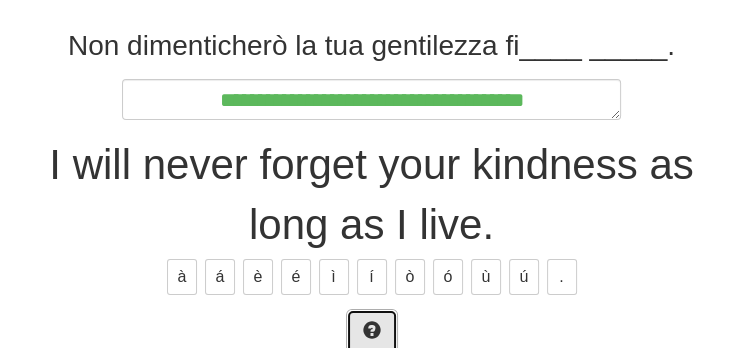 click at bounding box center (372, 332) 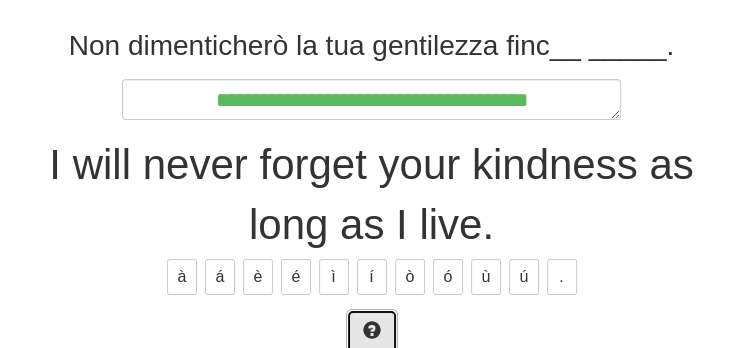 click at bounding box center [372, 332] 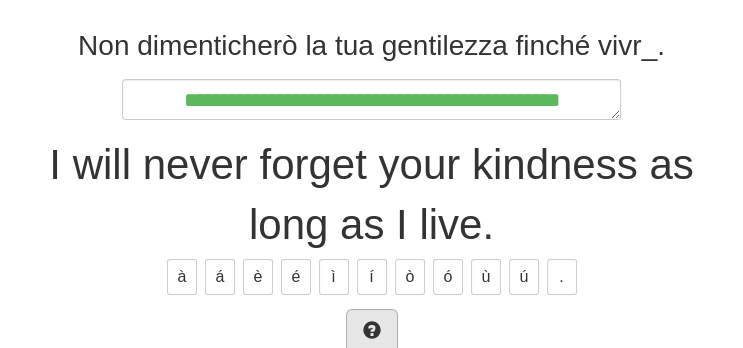 scroll, scrollTop: 298, scrollLeft: 0, axis: vertical 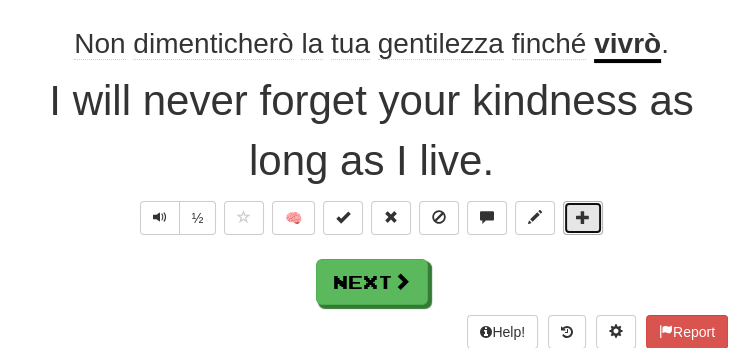 click at bounding box center [583, 218] 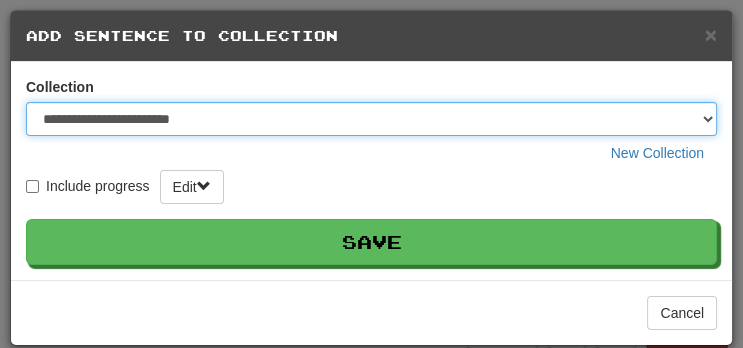 click on "**********" at bounding box center [371, 119] 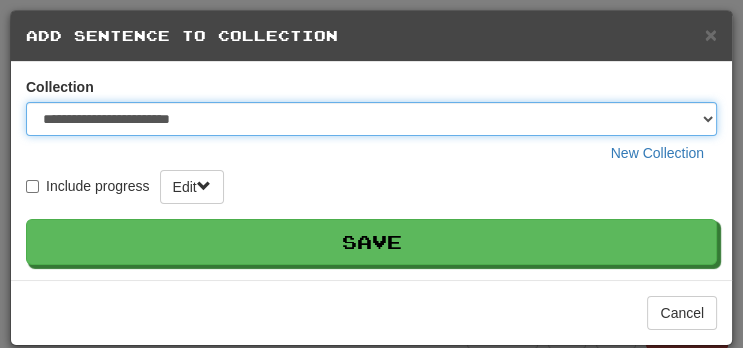 click on "**********" at bounding box center [371, 119] 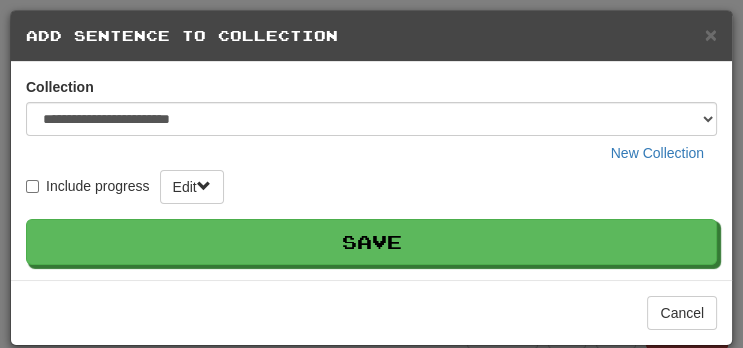 click on "Include progress Edit" at bounding box center (371, 187) 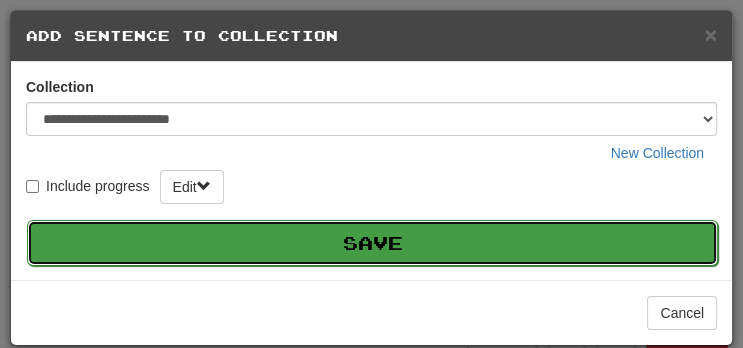 click on "Save" at bounding box center [372, 243] 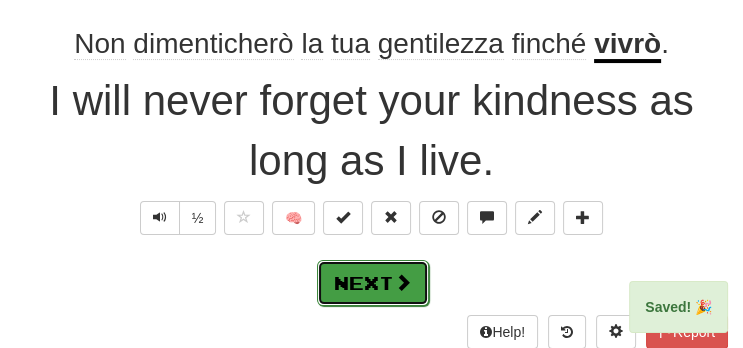 click on "Next" at bounding box center (373, 283) 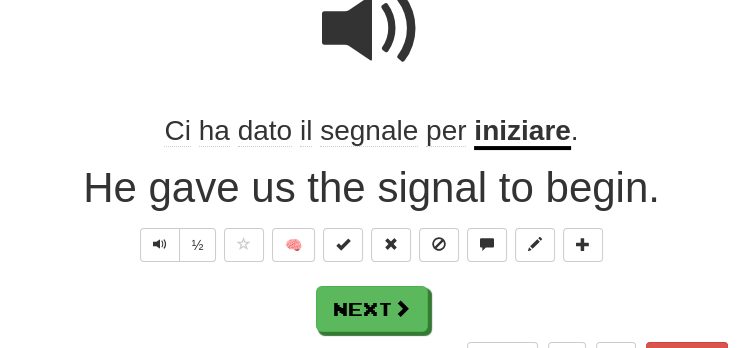 scroll, scrollTop: 222, scrollLeft: 0, axis: vertical 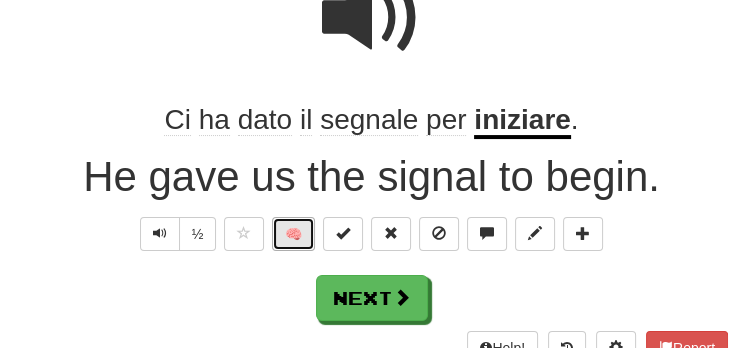 click on "🧠" at bounding box center (293, 234) 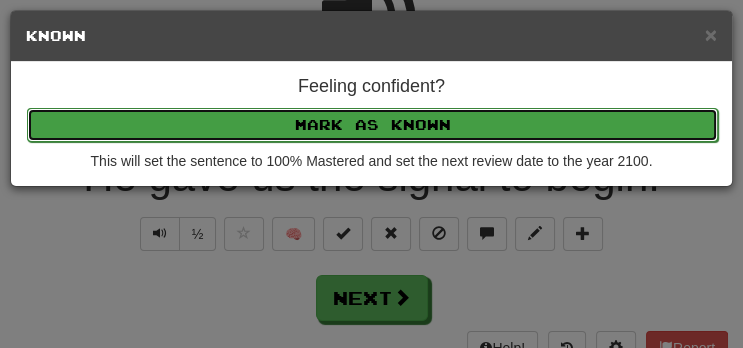 click on "Mark as Known" at bounding box center [372, 125] 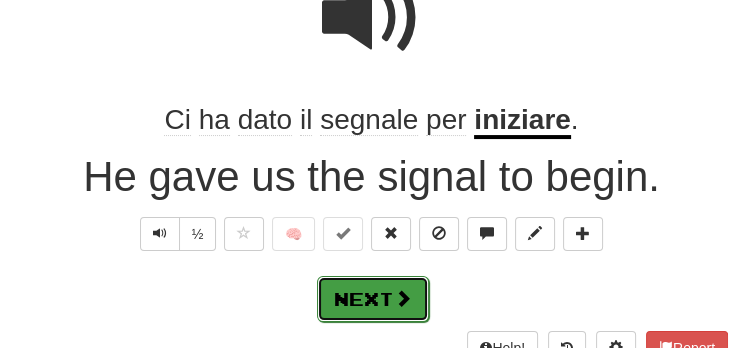 click on "Next" at bounding box center [373, 299] 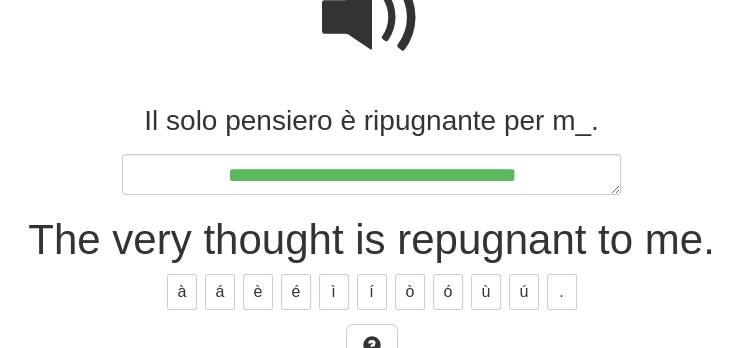 scroll, scrollTop: 222, scrollLeft: 0, axis: vertical 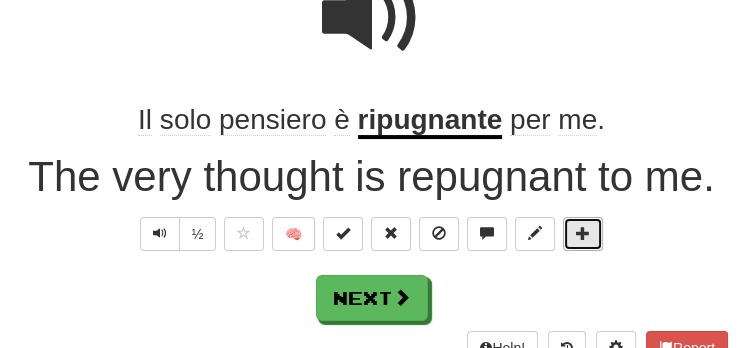 click at bounding box center [583, 234] 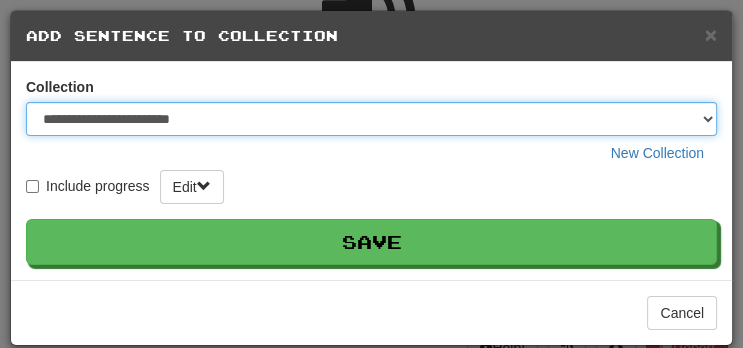 click on "**********" at bounding box center (371, 119) 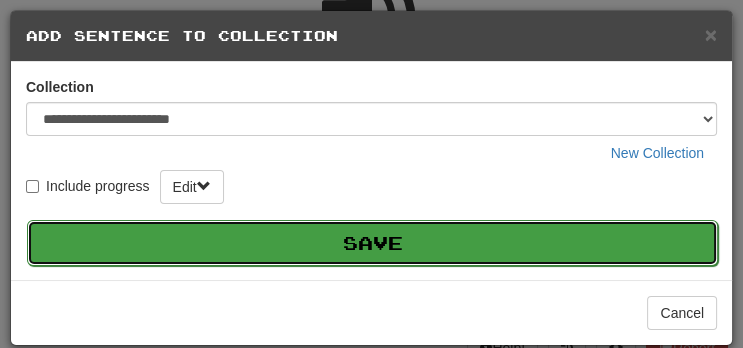 click on "Save" at bounding box center (372, 243) 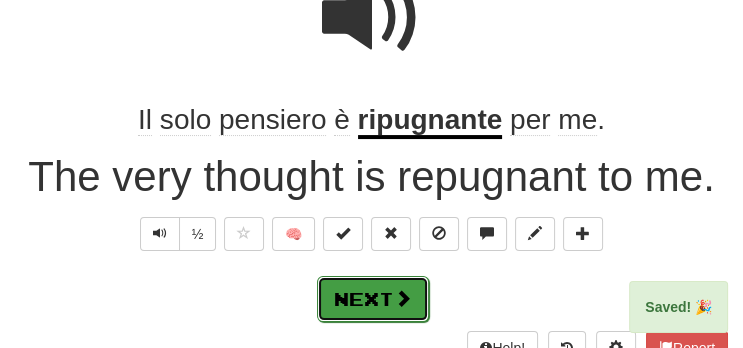 click on "Next" at bounding box center [373, 299] 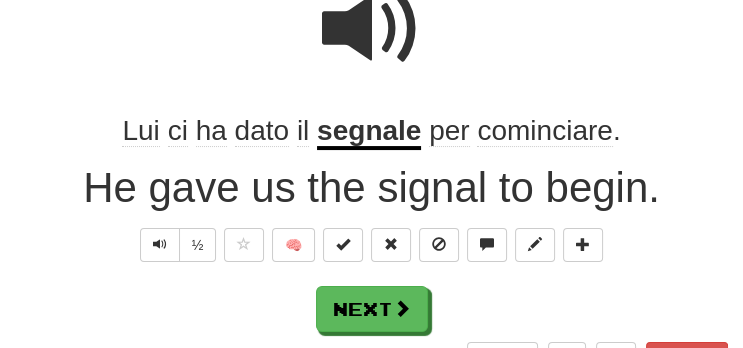 scroll, scrollTop: 222, scrollLeft: 0, axis: vertical 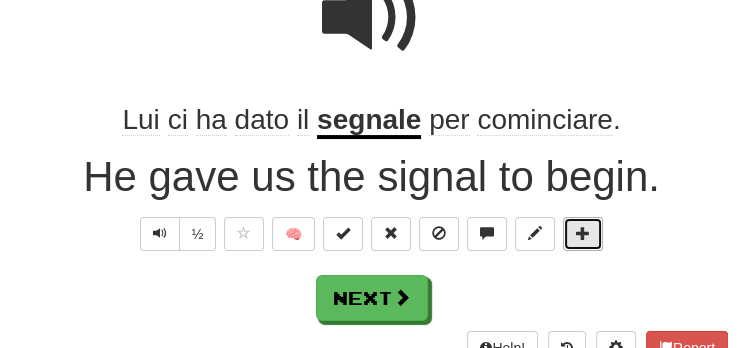 click at bounding box center (583, 234) 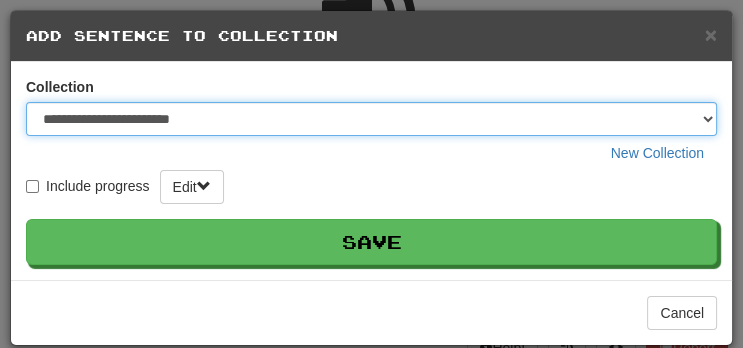 click on "**********" at bounding box center [371, 119] 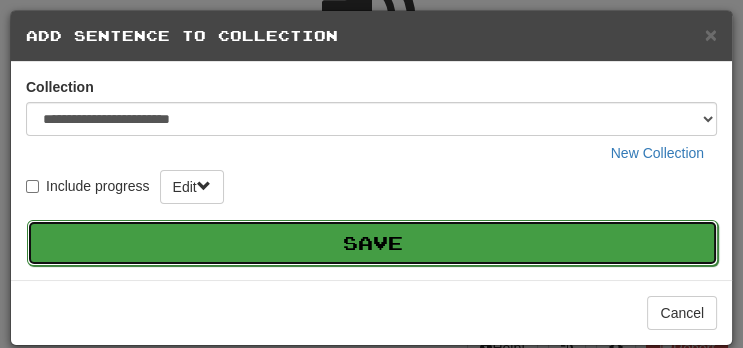 click on "Save" at bounding box center (372, 243) 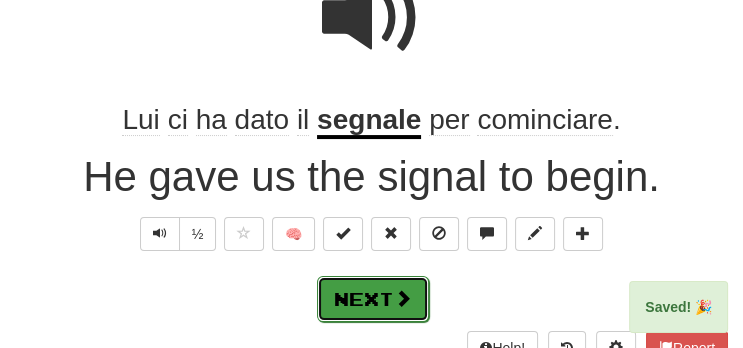click on "Next" at bounding box center (373, 299) 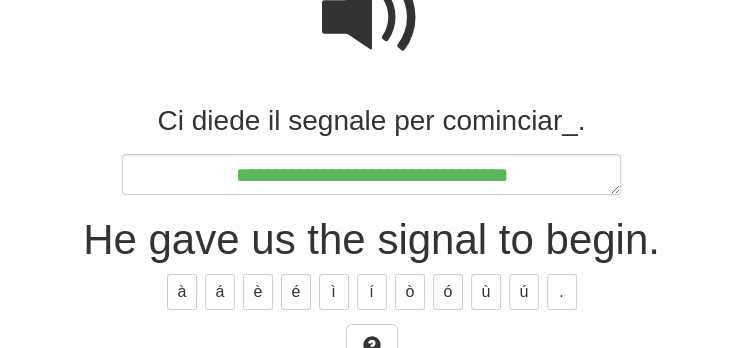 scroll, scrollTop: 222, scrollLeft: 0, axis: vertical 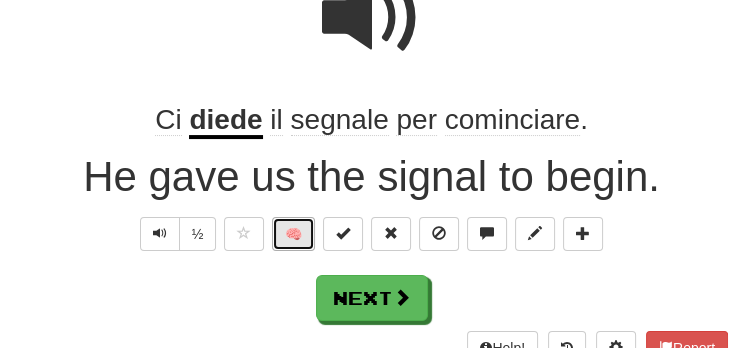 click on "🧠" at bounding box center [293, 234] 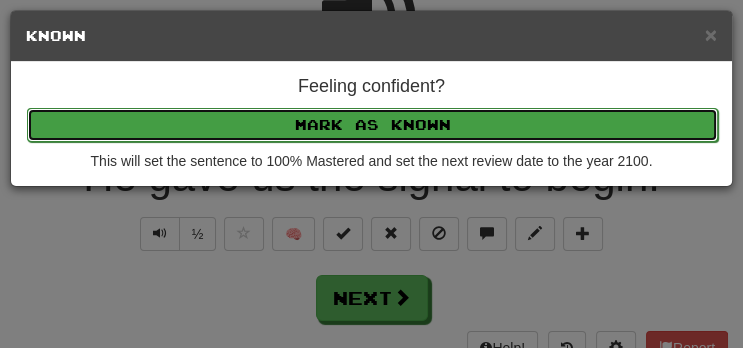 click on "Mark as Known" at bounding box center [372, 125] 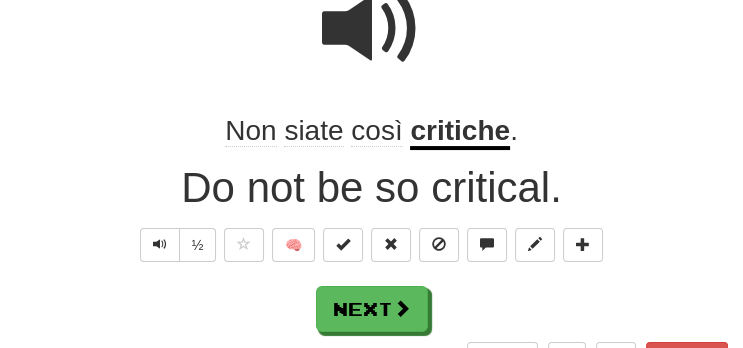 scroll, scrollTop: 222, scrollLeft: 0, axis: vertical 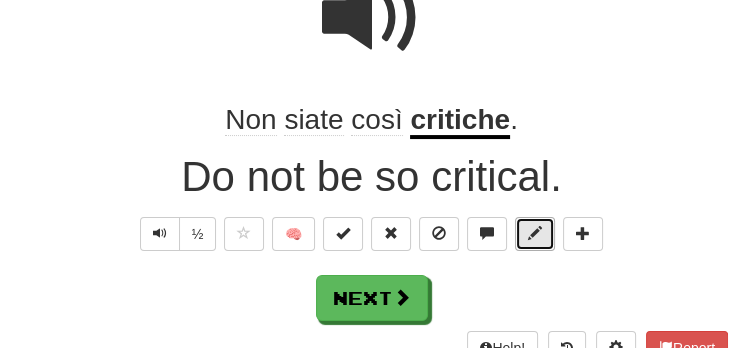 click at bounding box center (535, 233) 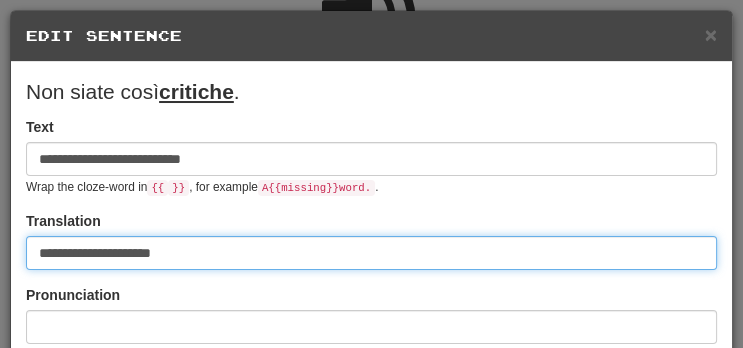 click on "**********" at bounding box center (371, 253) 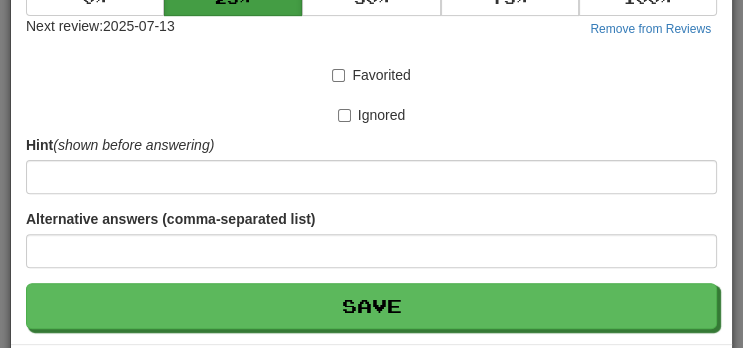 scroll, scrollTop: 542, scrollLeft: 0, axis: vertical 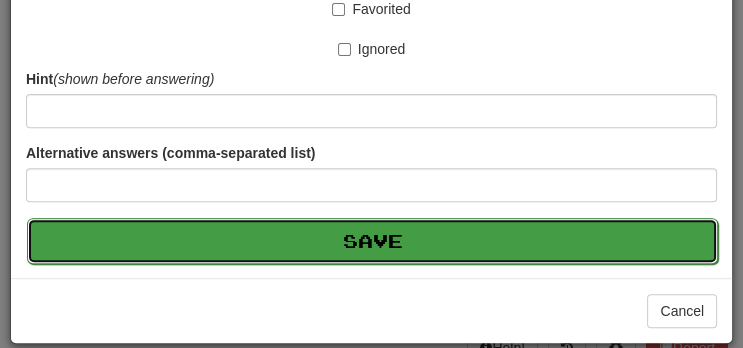 click on "Save" at bounding box center (372, 241) 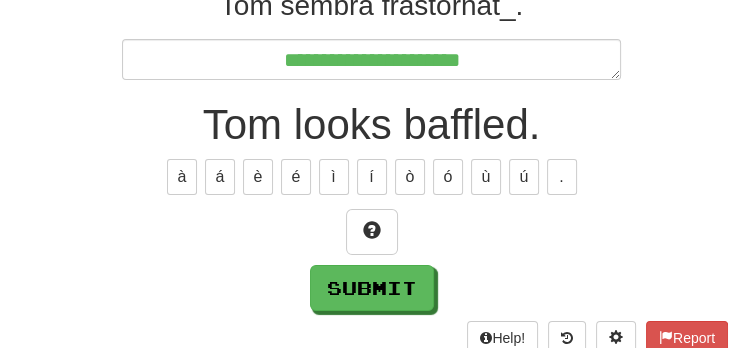 scroll, scrollTop: 233, scrollLeft: 0, axis: vertical 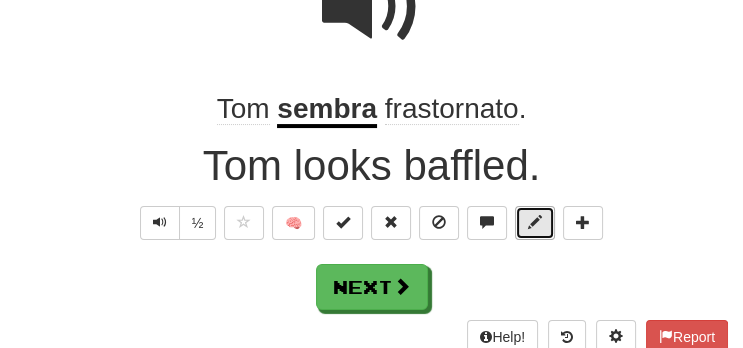 click at bounding box center [535, 222] 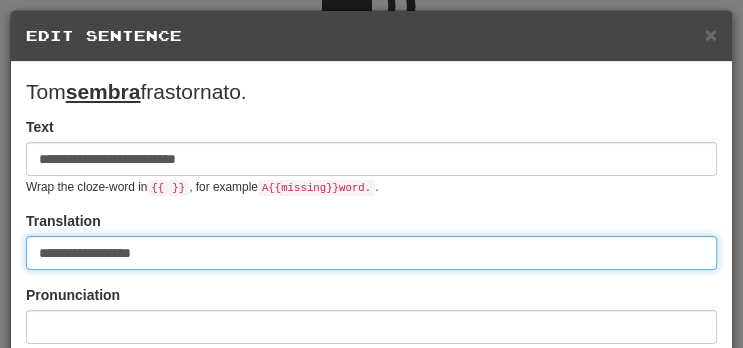 click on "**********" at bounding box center (371, 253) 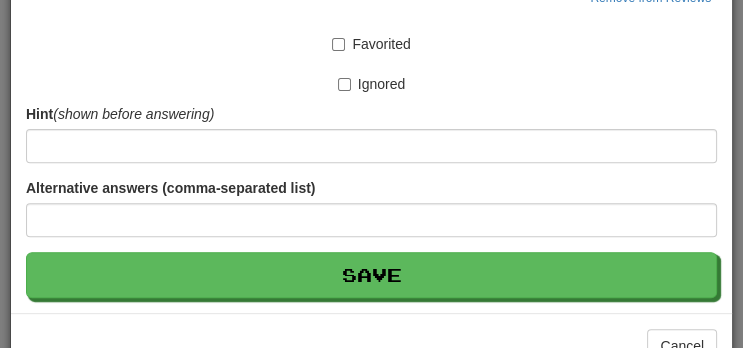 scroll, scrollTop: 542, scrollLeft: 0, axis: vertical 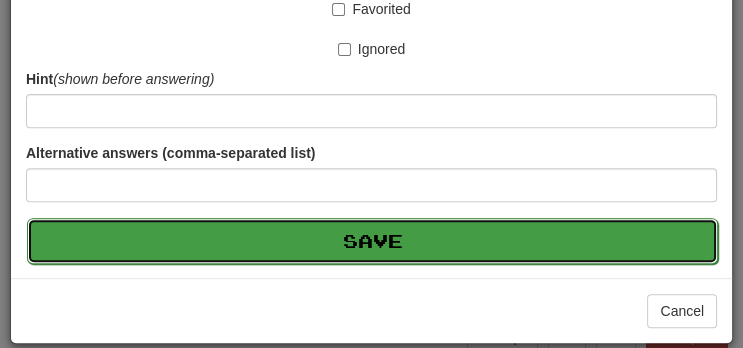 click on "Save" at bounding box center [372, 241] 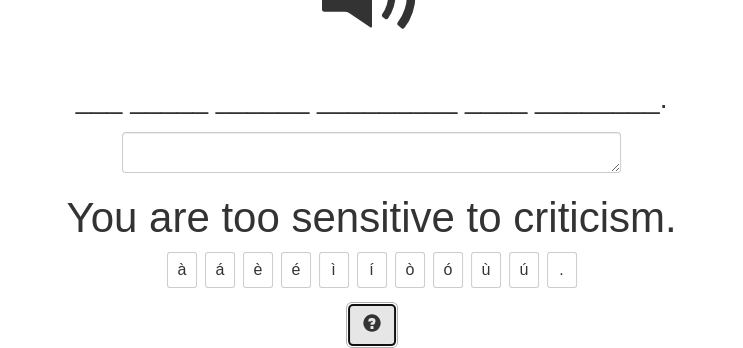 click at bounding box center (372, 323) 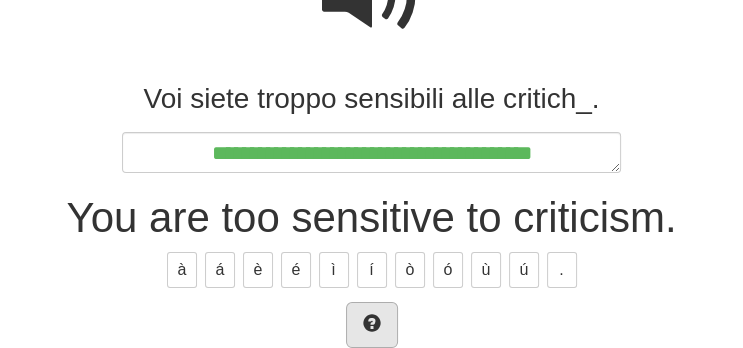 scroll, scrollTop: 245, scrollLeft: 0, axis: vertical 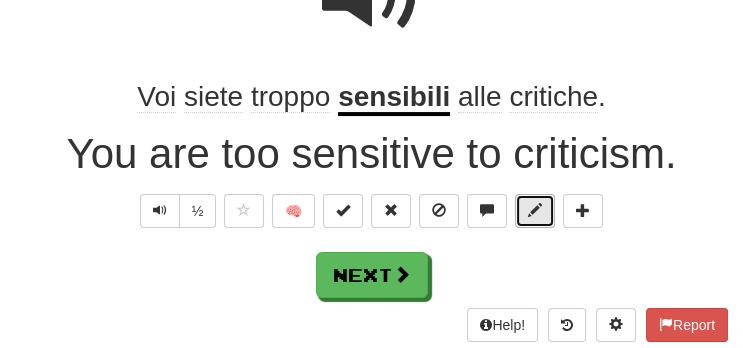 click at bounding box center [535, 211] 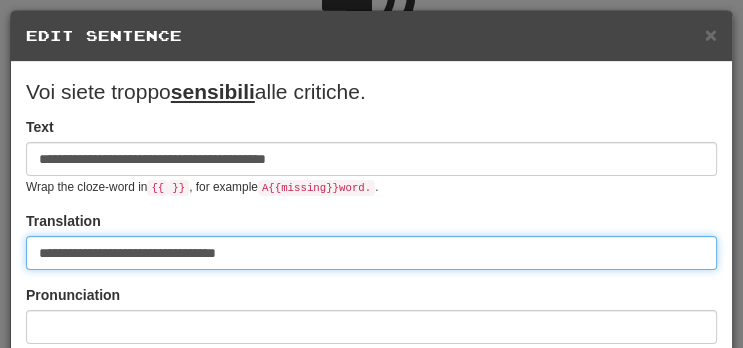 click on "**********" at bounding box center [371, 253] 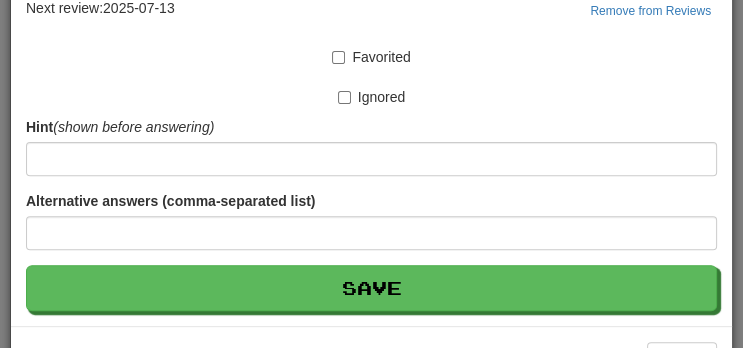 scroll, scrollTop: 542, scrollLeft: 0, axis: vertical 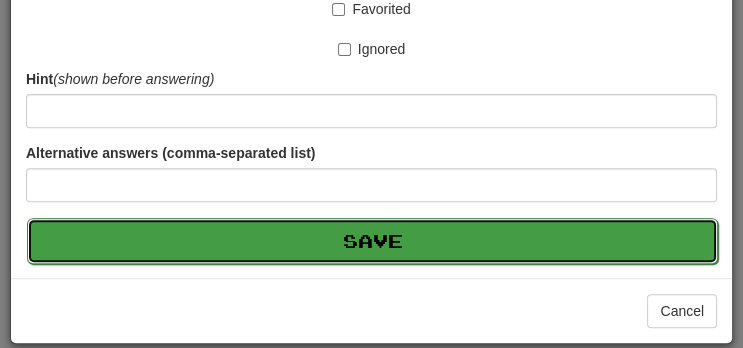 click on "Save" at bounding box center (372, 241) 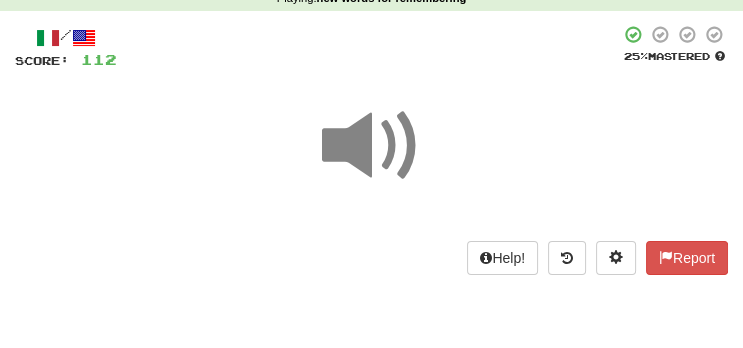 scroll, scrollTop: 211, scrollLeft: 0, axis: vertical 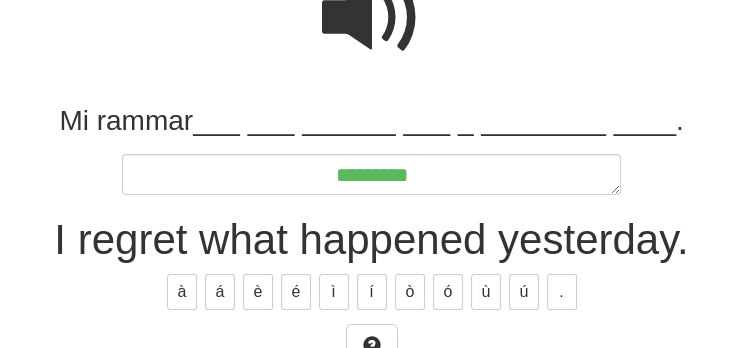 click on "*********" at bounding box center (372, 174) 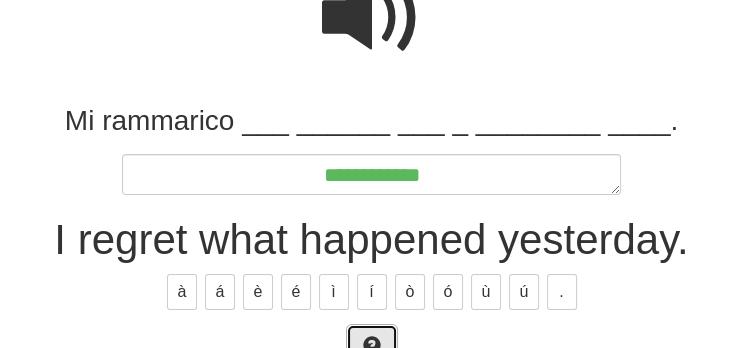 click at bounding box center [372, 347] 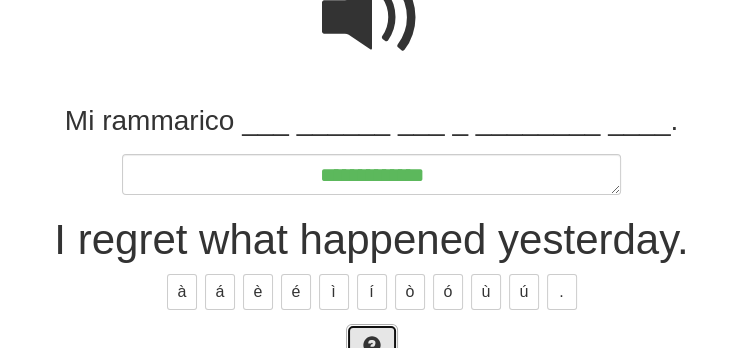 click at bounding box center (372, 347) 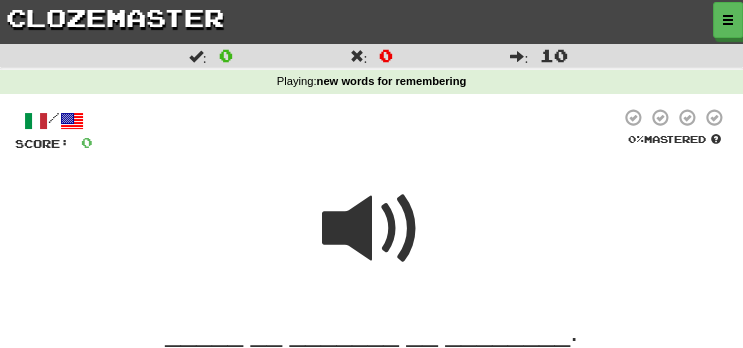 scroll, scrollTop: 211, scrollLeft: 0, axis: vertical 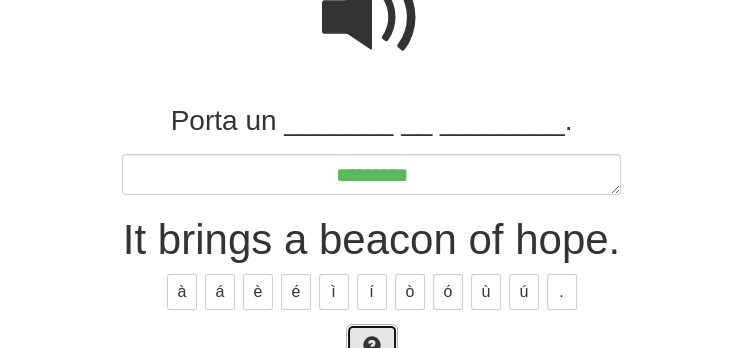 click at bounding box center (372, 347) 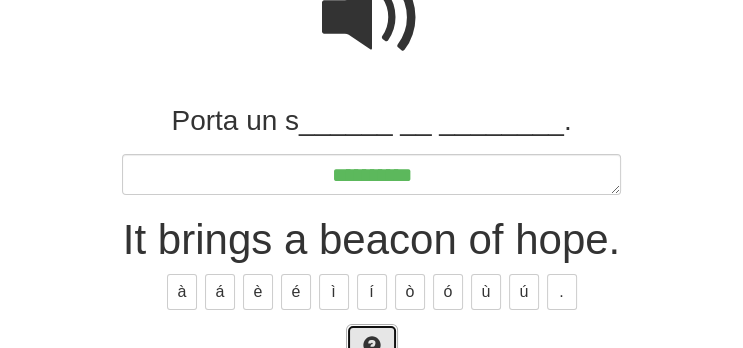 click at bounding box center (372, 347) 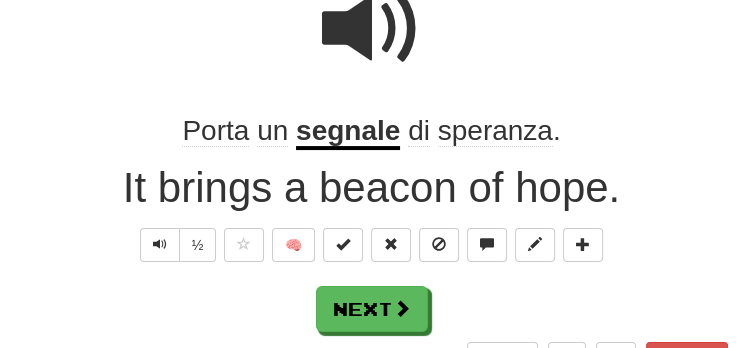 scroll, scrollTop: 222, scrollLeft: 0, axis: vertical 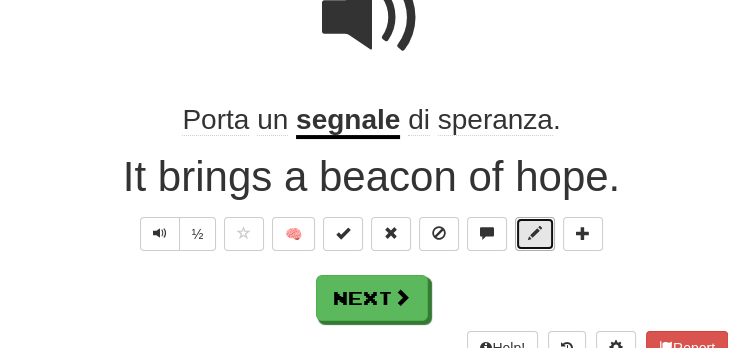 click at bounding box center [535, 234] 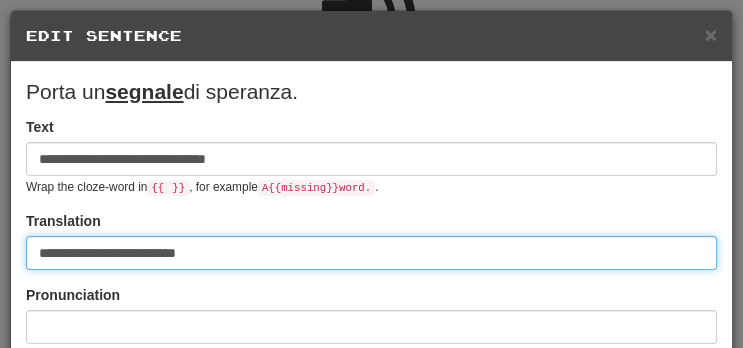 click on "**********" at bounding box center [371, 253] 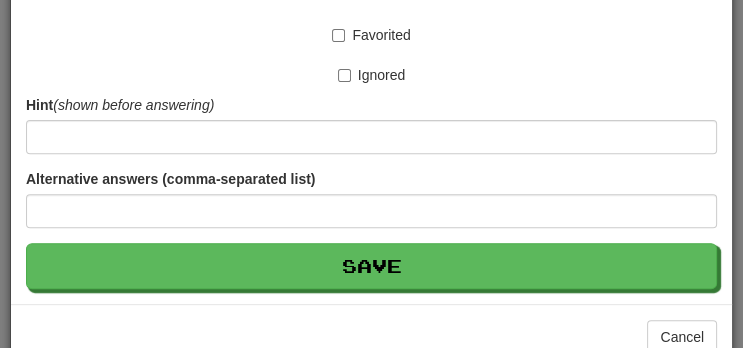 scroll, scrollTop: 542, scrollLeft: 0, axis: vertical 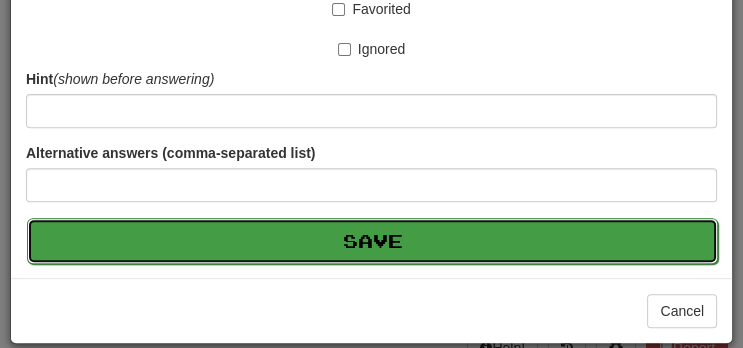 click on "Save" at bounding box center [372, 241] 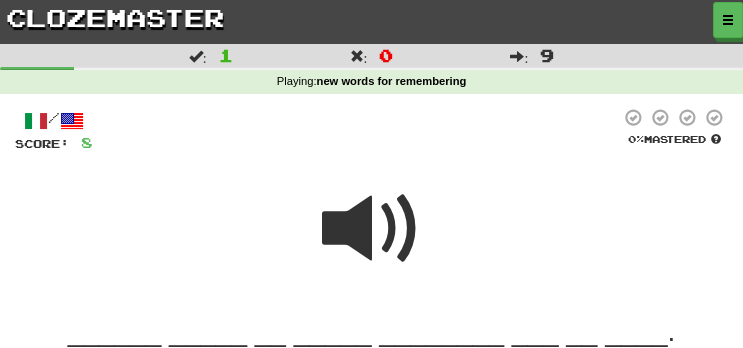 scroll, scrollTop: 211, scrollLeft: 0, axis: vertical 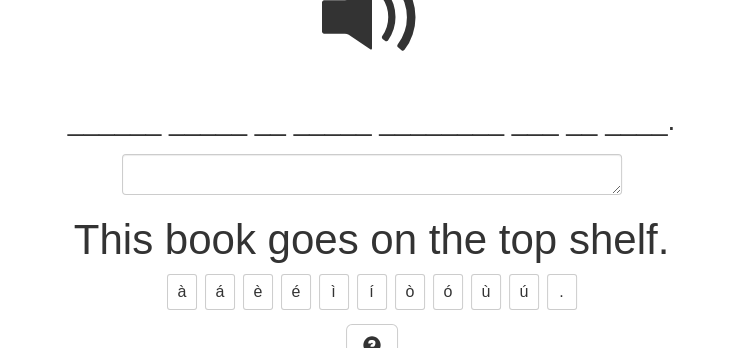 click at bounding box center [372, 174] 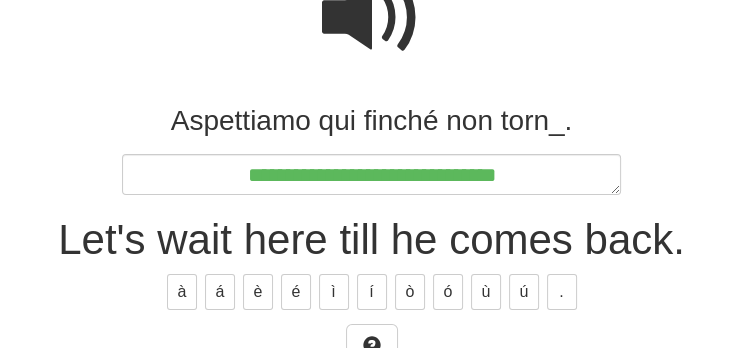scroll, scrollTop: 222, scrollLeft: 0, axis: vertical 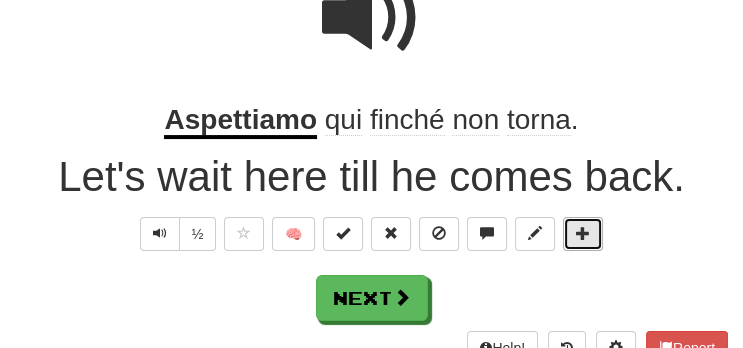click at bounding box center [583, 233] 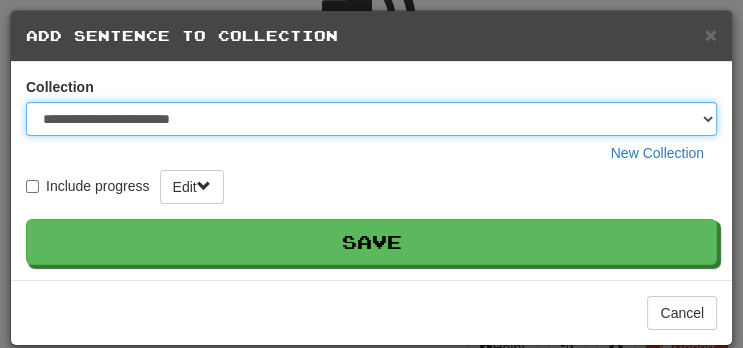 click on "**********" at bounding box center (371, 119) 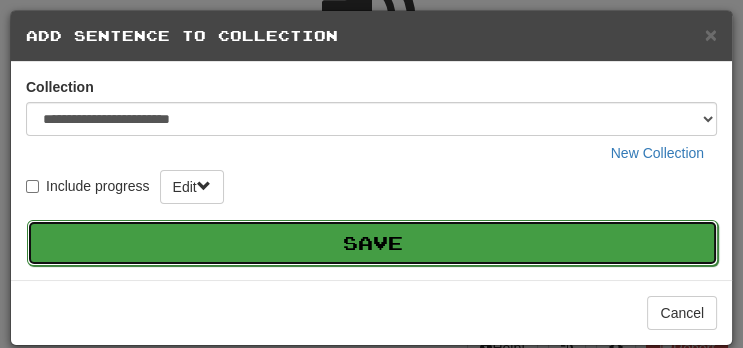 click on "Save" at bounding box center [372, 243] 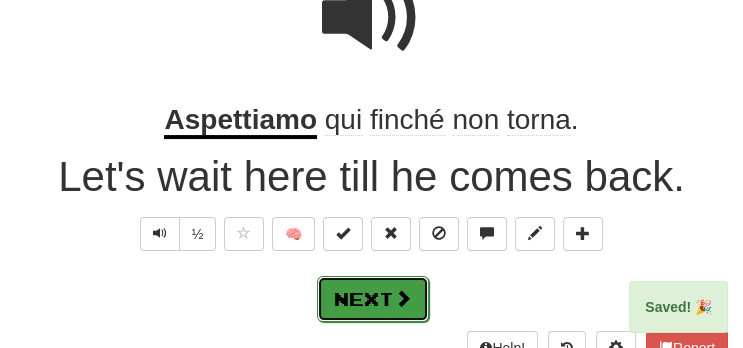click at bounding box center (403, 298) 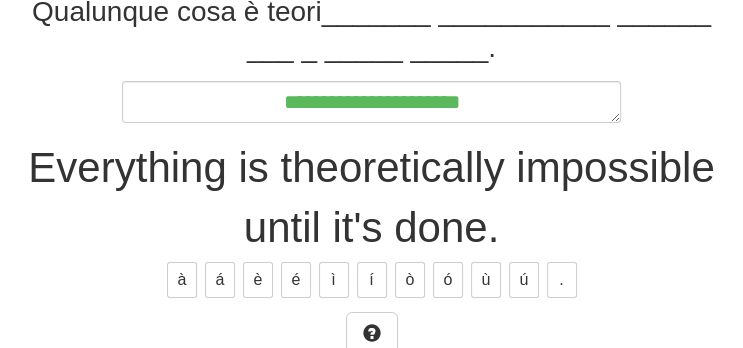 scroll, scrollTop: 321, scrollLeft: 0, axis: vertical 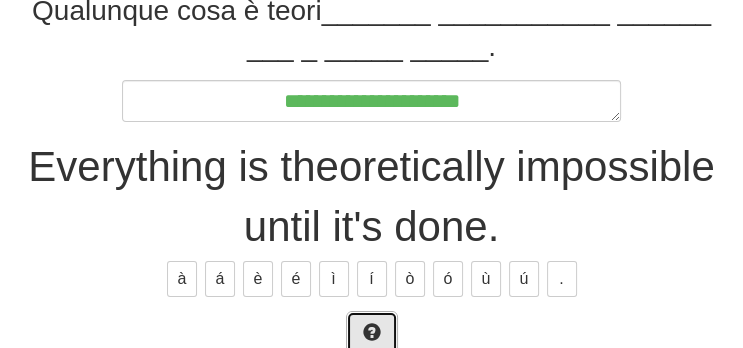 click at bounding box center [372, 332] 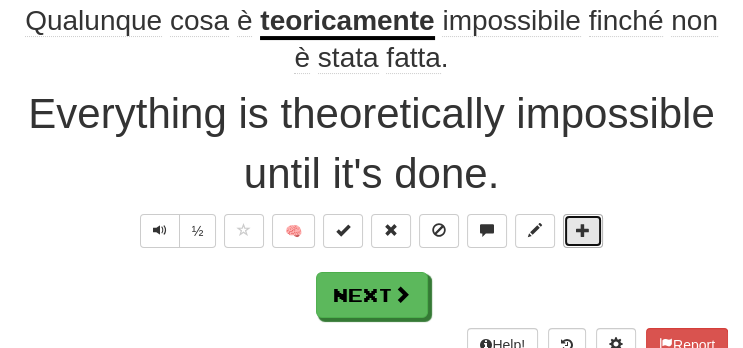 click at bounding box center (583, 230) 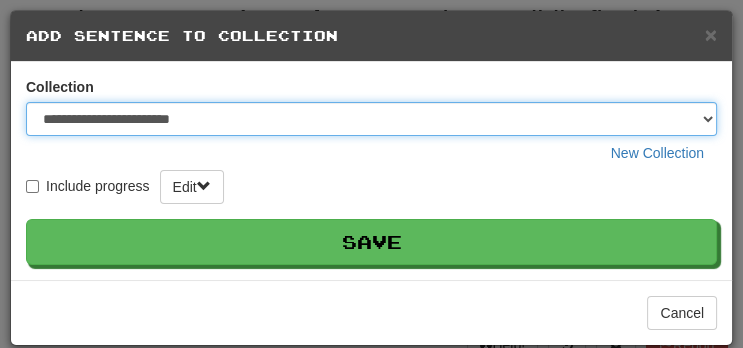 click on "**********" at bounding box center (371, 119) 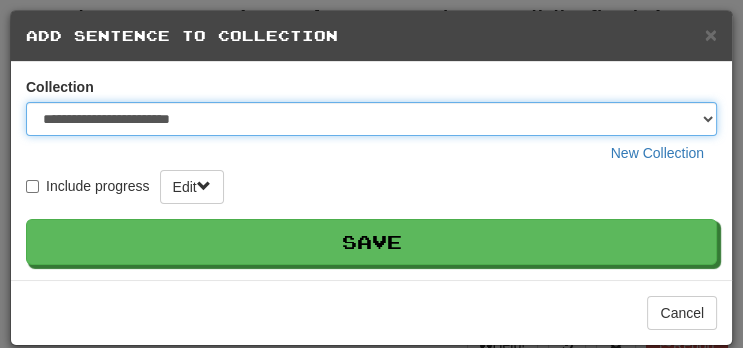 click on "**********" at bounding box center (371, 119) 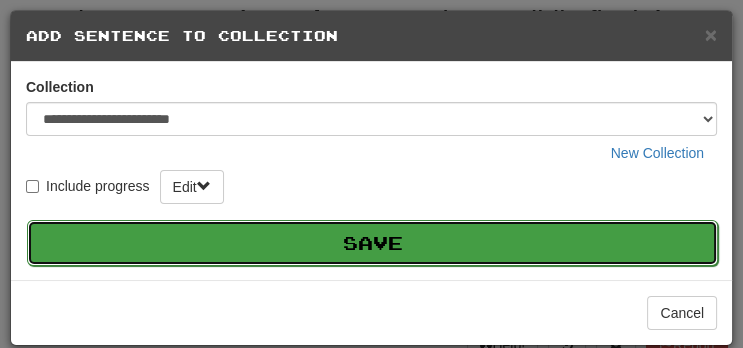 click on "Save" at bounding box center (372, 243) 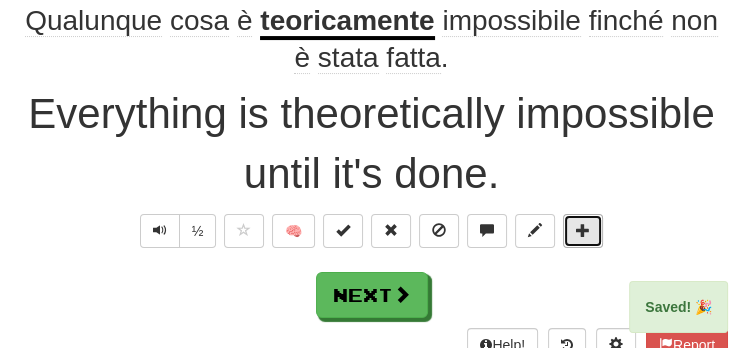 click at bounding box center [583, 231] 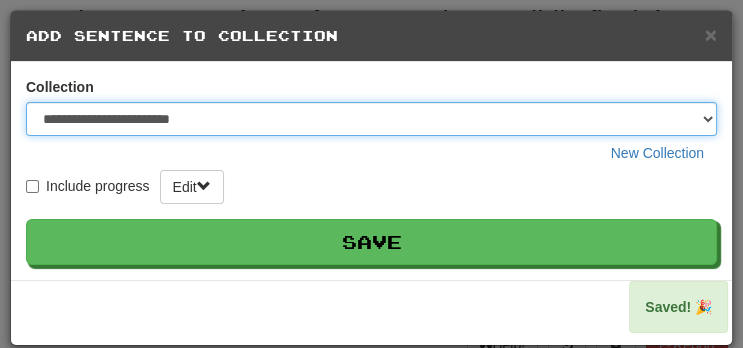 click on "**********" at bounding box center (371, 119) 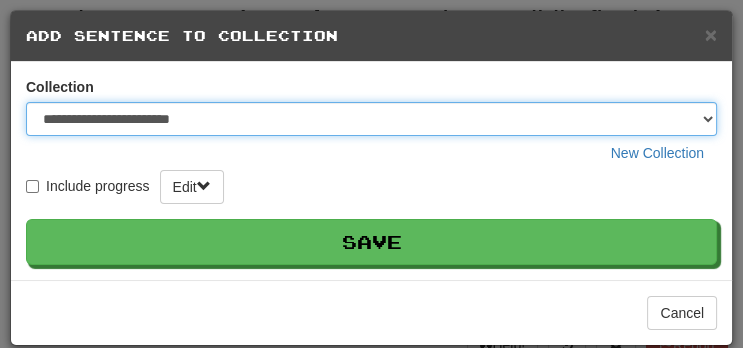 click on "**********" at bounding box center (371, 119) 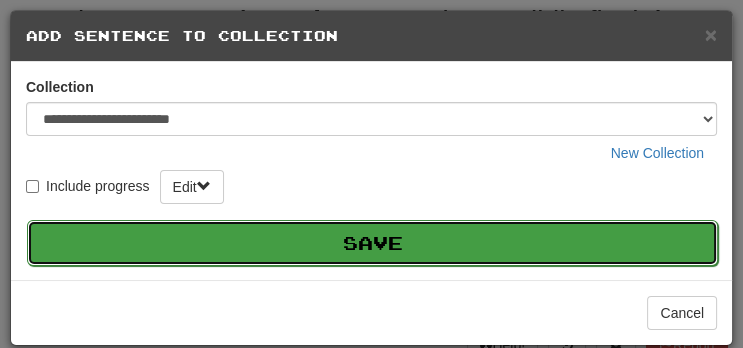 click on "Save" at bounding box center [372, 243] 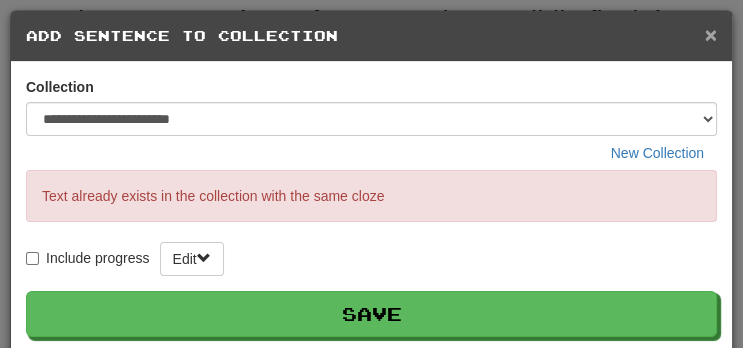 click on "×" at bounding box center [711, 34] 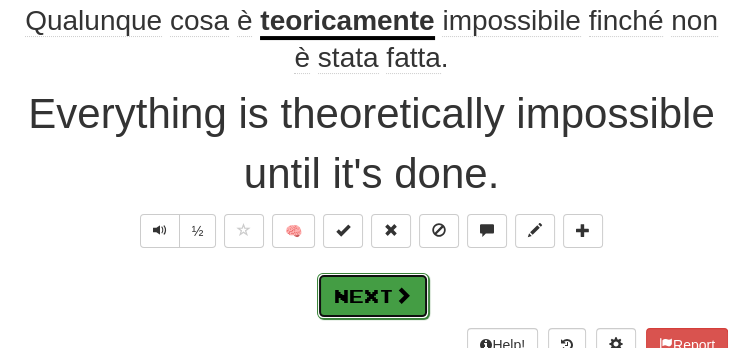 click at bounding box center (403, 295) 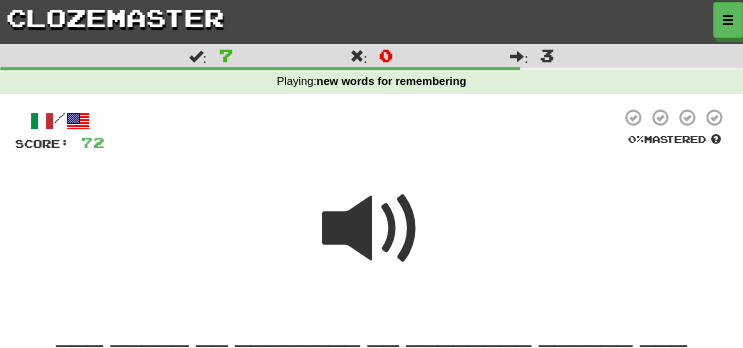 scroll, scrollTop: 247, scrollLeft: 0, axis: vertical 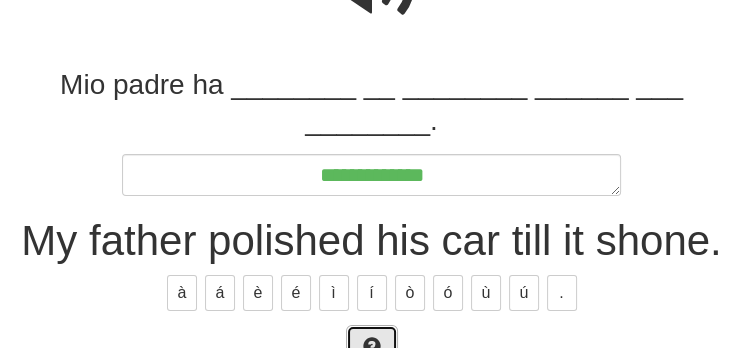 click at bounding box center [372, 346] 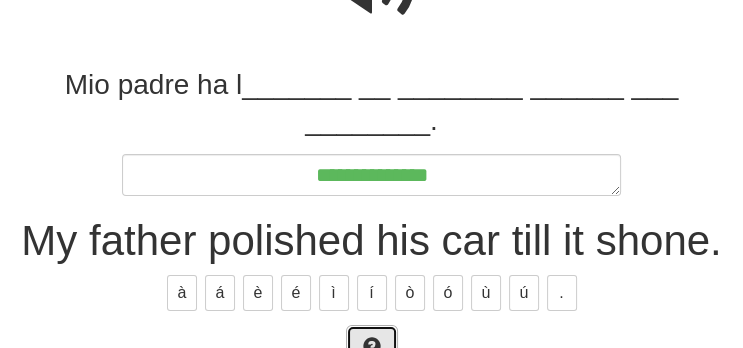 click at bounding box center (372, 348) 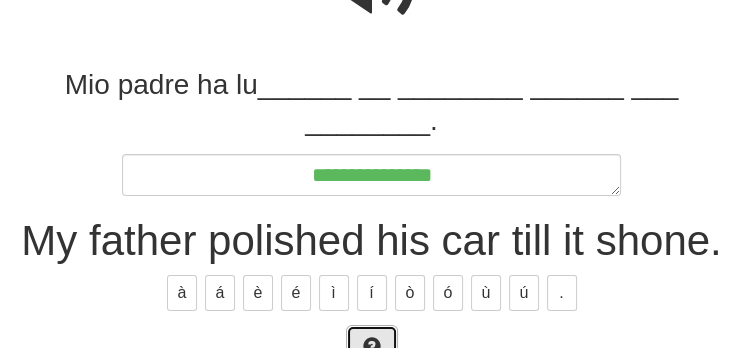 click at bounding box center [372, 348] 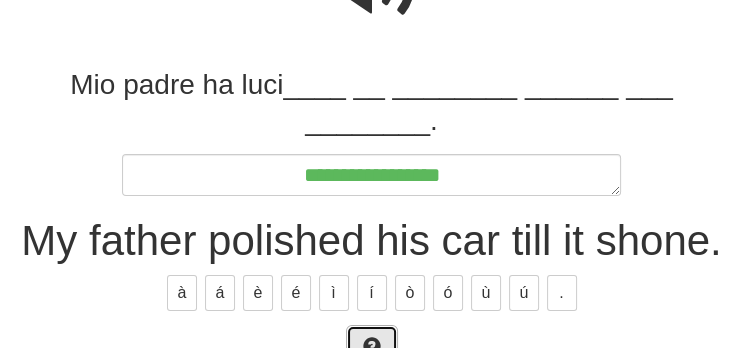 click at bounding box center (372, 348) 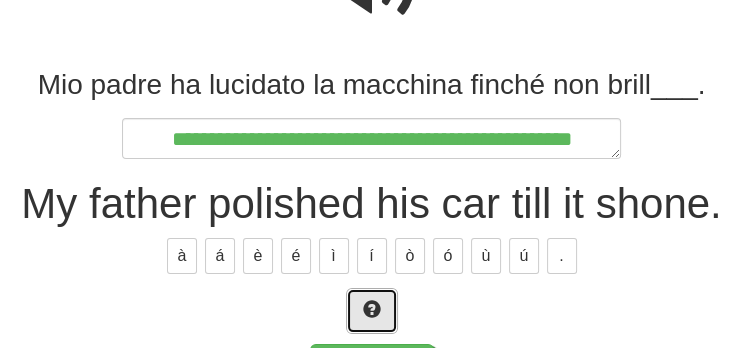 click at bounding box center [372, 311] 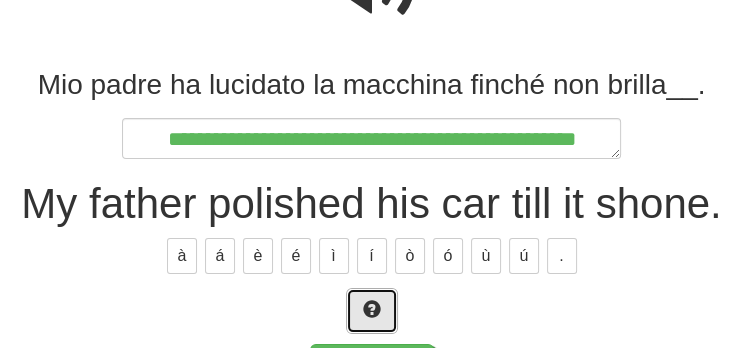 click at bounding box center [372, 311] 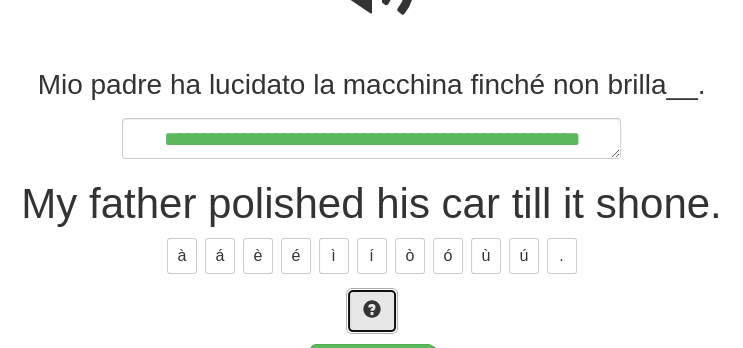 click at bounding box center [372, 311] 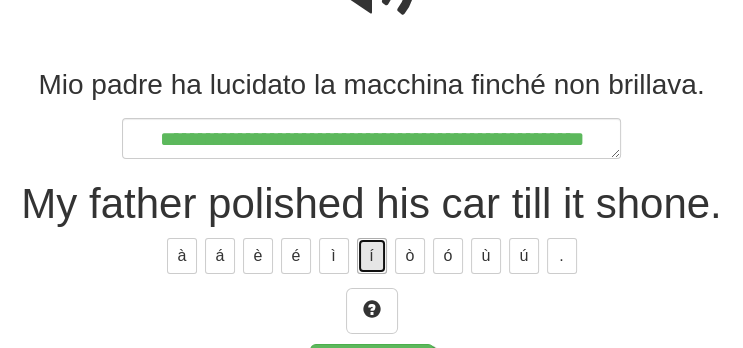 click on "í" at bounding box center [372, 256] 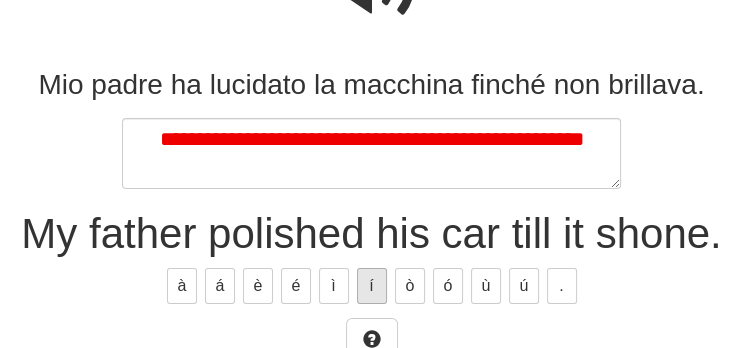 scroll, scrollTop: 258, scrollLeft: 0, axis: vertical 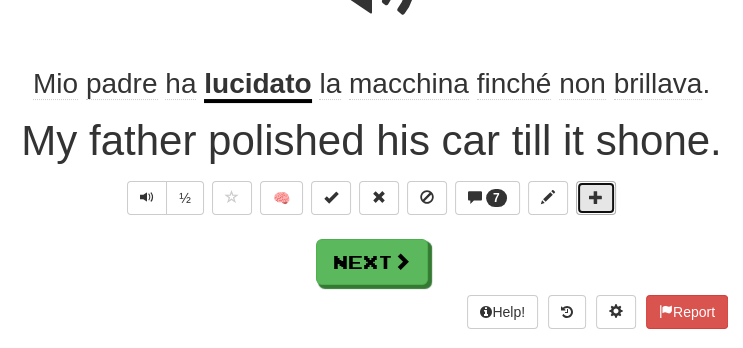click at bounding box center (596, 198) 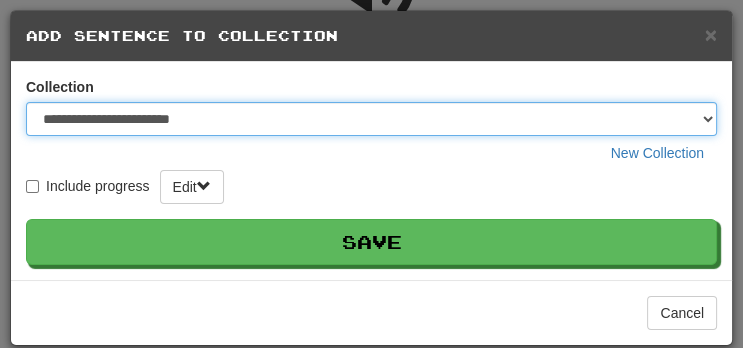 click on "**********" at bounding box center (371, 119) 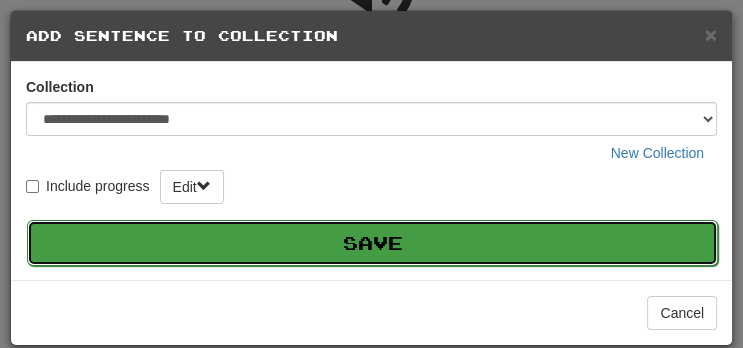 click on "Save" at bounding box center (372, 243) 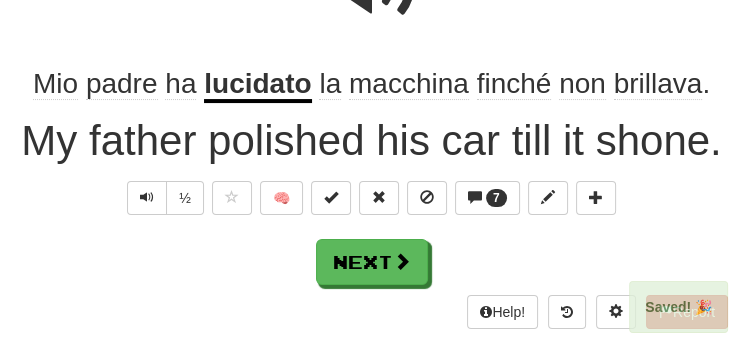 click on "Help!  Report" at bounding box center [371, 312] 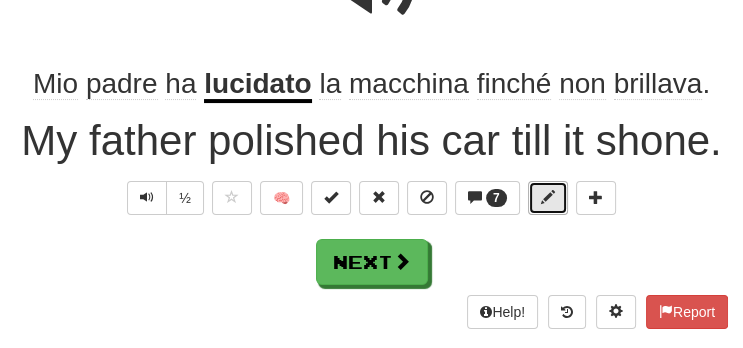 click at bounding box center (548, 197) 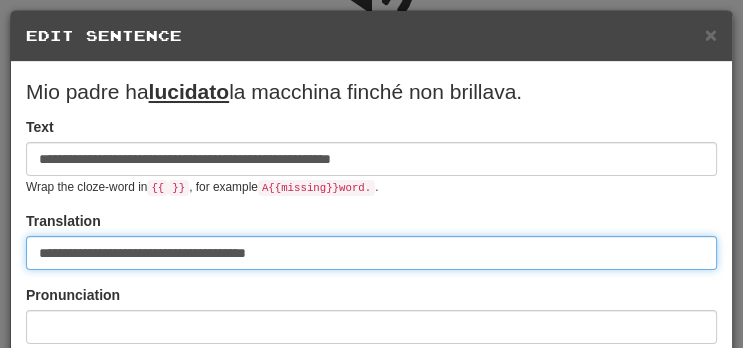 click on "**********" at bounding box center [371, 253] 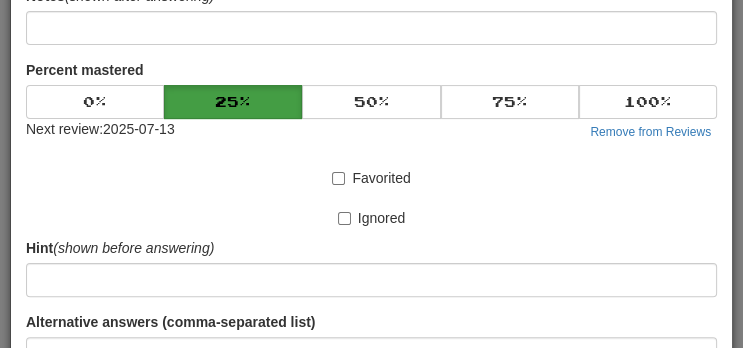 scroll, scrollTop: 542, scrollLeft: 0, axis: vertical 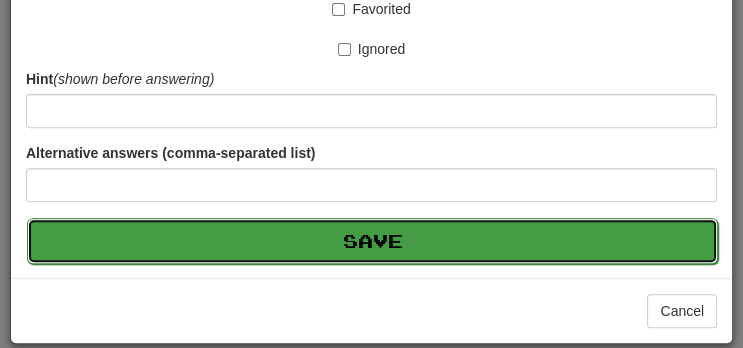 click on "Save" at bounding box center [372, 241] 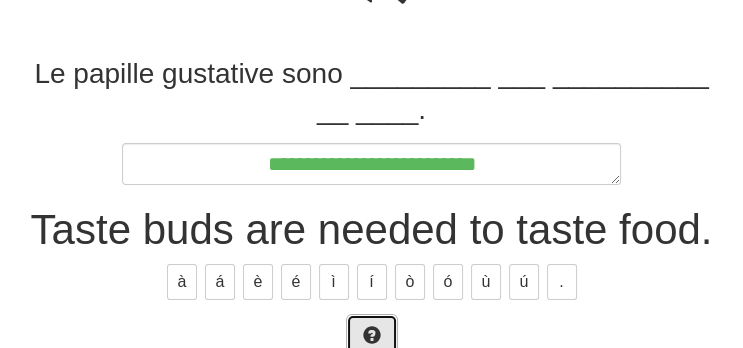 click at bounding box center [372, 335] 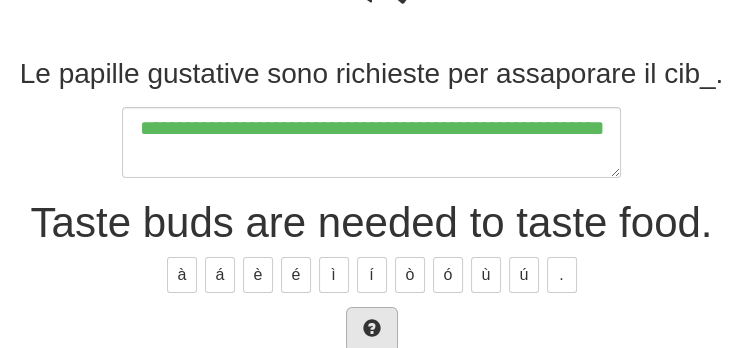 scroll, scrollTop: 270, scrollLeft: 0, axis: vertical 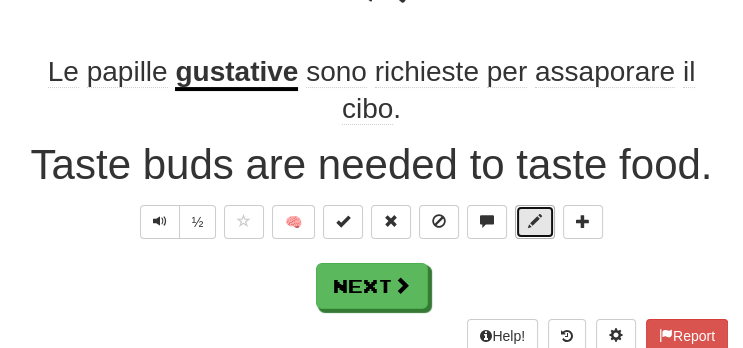 click at bounding box center [535, 221] 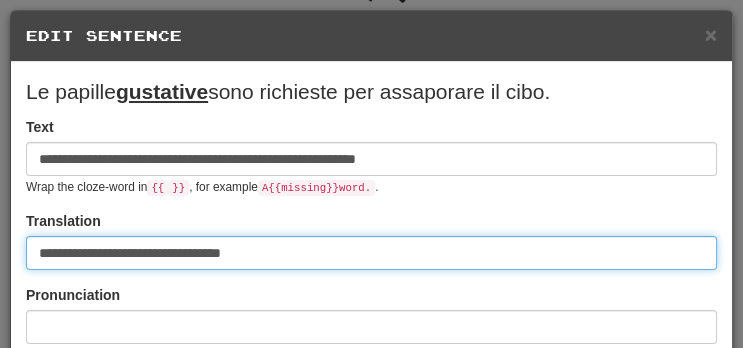 click on "**********" at bounding box center [371, 253] 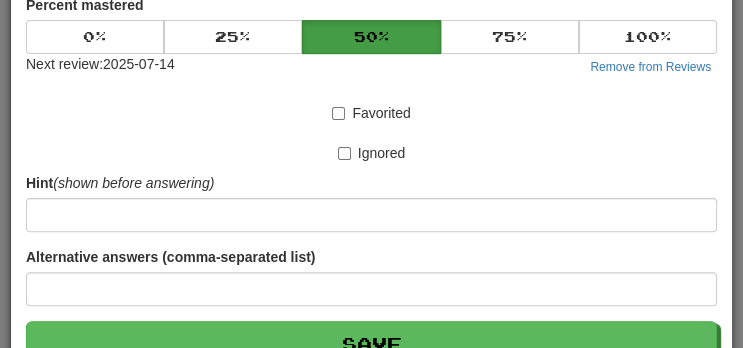 scroll, scrollTop: 542, scrollLeft: 0, axis: vertical 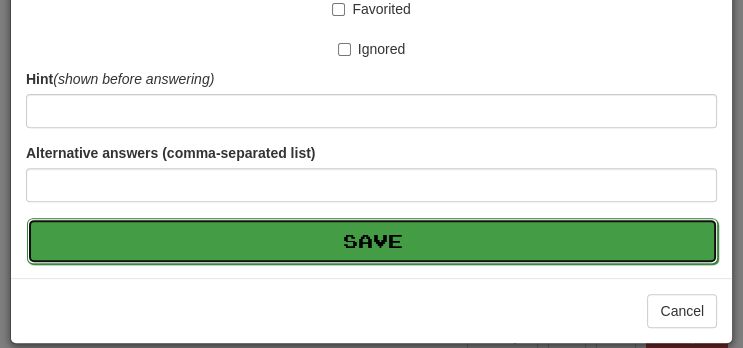 click on "Save" at bounding box center (372, 241) 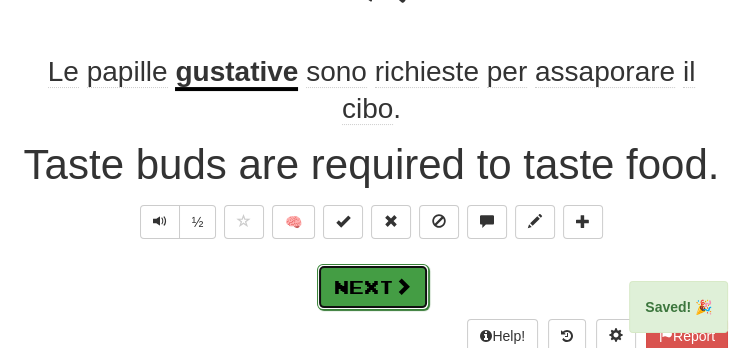 click on "Next" at bounding box center [373, 287] 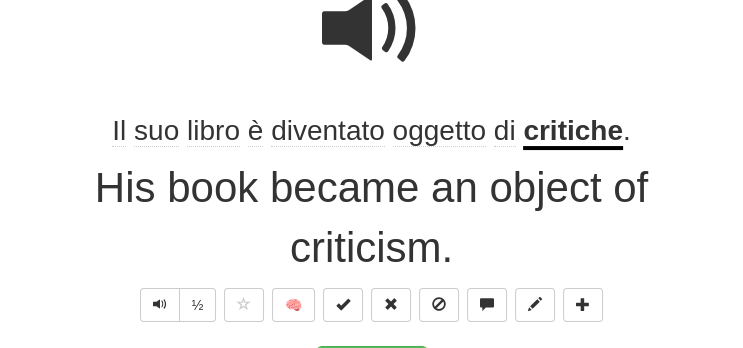 scroll, scrollTop: 222, scrollLeft: 0, axis: vertical 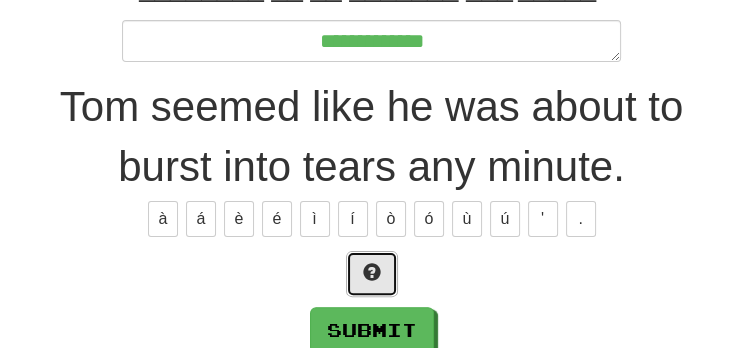click at bounding box center [372, 274] 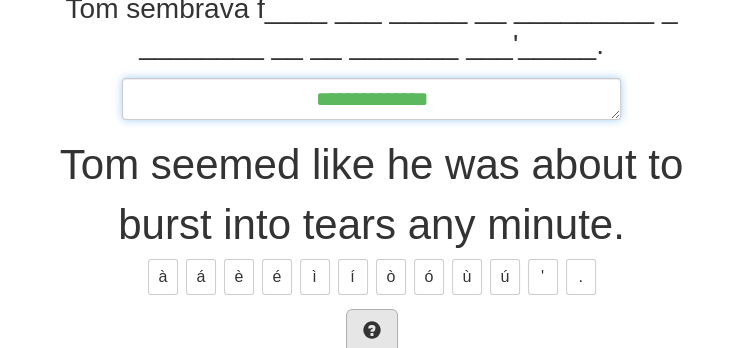 scroll, scrollTop: 325, scrollLeft: 0, axis: vertical 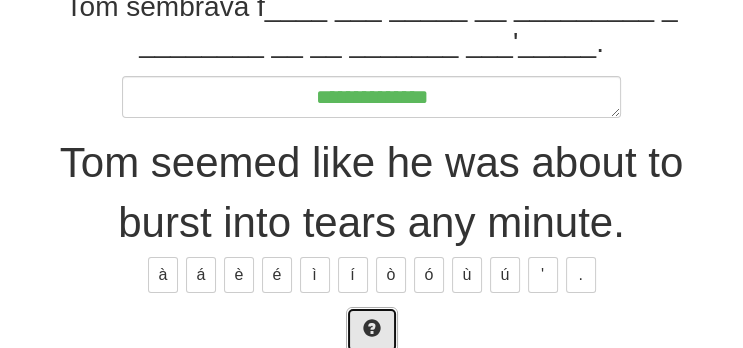 click at bounding box center (372, 330) 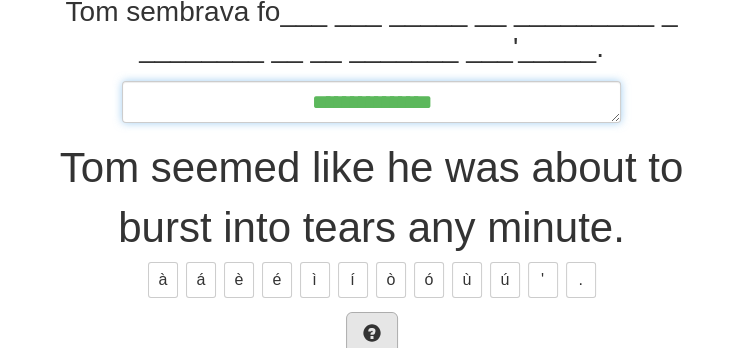 scroll, scrollTop: 385, scrollLeft: 0, axis: vertical 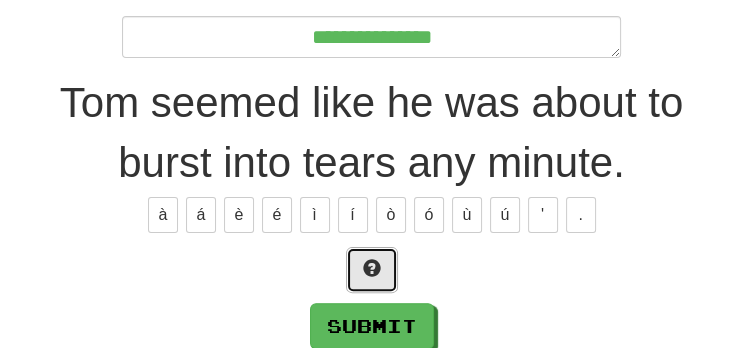 click at bounding box center (372, 270) 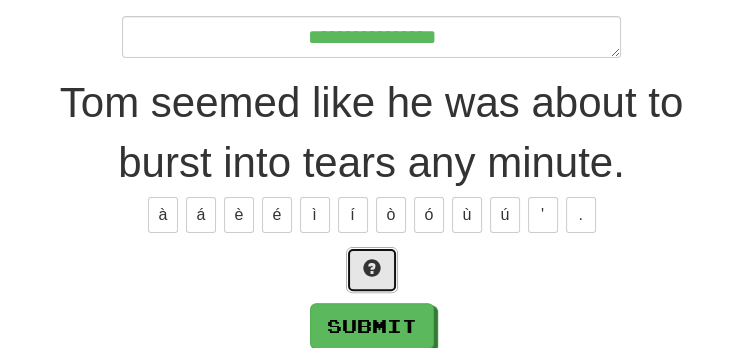 click at bounding box center (372, 270) 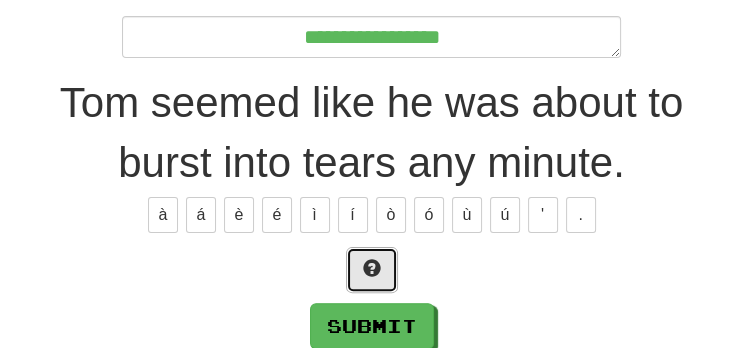 click at bounding box center [372, 270] 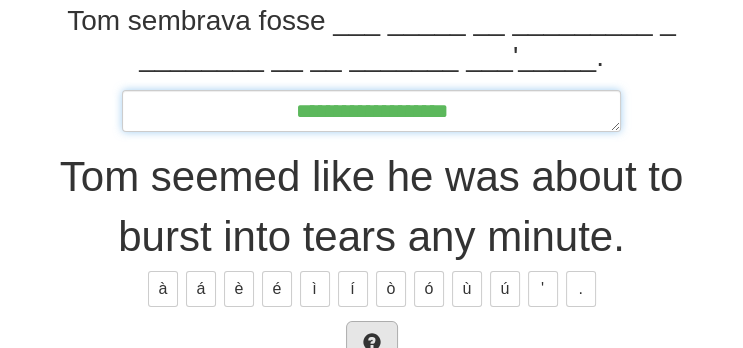 scroll, scrollTop: 354, scrollLeft: 0, axis: vertical 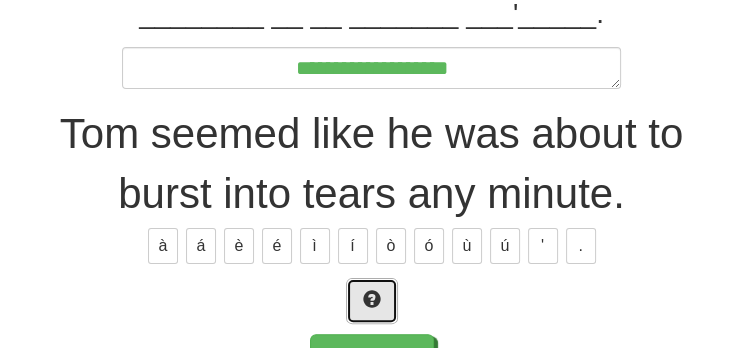 click at bounding box center (372, 299) 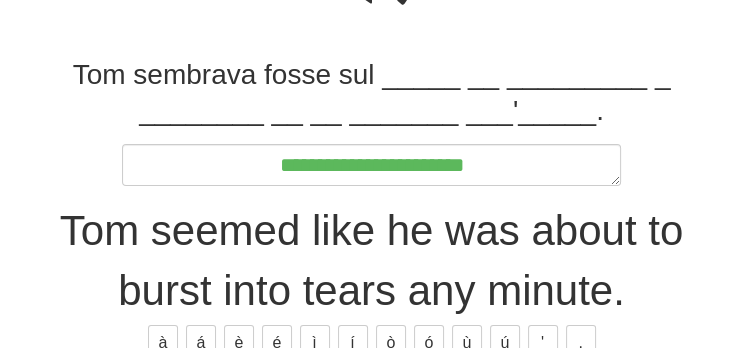 scroll, scrollTop: 269, scrollLeft: 0, axis: vertical 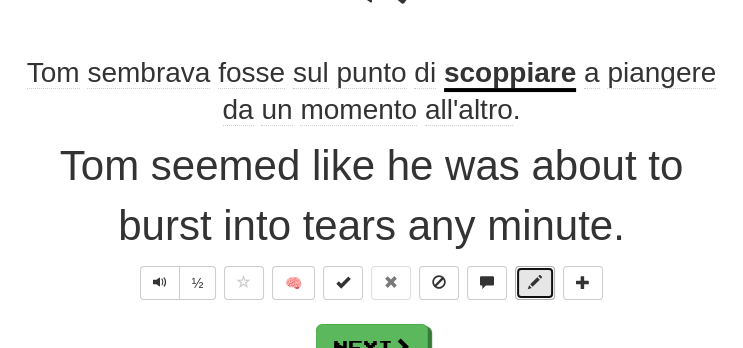 click at bounding box center [535, 282] 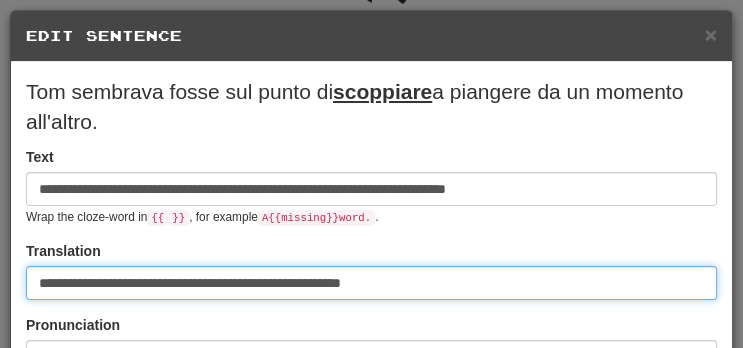 click on "**********" at bounding box center (371, 283) 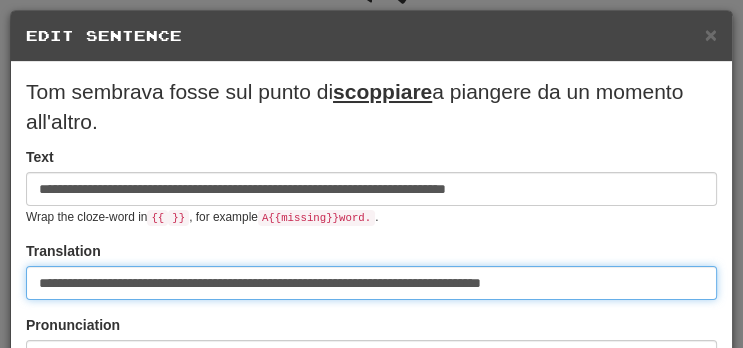 click on "**********" at bounding box center (371, 283) 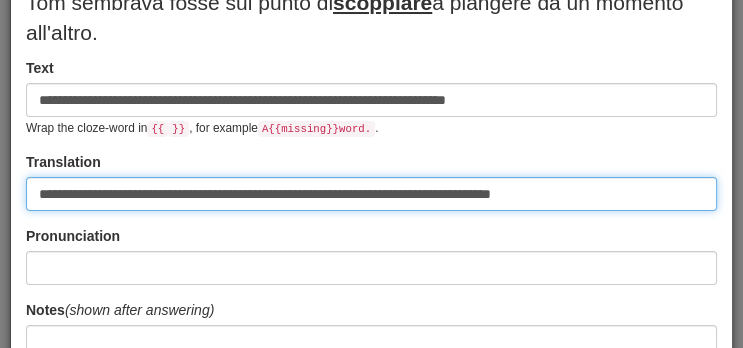 scroll, scrollTop: 88, scrollLeft: 0, axis: vertical 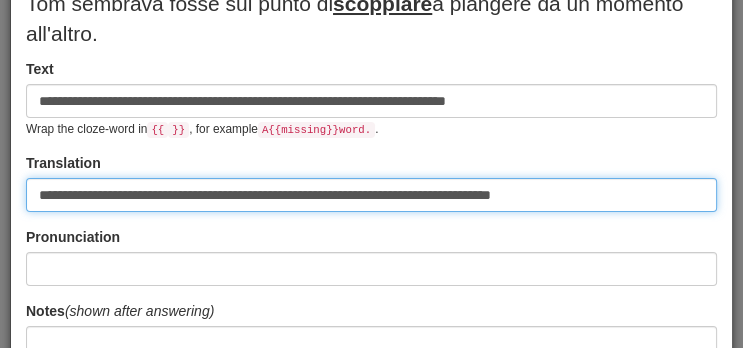 click on "**********" at bounding box center [371, 195] 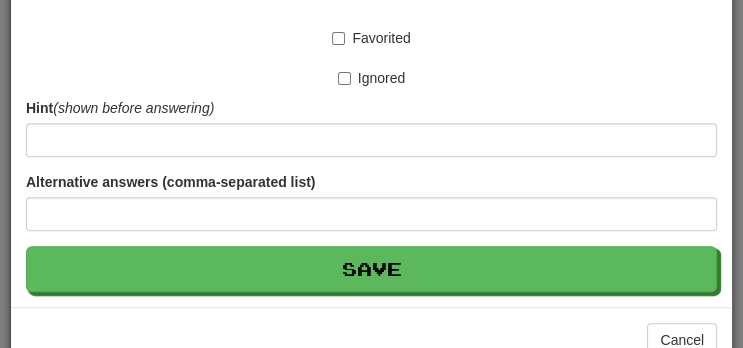 scroll, scrollTop: 572, scrollLeft: 0, axis: vertical 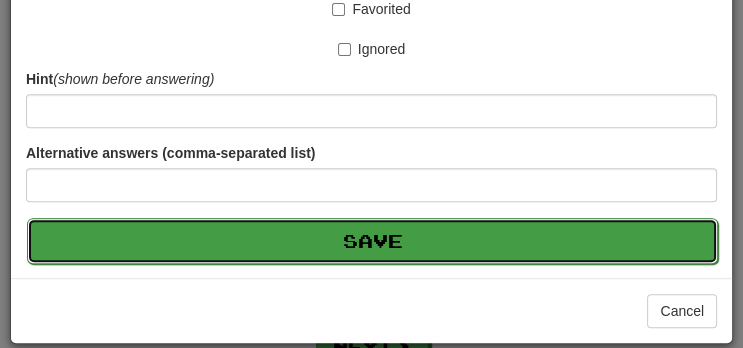 click on "Save" at bounding box center (372, 241) 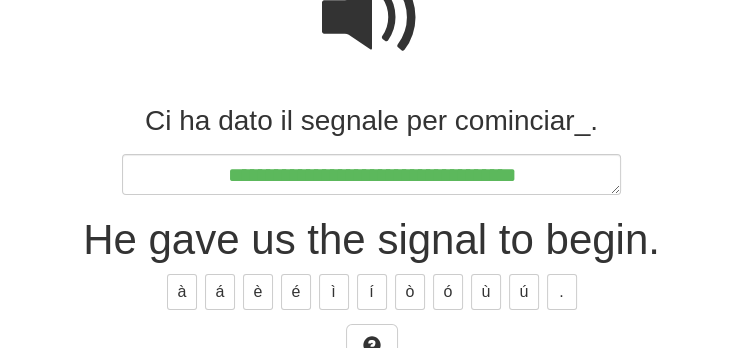scroll, scrollTop: 222, scrollLeft: 0, axis: vertical 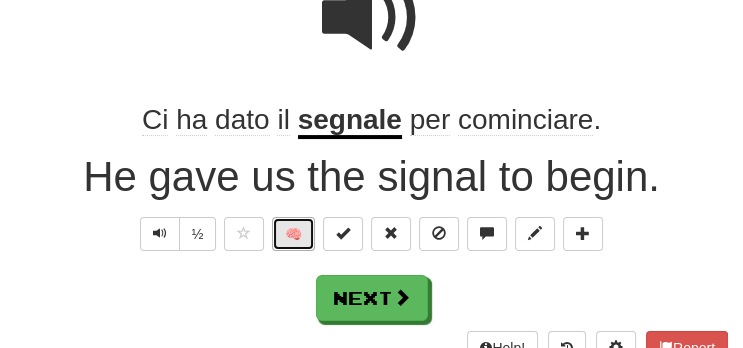 click on "🧠" at bounding box center [293, 234] 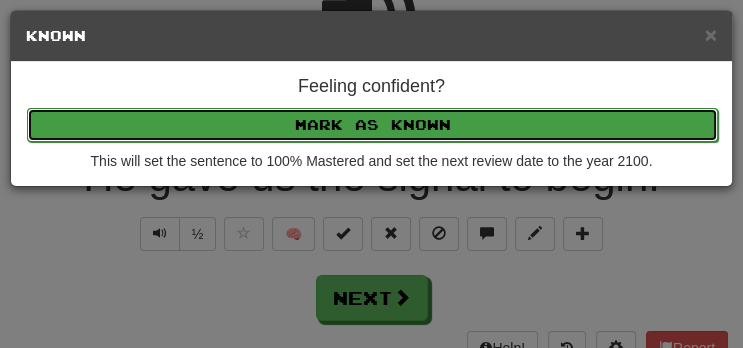 click on "Mark as Known" at bounding box center (372, 125) 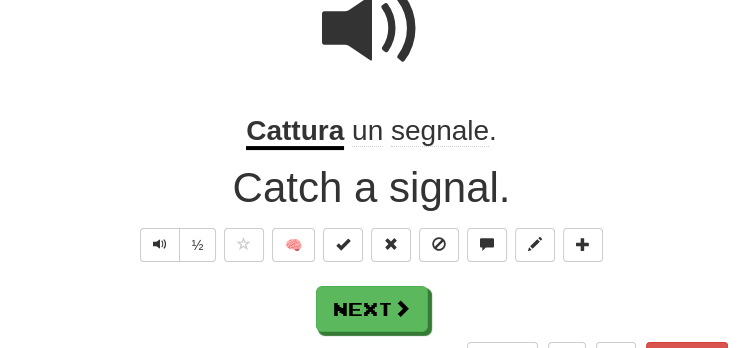scroll, scrollTop: 222, scrollLeft: 0, axis: vertical 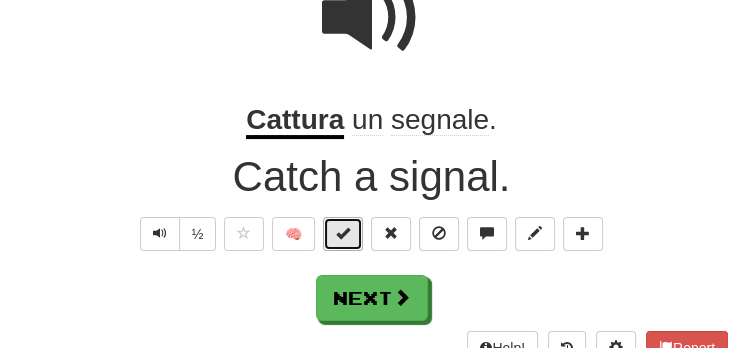 click at bounding box center (343, 233) 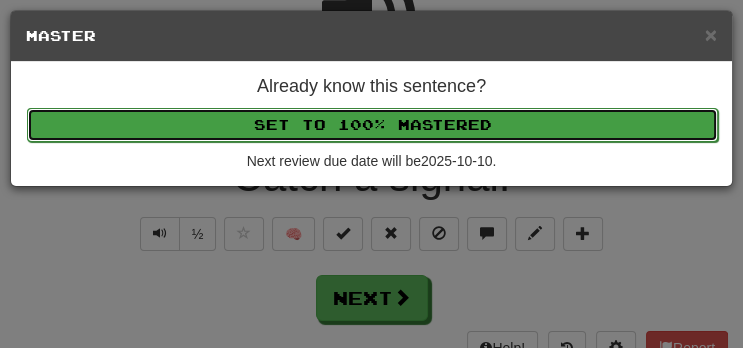 click on "Set to 100% Mastered" at bounding box center [372, 125] 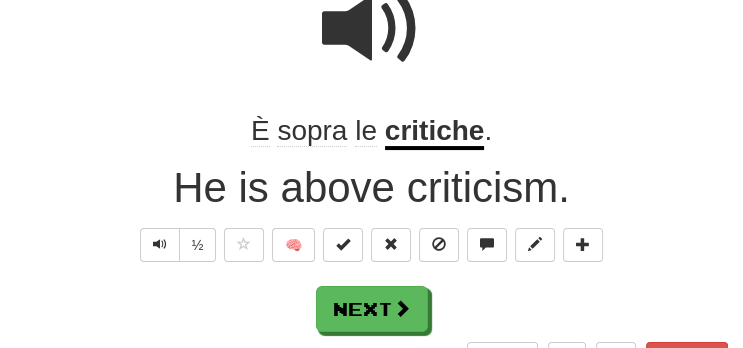 scroll, scrollTop: 222, scrollLeft: 0, axis: vertical 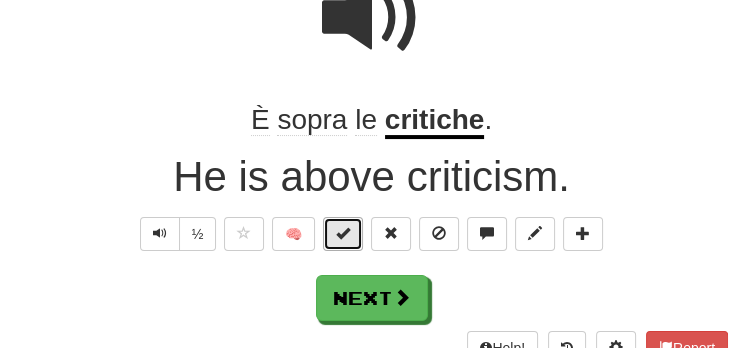 click at bounding box center (343, 233) 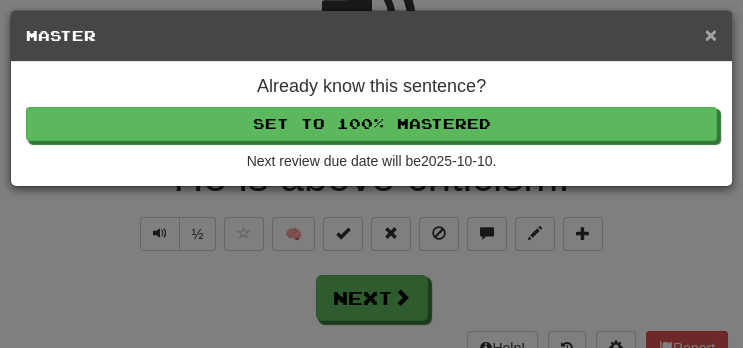 click on "×" at bounding box center (711, 34) 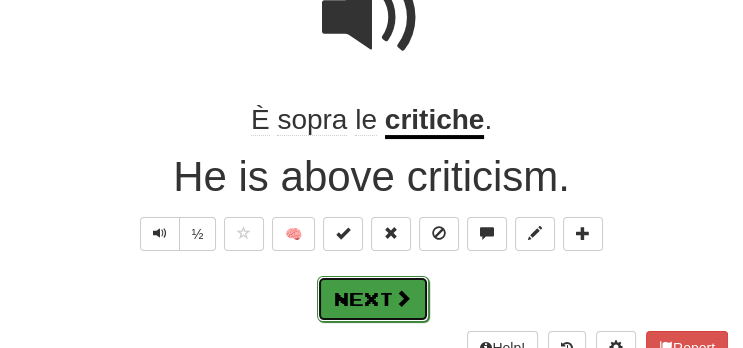 click on "Next" at bounding box center [373, 299] 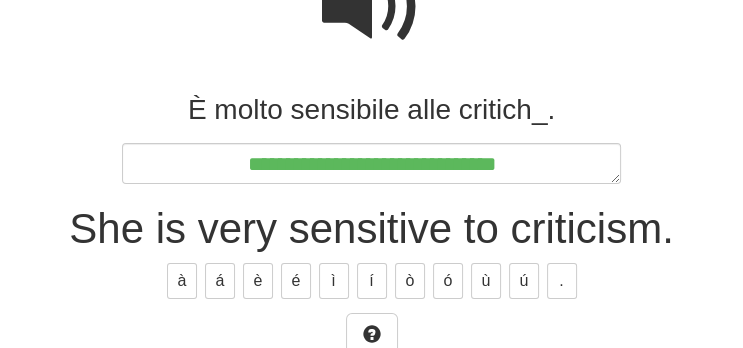 scroll, scrollTop: 233, scrollLeft: 0, axis: vertical 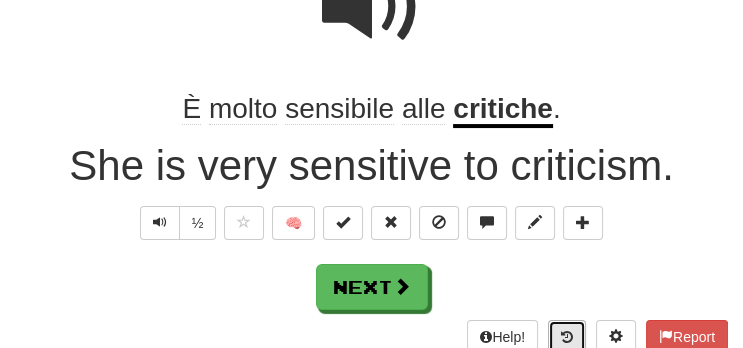 click at bounding box center [567, 337] 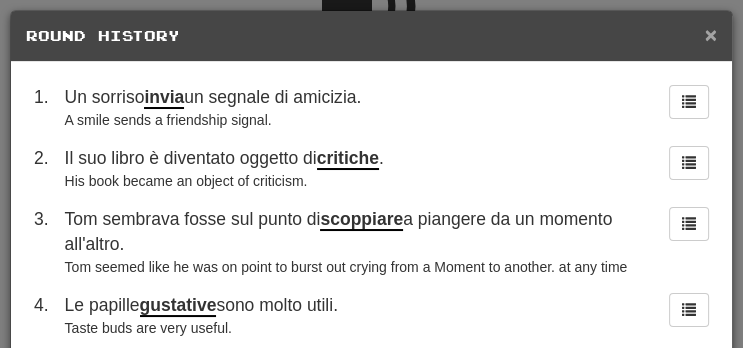 click on "×" at bounding box center [711, 34] 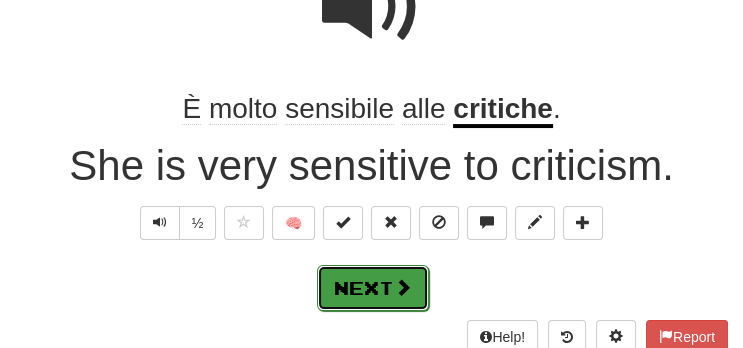click at bounding box center (403, 287) 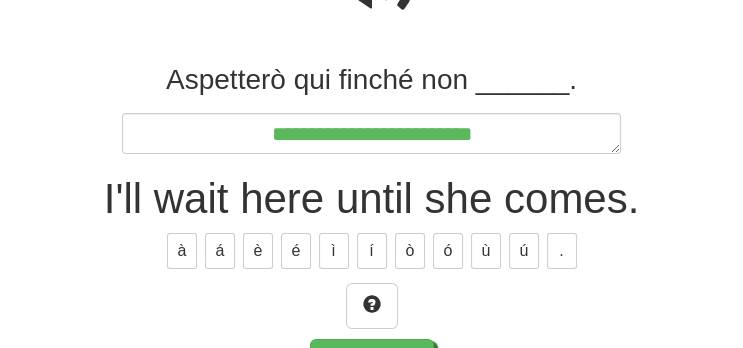 scroll, scrollTop: 253, scrollLeft: 0, axis: vertical 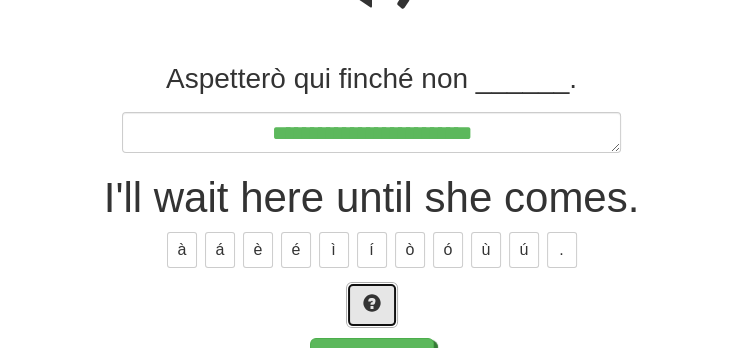 click at bounding box center [372, 305] 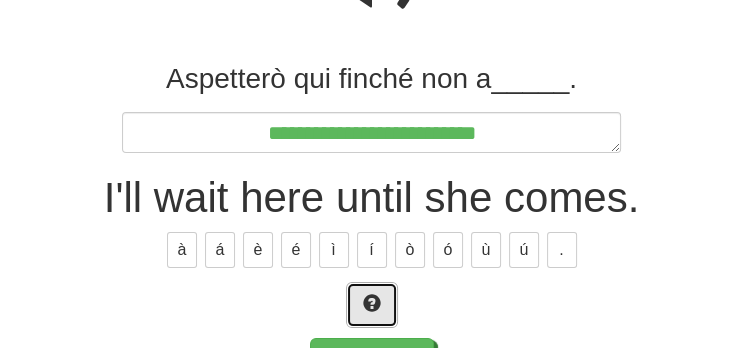 click at bounding box center [372, 305] 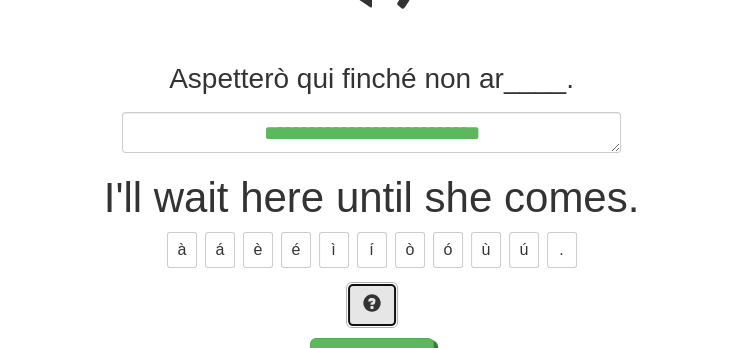 click at bounding box center (372, 303) 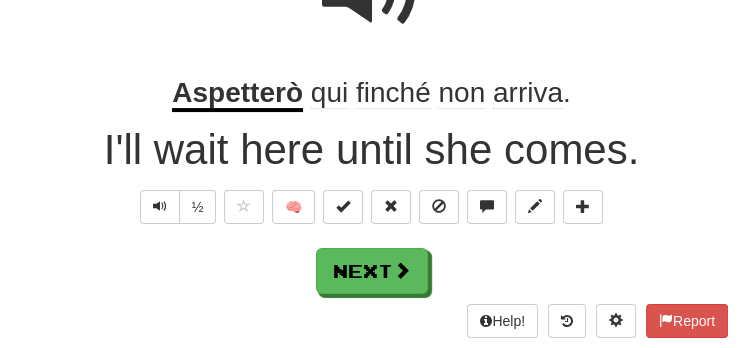scroll, scrollTop: 261, scrollLeft: 0, axis: vertical 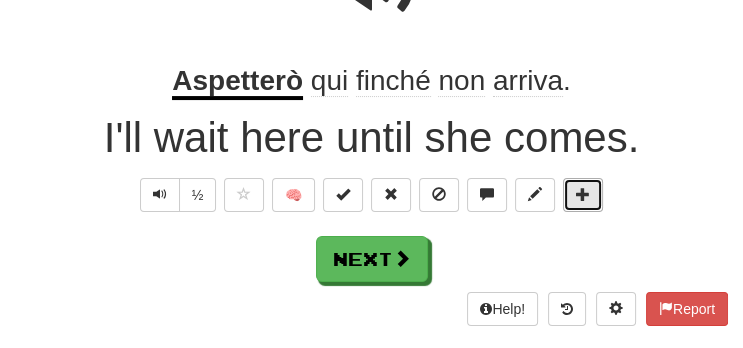 click at bounding box center [583, 195] 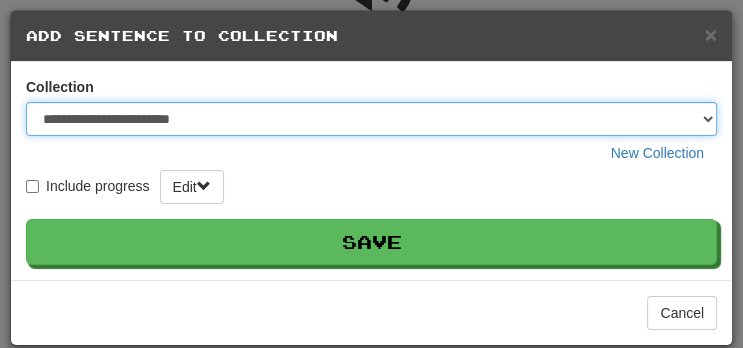 click on "**********" at bounding box center (371, 119) 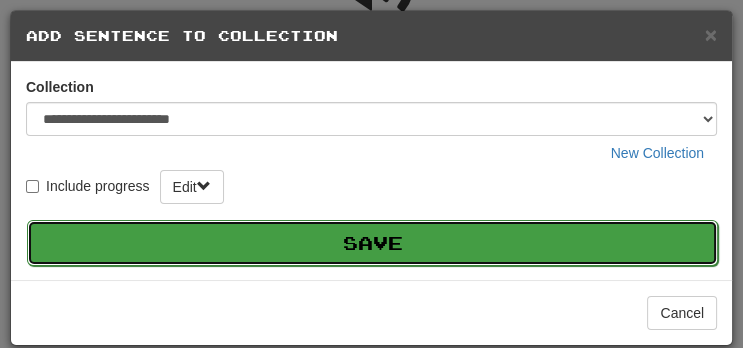 click on "Save" at bounding box center [372, 243] 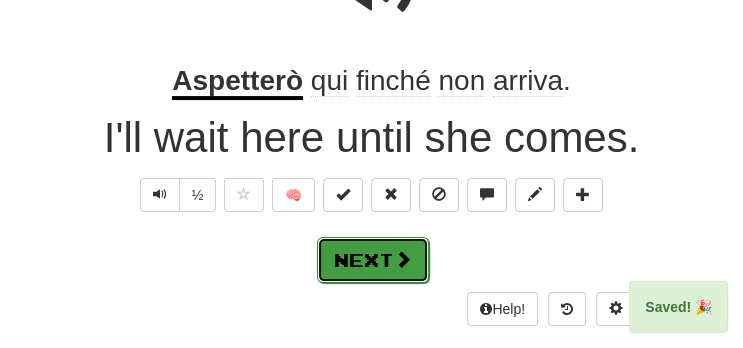 click at bounding box center (403, 259) 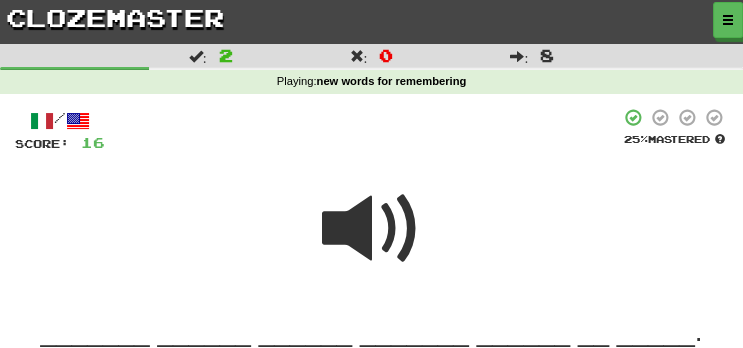 scroll, scrollTop: 211, scrollLeft: 0, axis: vertical 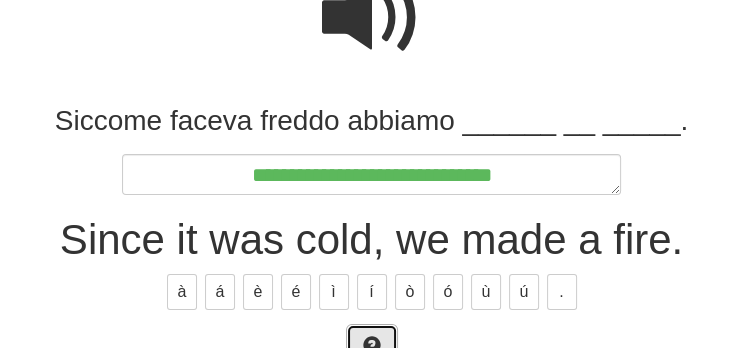 click at bounding box center [372, 347] 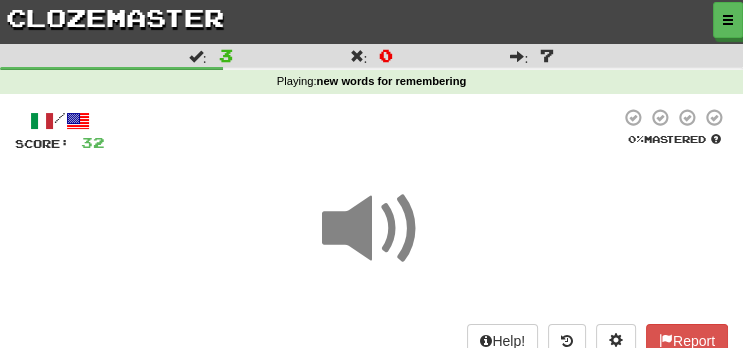 scroll, scrollTop: 211, scrollLeft: 0, axis: vertical 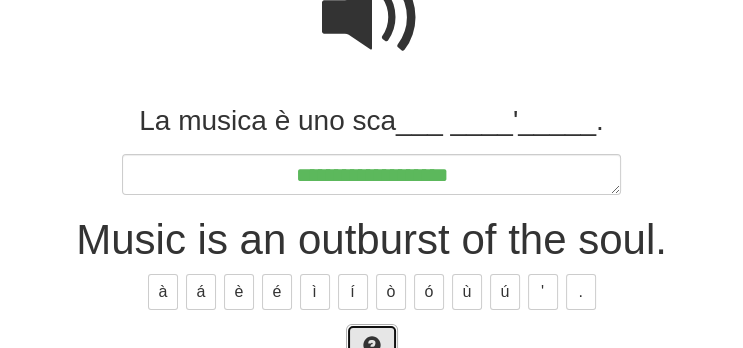 click at bounding box center (372, 347) 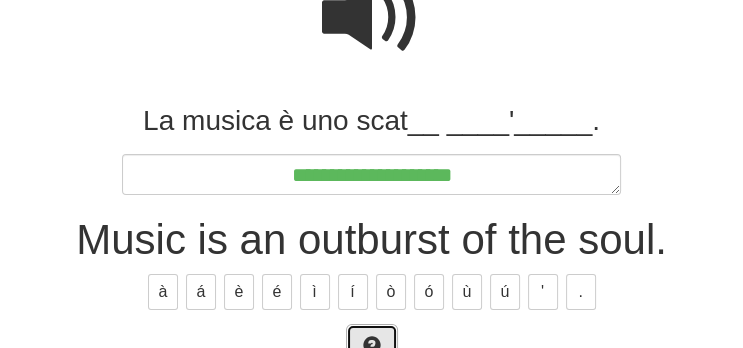 click at bounding box center [372, 345] 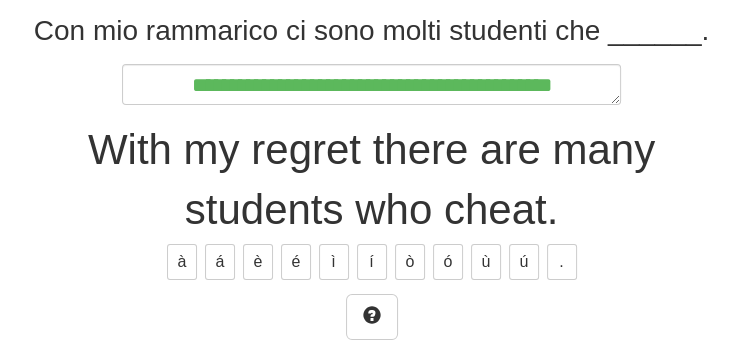 scroll, scrollTop: 303, scrollLeft: 0, axis: vertical 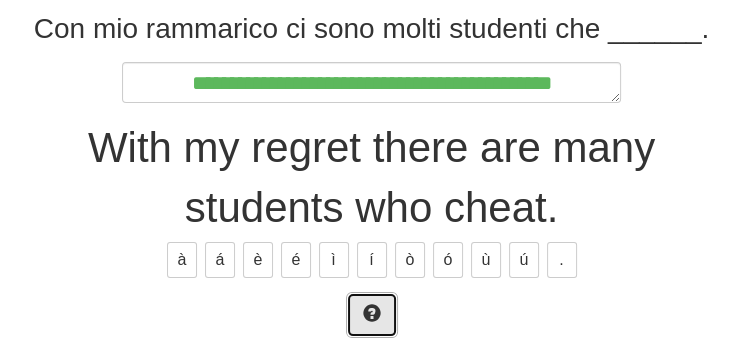 click at bounding box center (372, 315) 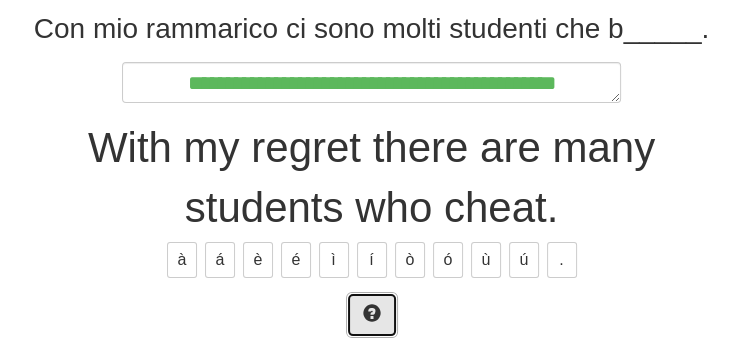 click at bounding box center [372, 315] 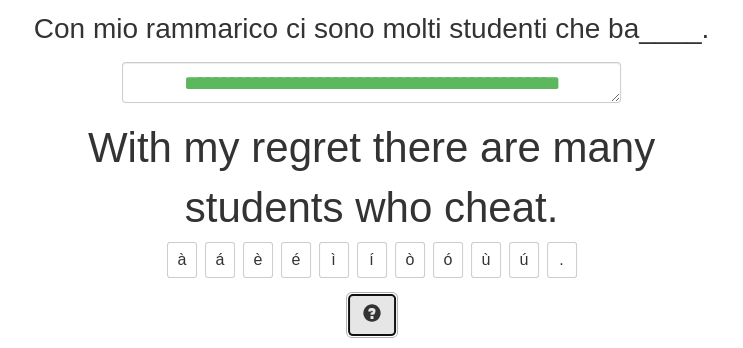click at bounding box center [372, 315] 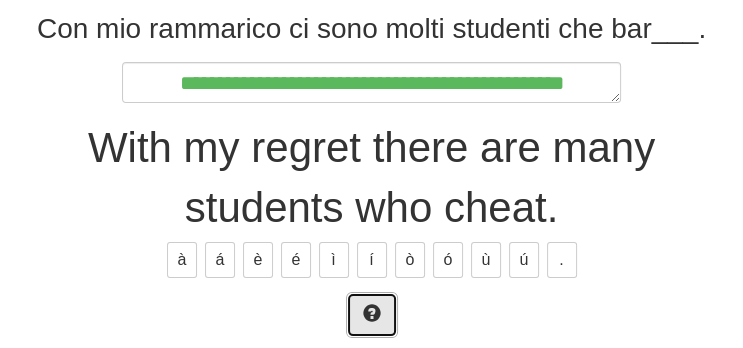 click at bounding box center [372, 315] 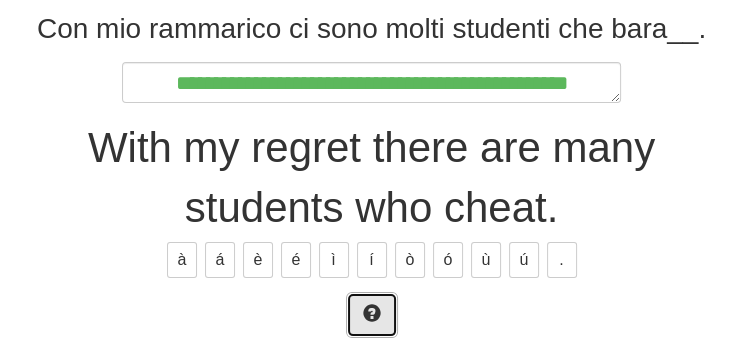 click at bounding box center (372, 313) 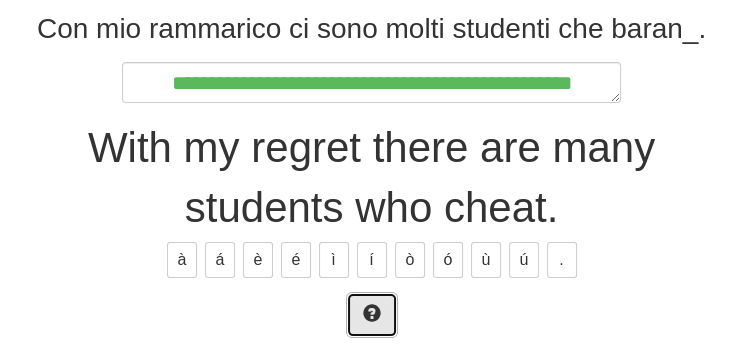 click at bounding box center (372, 313) 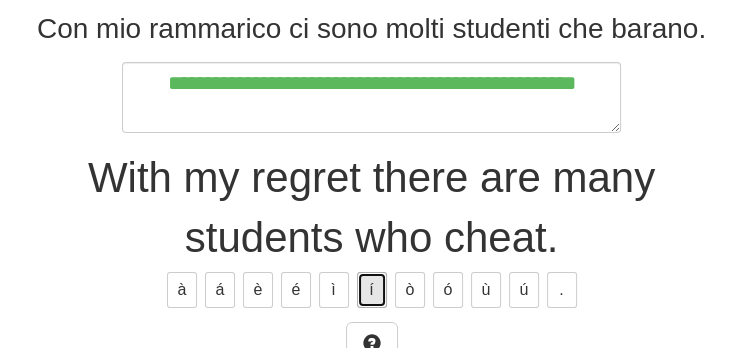 click on "í" at bounding box center (372, 290) 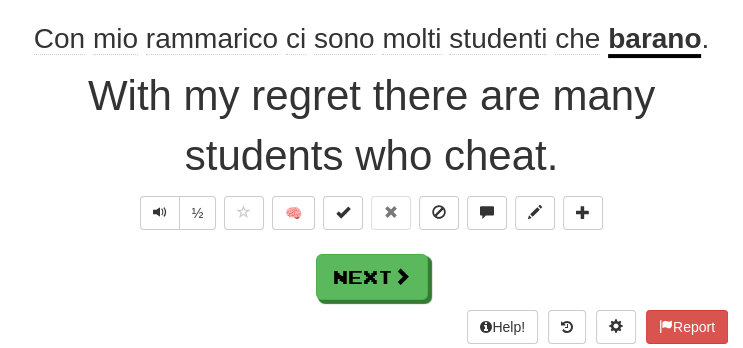 scroll, scrollTop: 314, scrollLeft: 0, axis: vertical 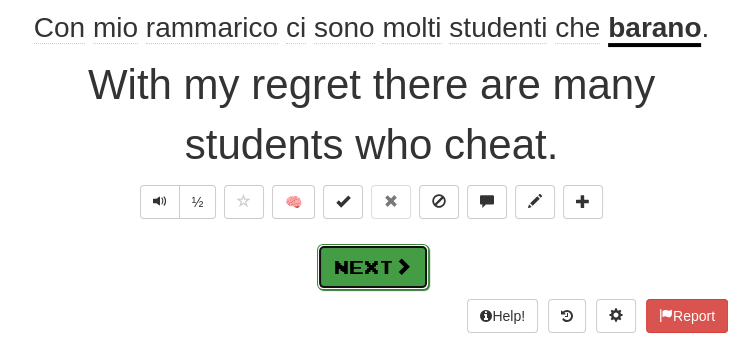 click on "Next" at bounding box center [373, 267] 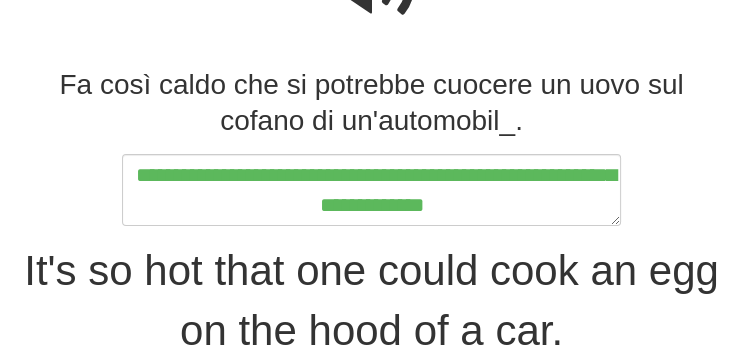 scroll, scrollTop: 258, scrollLeft: 0, axis: vertical 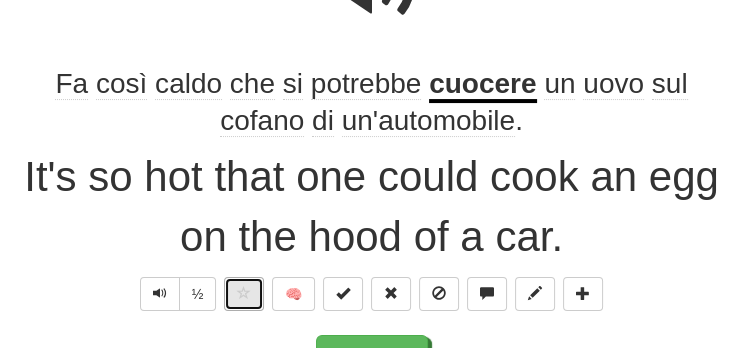 click at bounding box center [244, 294] 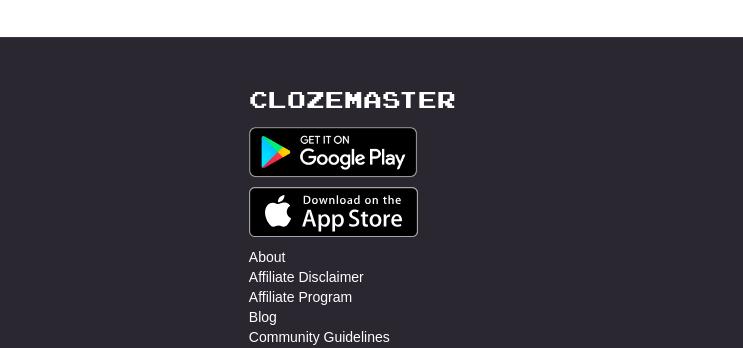 scroll, scrollTop: 321, scrollLeft: 0, axis: vertical 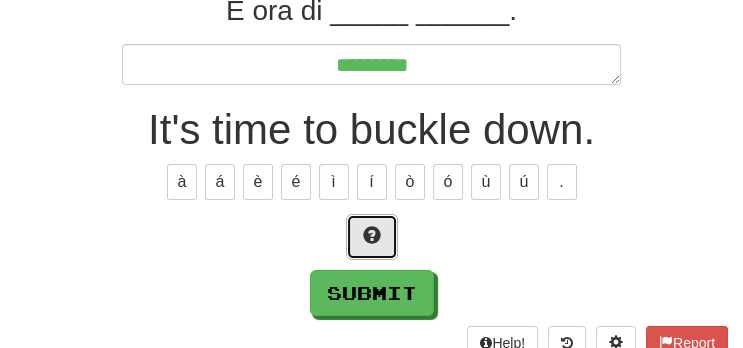 click at bounding box center [372, 235] 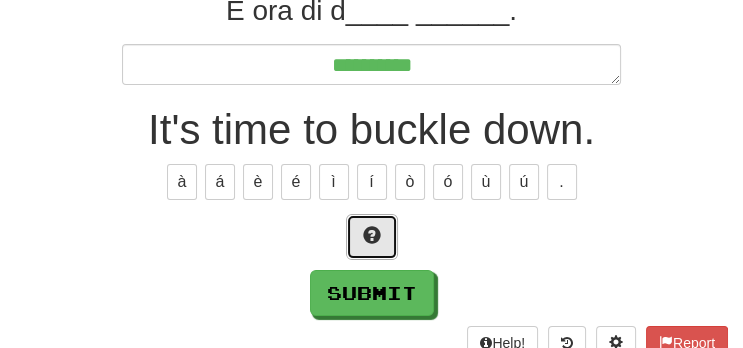 click at bounding box center [372, 235] 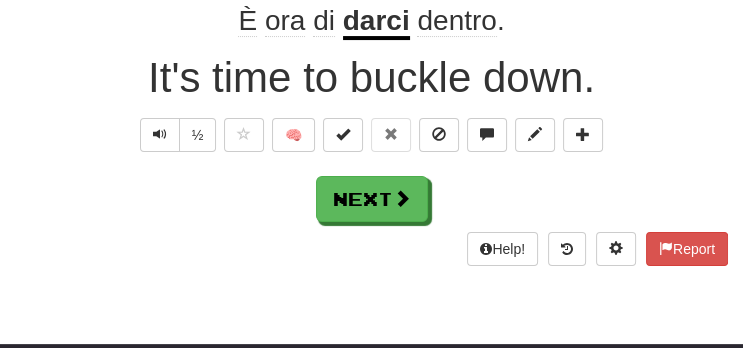 scroll, scrollTop: 228, scrollLeft: 0, axis: vertical 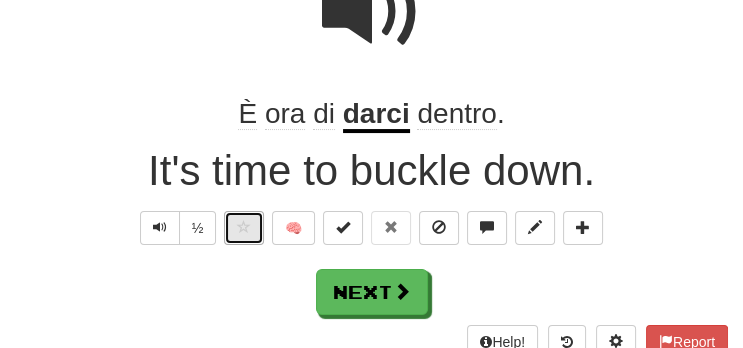 click at bounding box center (244, 227) 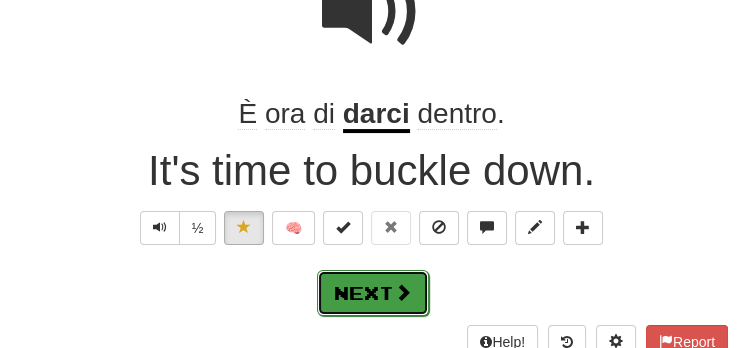 click on "Next" at bounding box center (373, 293) 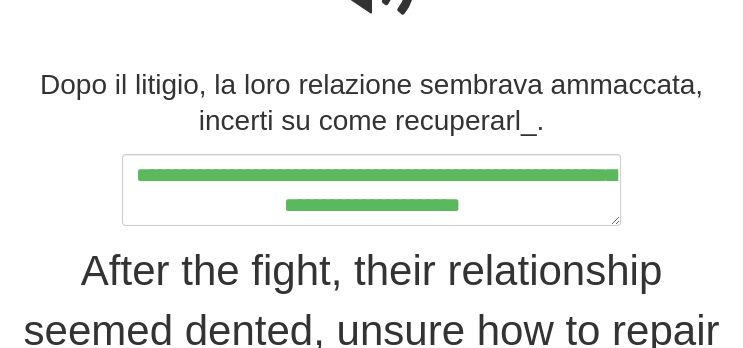 scroll, scrollTop: 258, scrollLeft: 0, axis: vertical 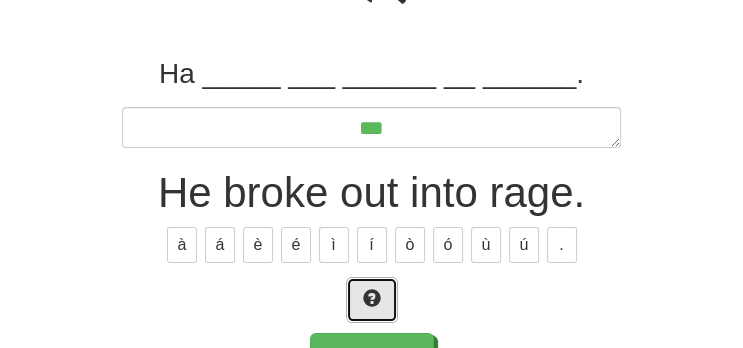 click at bounding box center [372, 300] 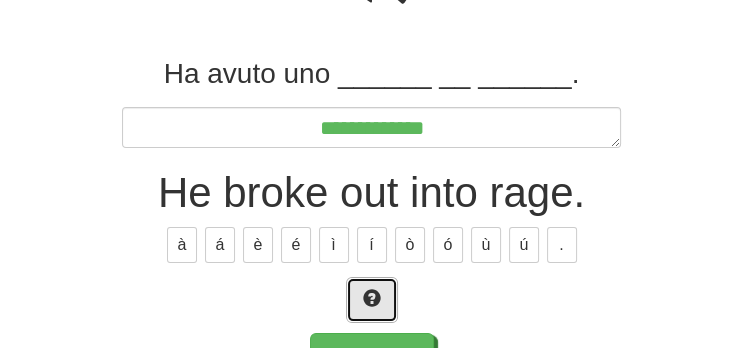 click at bounding box center [372, 300] 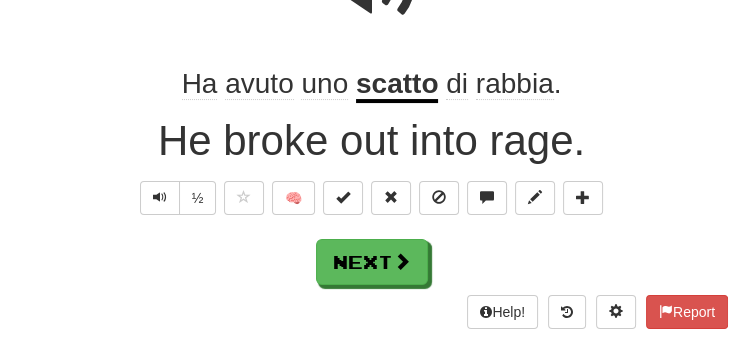 scroll, scrollTop: 270, scrollLeft: 0, axis: vertical 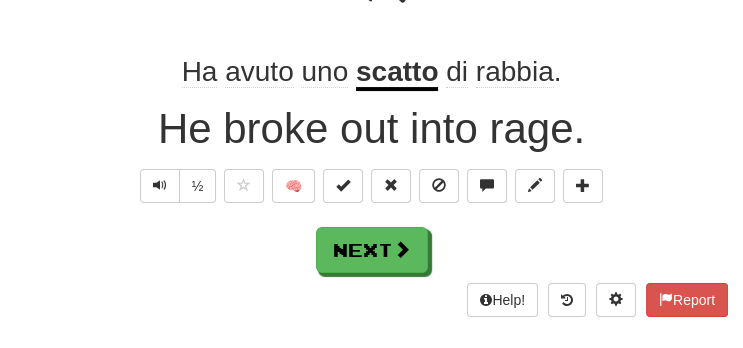 click on "scatto" at bounding box center [397, 73] 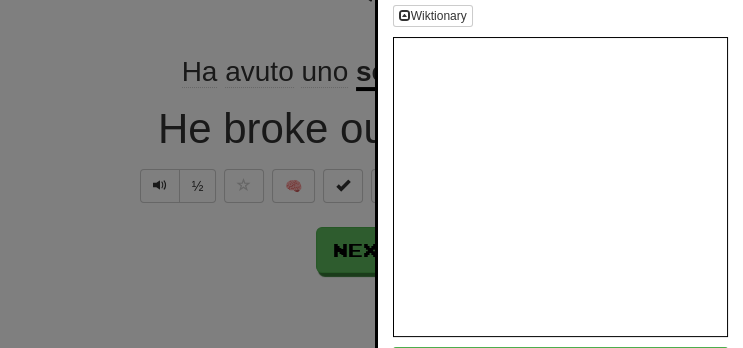 scroll, scrollTop: 179, scrollLeft: 0, axis: vertical 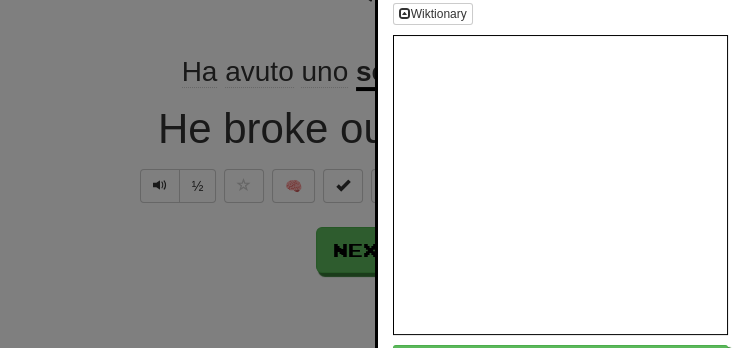 click at bounding box center [371, 174] 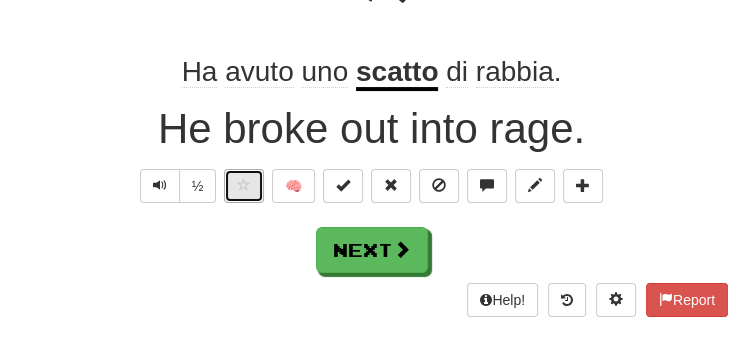 click at bounding box center [244, 185] 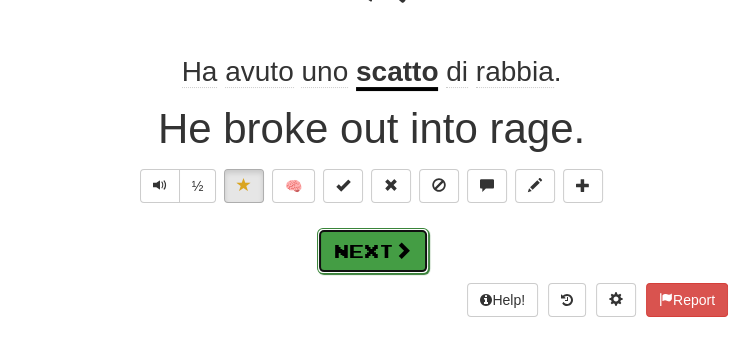 click on "Next" at bounding box center [373, 251] 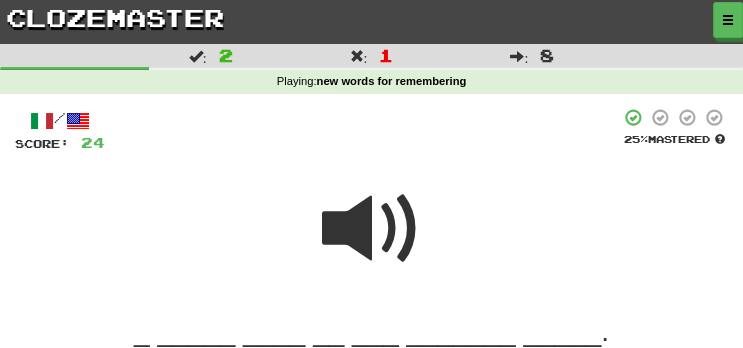 scroll, scrollTop: 211, scrollLeft: 0, axis: vertical 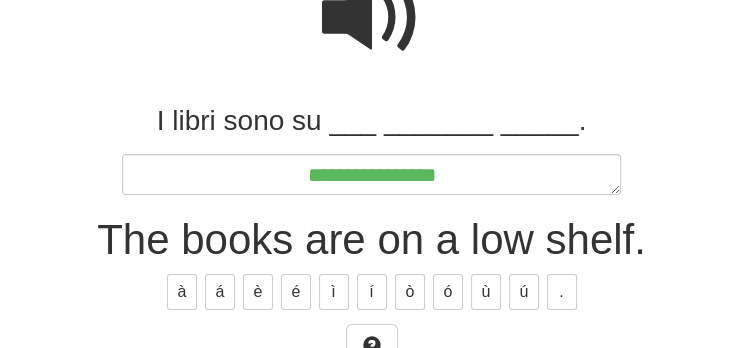 click on "**********" at bounding box center [372, 174] 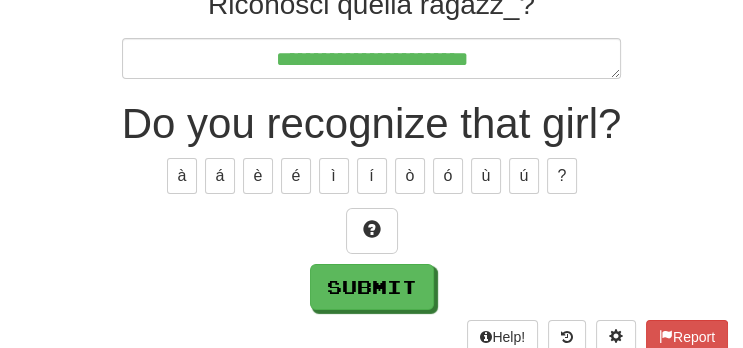 scroll, scrollTop: 234, scrollLeft: 0, axis: vertical 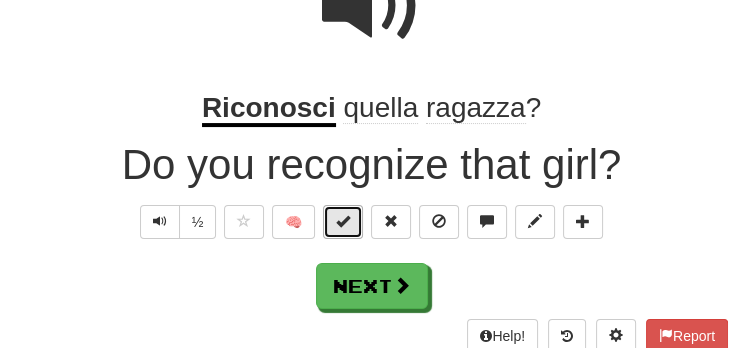 click at bounding box center (343, 221) 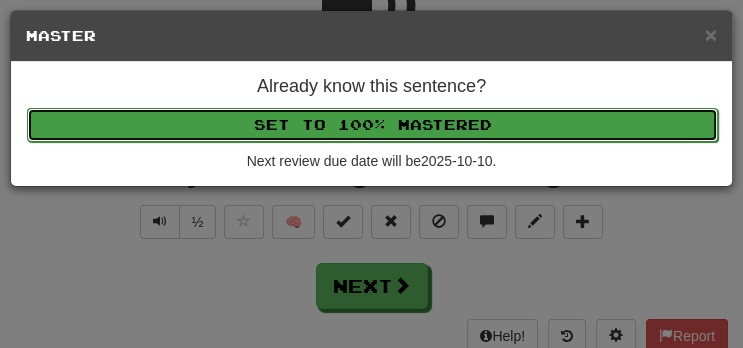 click on "Set to 100% Mastered" at bounding box center [372, 125] 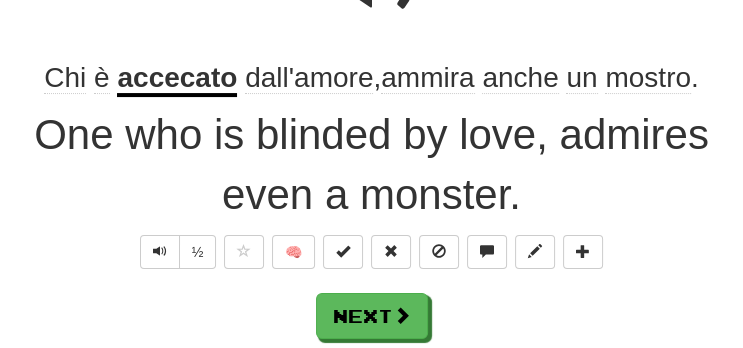 scroll, scrollTop: 275, scrollLeft: 0, axis: vertical 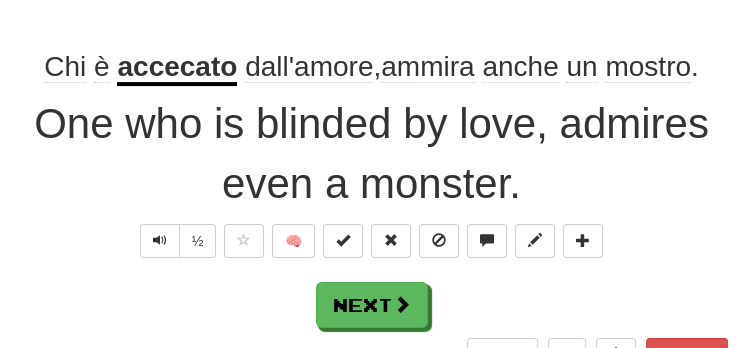 click on "accecato" at bounding box center (177, 68) 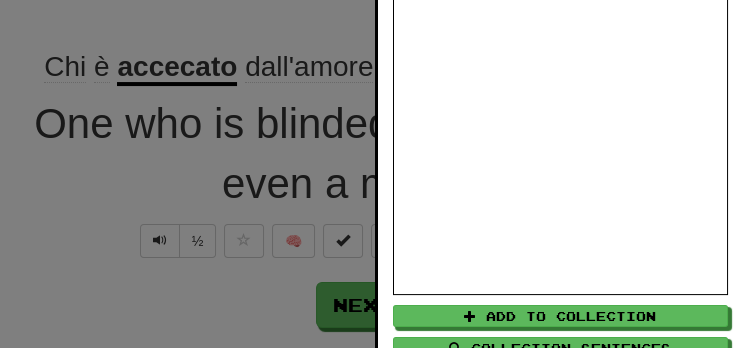 scroll, scrollTop: 224, scrollLeft: 0, axis: vertical 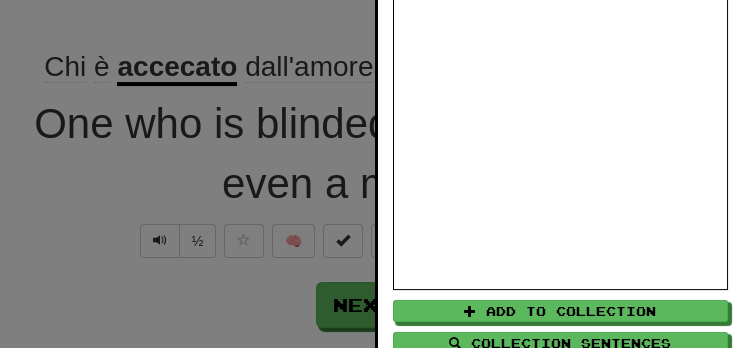 click at bounding box center [371, 174] 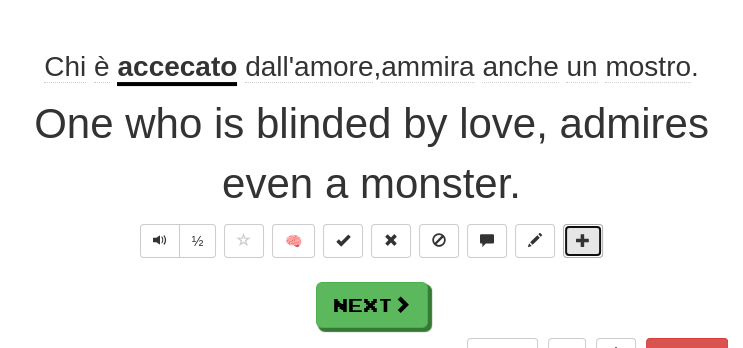 click at bounding box center (583, 240) 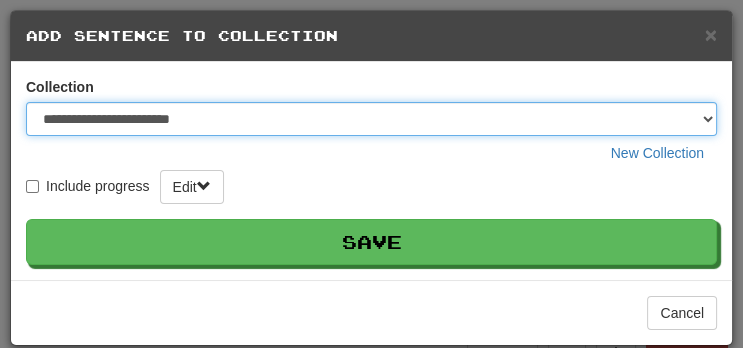 click on "**********" at bounding box center (371, 119) 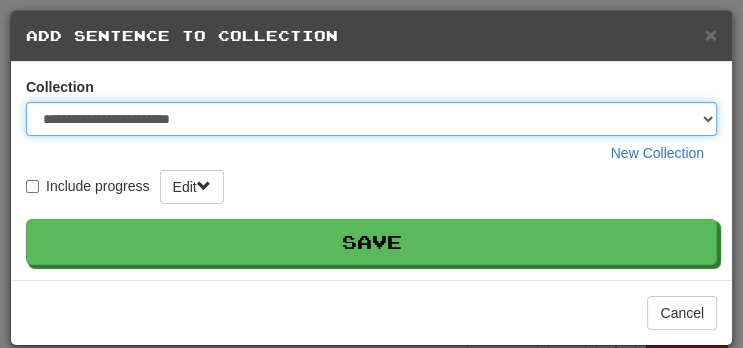 click on "**********" at bounding box center [371, 119] 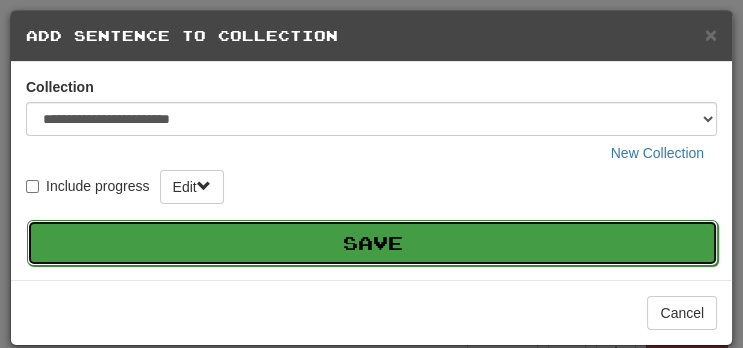 click on "Save" at bounding box center (372, 243) 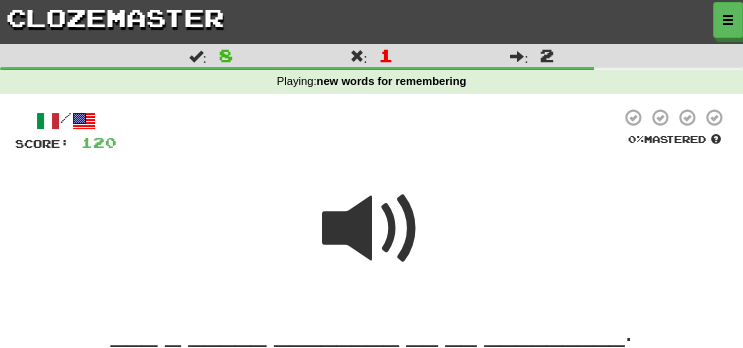 scroll, scrollTop: 211, scrollLeft: 0, axis: vertical 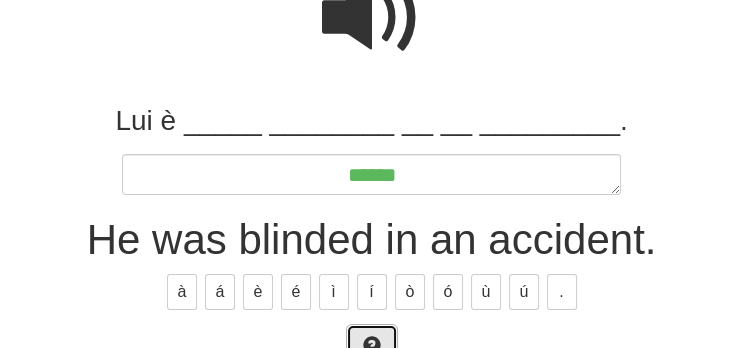click at bounding box center (372, 345) 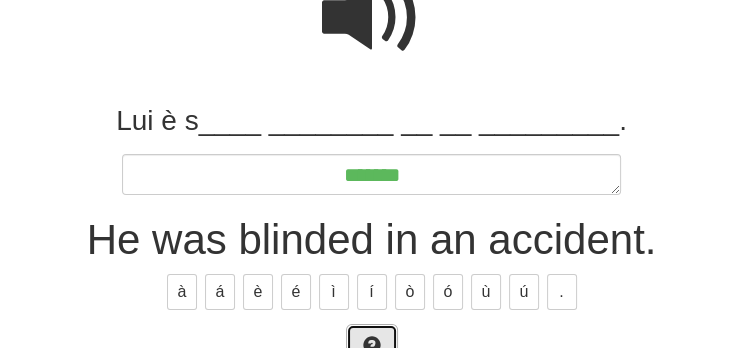click at bounding box center (372, 347) 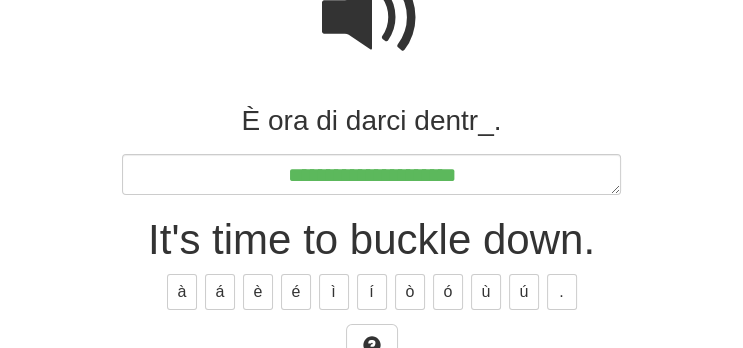 scroll, scrollTop: 222, scrollLeft: 0, axis: vertical 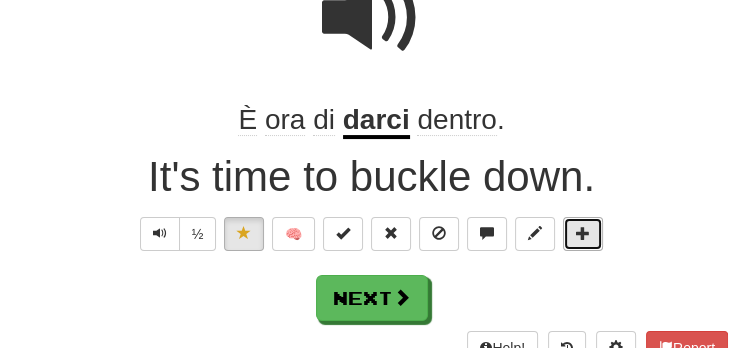 click at bounding box center [583, 234] 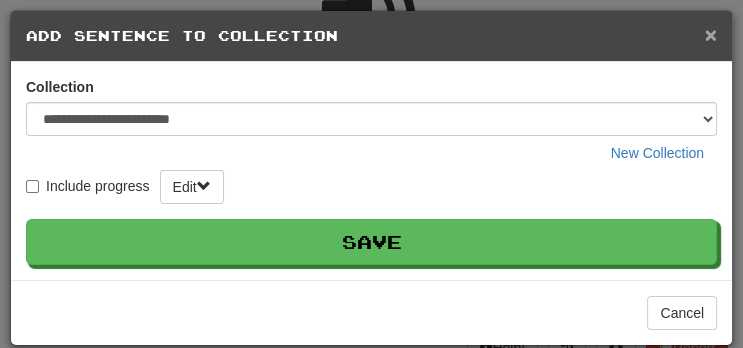 click on "×" at bounding box center (711, 34) 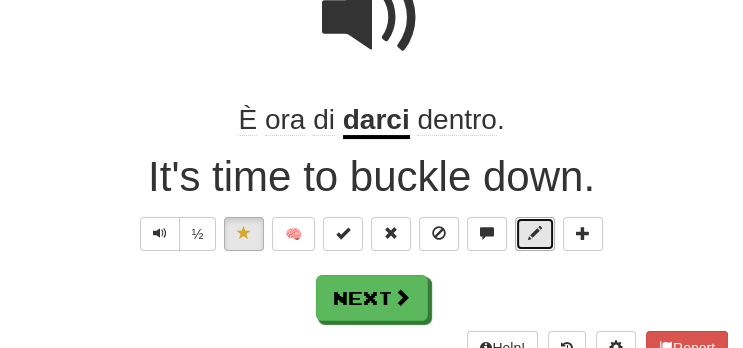 click at bounding box center [535, 233] 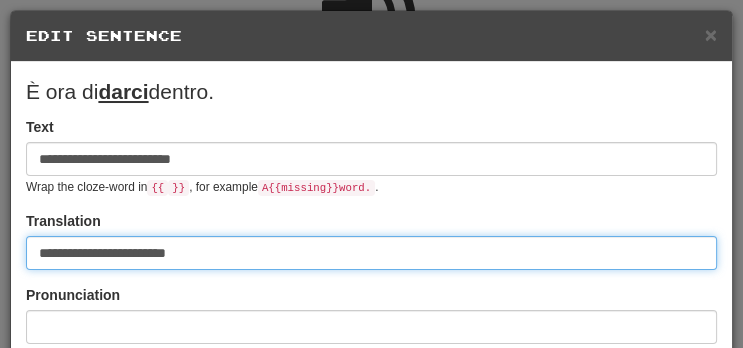click on "**********" at bounding box center [371, 253] 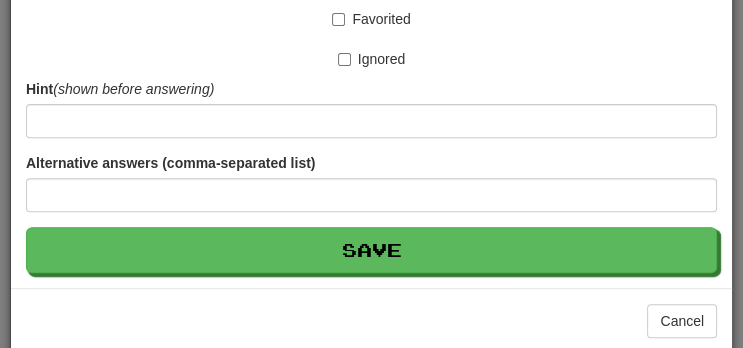 scroll, scrollTop: 542, scrollLeft: 0, axis: vertical 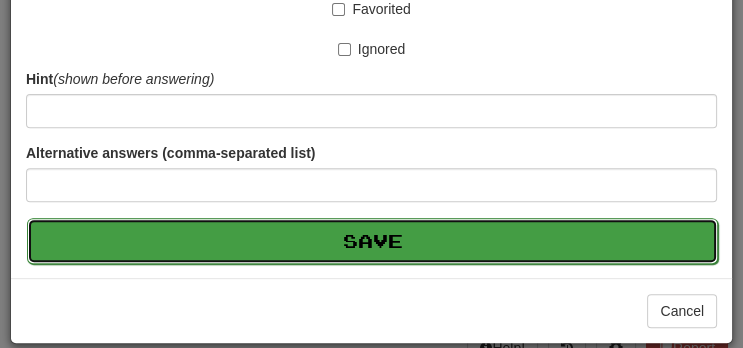 click on "Save" at bounding box center (372, 241) 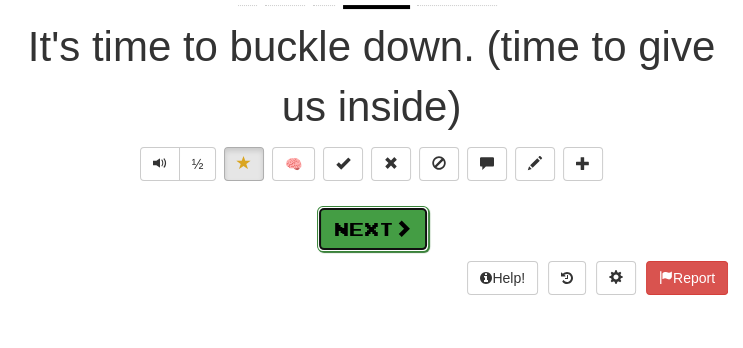 click at bounding box center (403, 228) 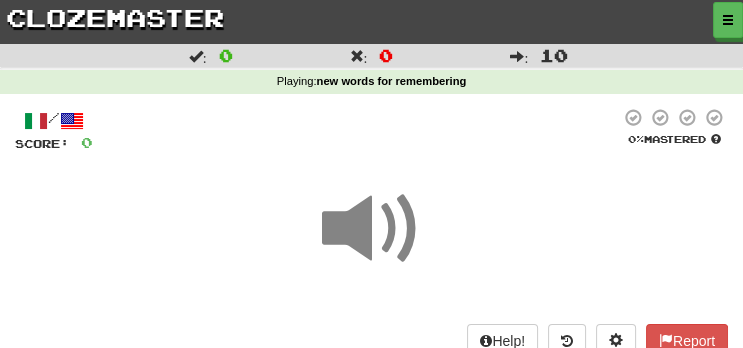 scroll, scrollTop: 247, scrollLeft: 0, axis: vertical 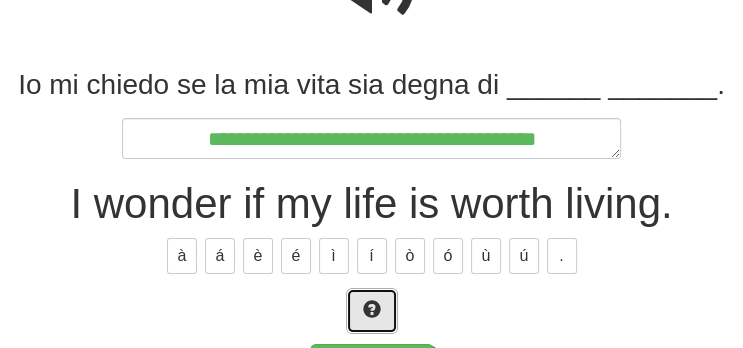 click at bounding box center [372, 311] 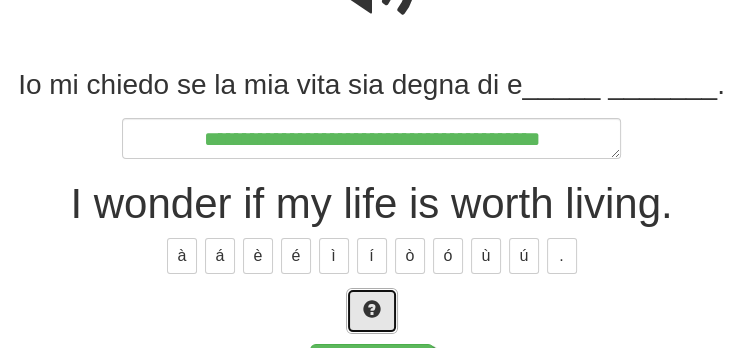 click at bounding box center [372, 309] 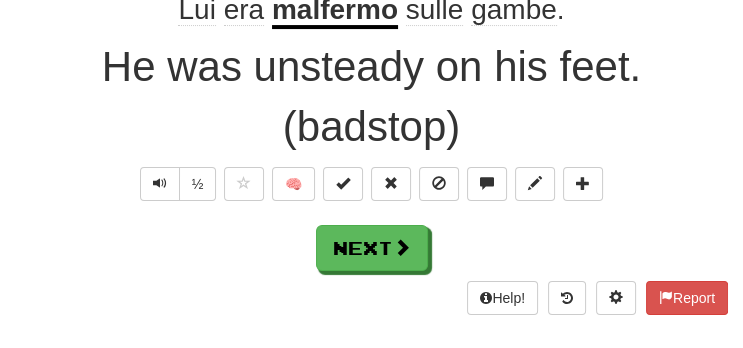 scroll, scrollTop: 344, scrollLeft: 0, axis: vertical 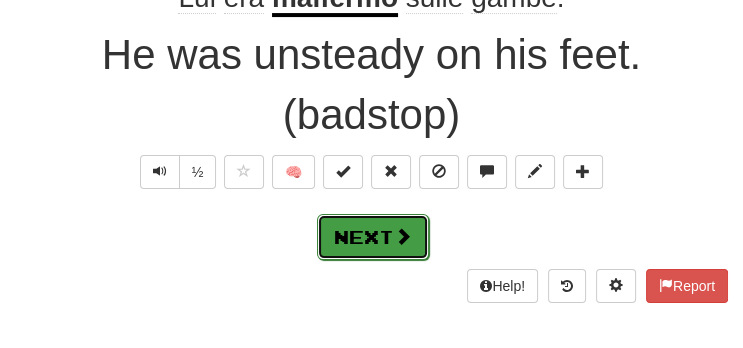 click at bounding box center (403, 236) 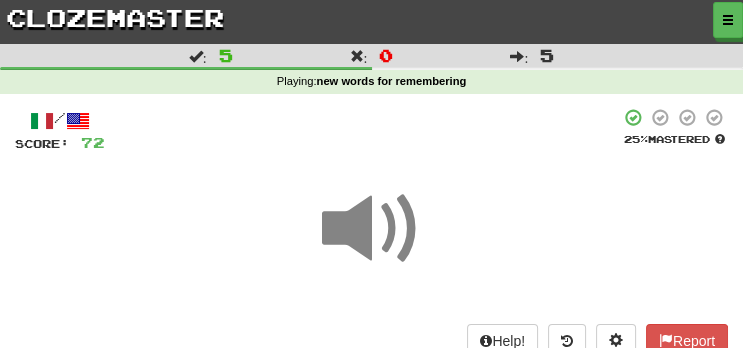 scroll, scrollTop: 211, scrollLeft: 0, axis: vertical 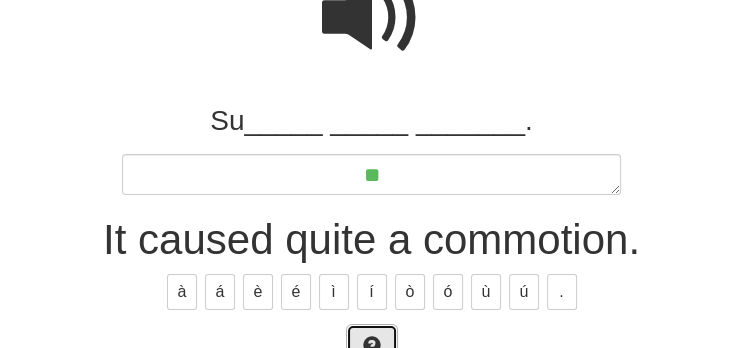 click at bounding box center (372, 345) 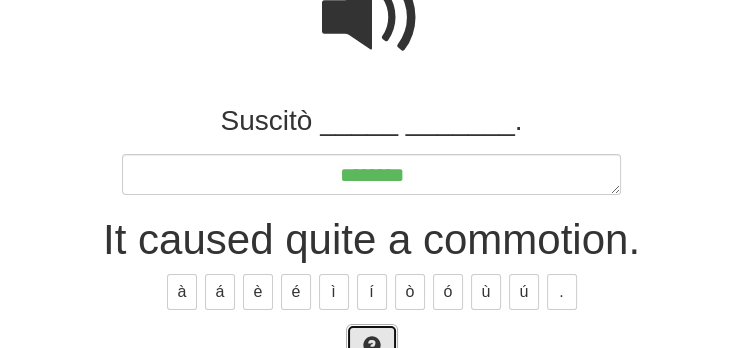 click at bounding box center (372, 345) 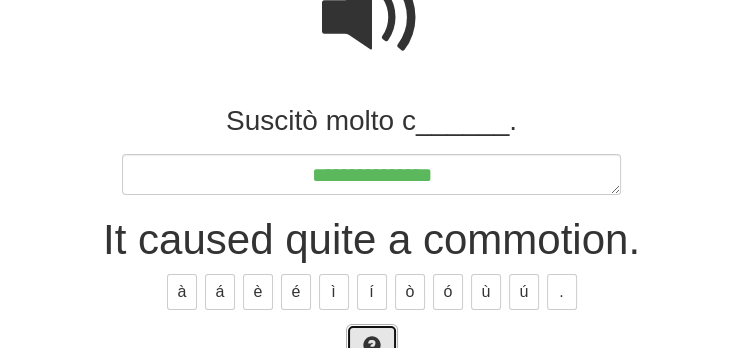 click at bounding box center (372, 347) 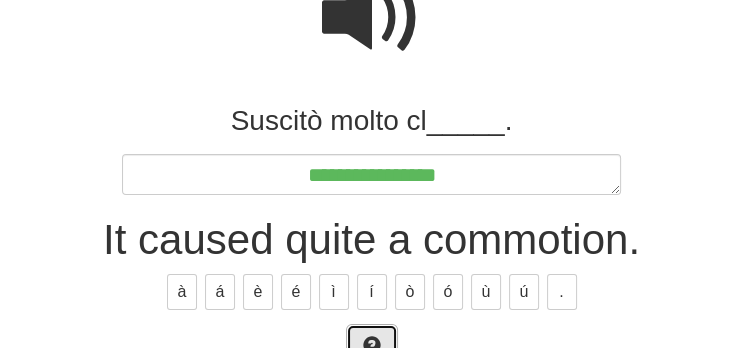 click at bounding box center (372, 347) 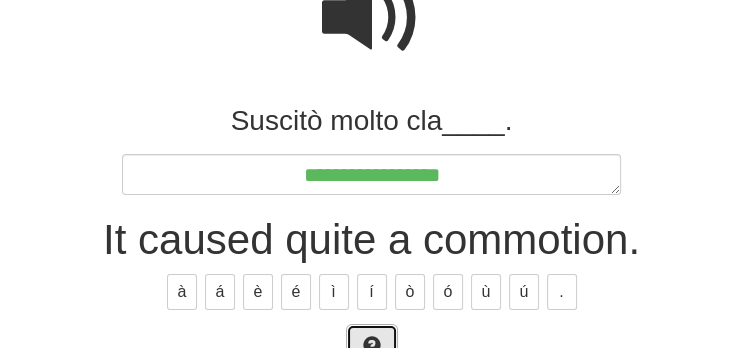 click at bounding box center [372, 347] 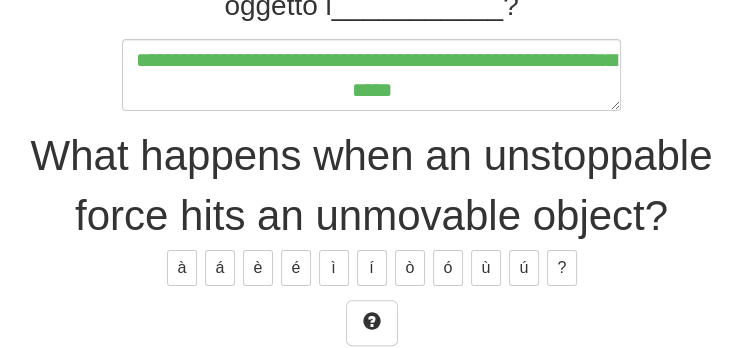 scroll, scrollTop: 363, scrollLeft: 0, axis: vertical 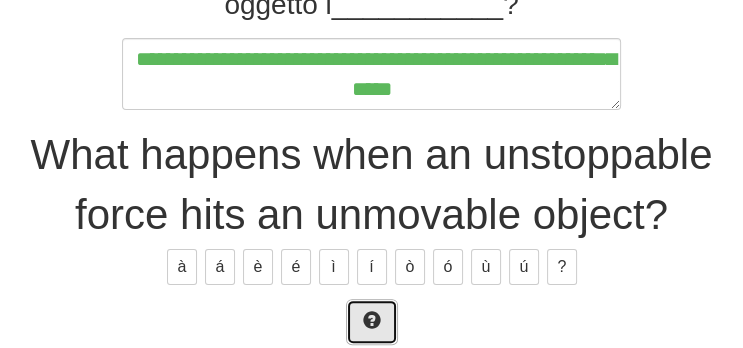 click at bounding box center (372, 322) 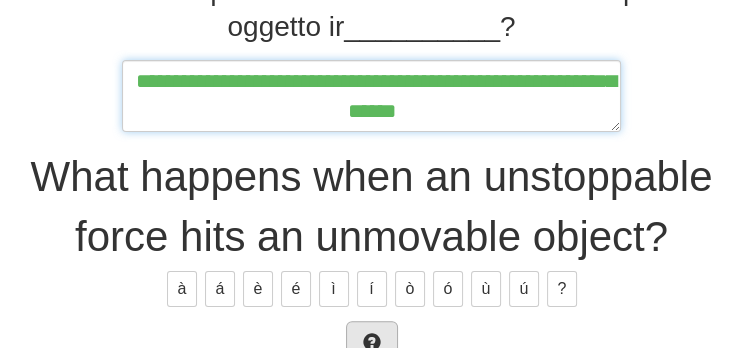 scroll, scrollTop: 373, scrollLeft: 0, axis: vertical 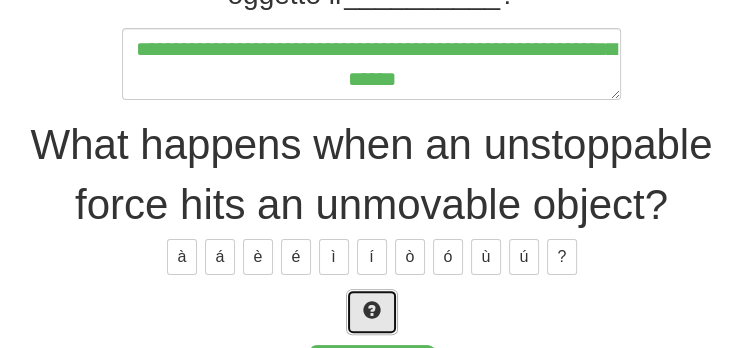 click at bounding box center [372, 312] 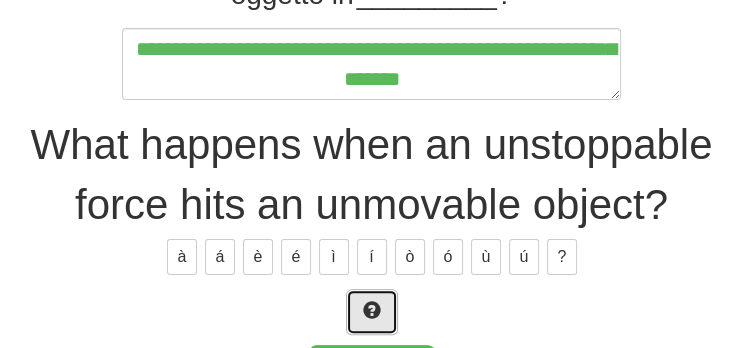 click at bounding box center (372, 312) 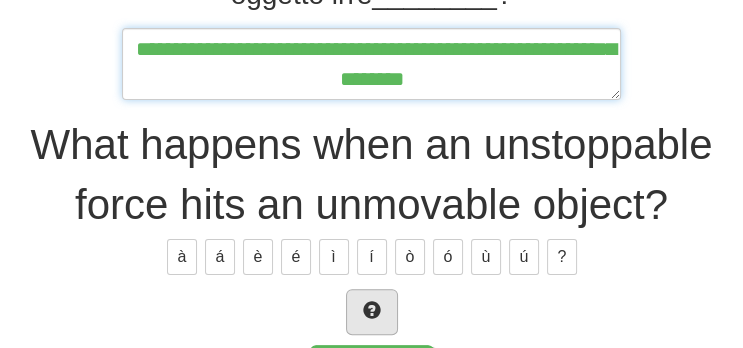 scroll, scrollTop: 375, scrollLeft: 0, axis: vertical 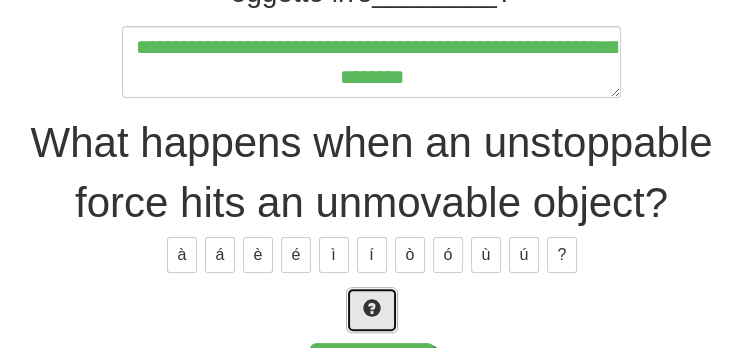 click at bounding box center (372, 310) 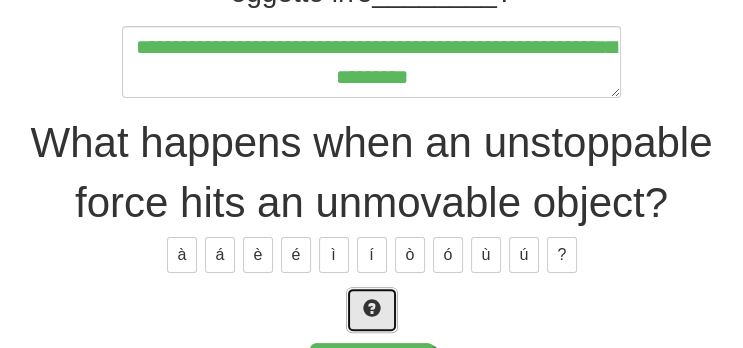 click at bounding box center [372, 310] 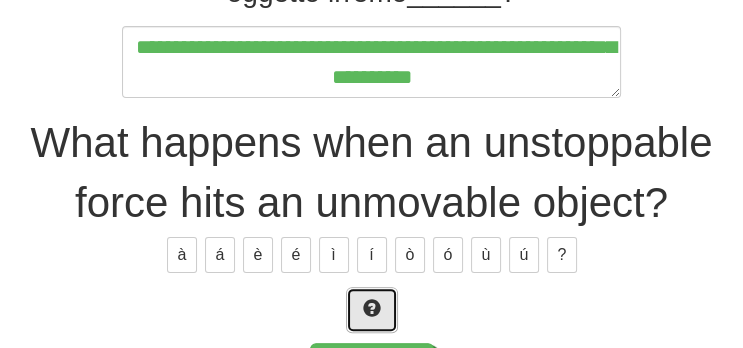 click at bounding box center (372, 310) 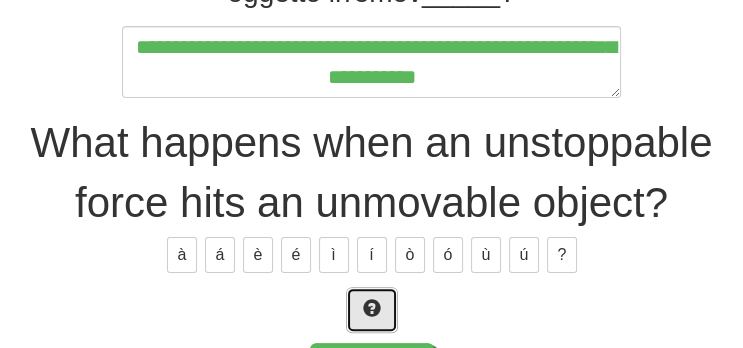 click at bounding box center [372, 310] 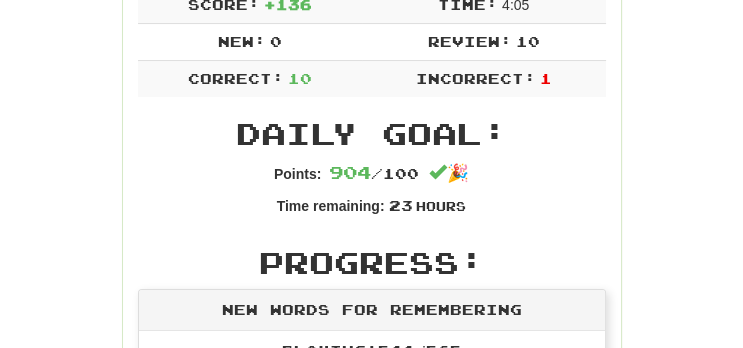 scroll, scrollTop: 342, scrollLeft: 0, axis: vertical 